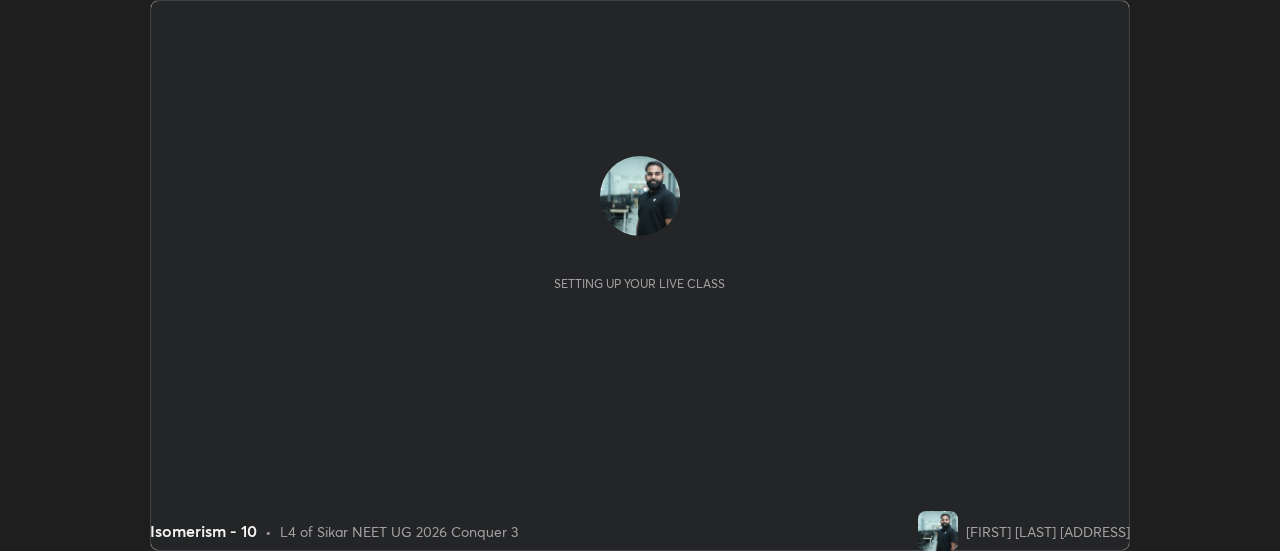 scroll, scrollTop: 0, scrollLeft: 0, axis: both 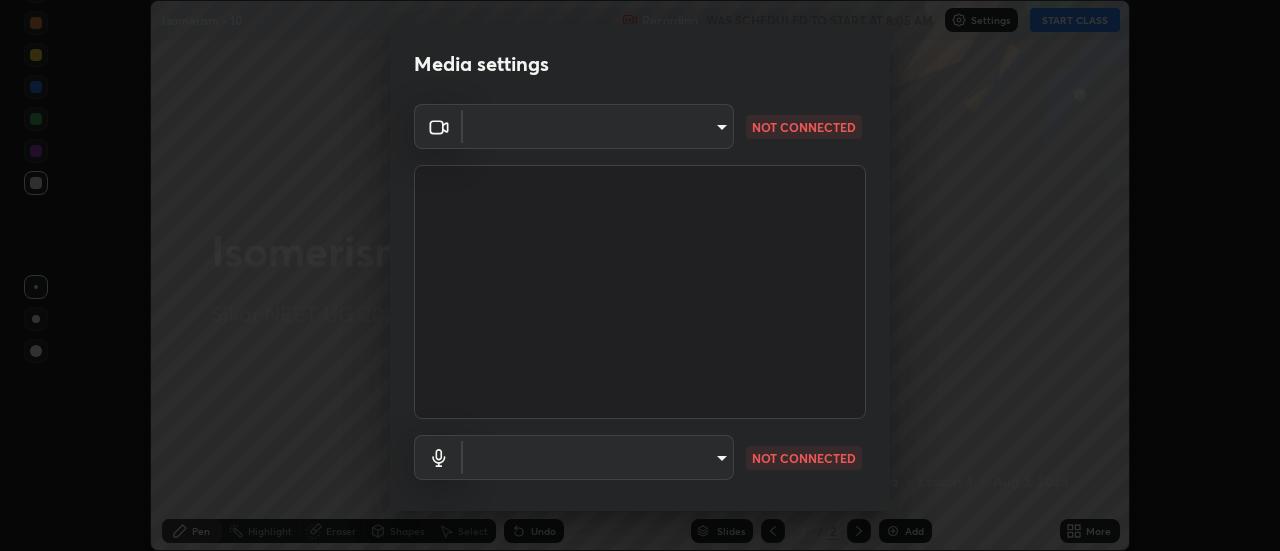 type on "default" 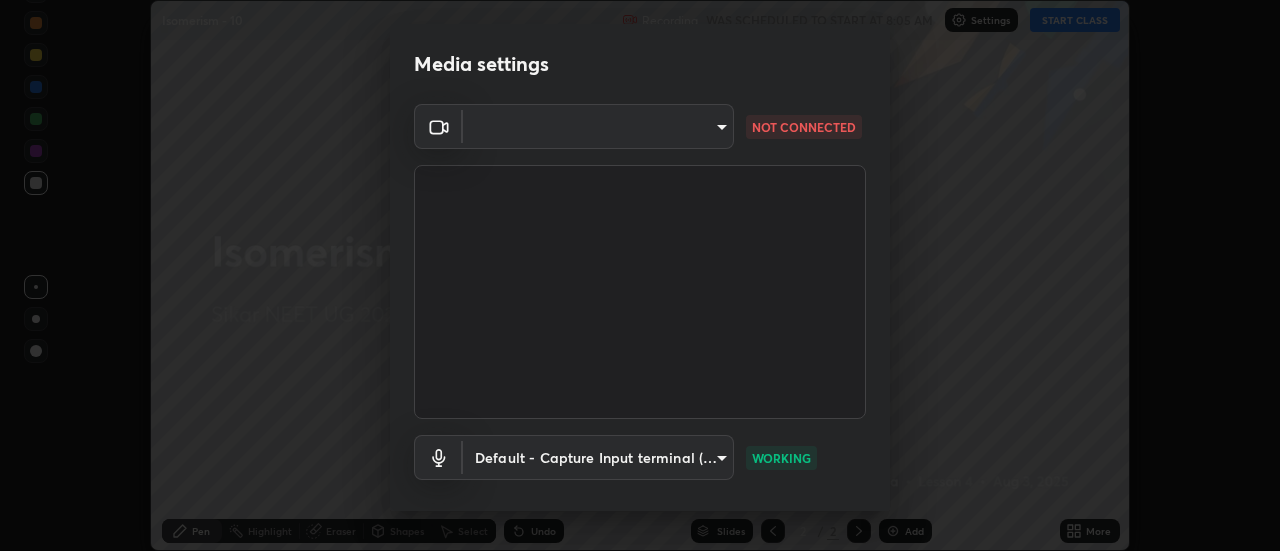 click on "Erase all Isomerism - 10 Recording WAS SCHEDULED TO START AT  8:05 AM Settings START CLASS Setting up your live class Isomerism - 10 • L4 of Sikar NEET UG 2026 Conquer 3 Rahul Kumar Phulwaria Pen Highlight Eraser Shapes Select Undo Slides 2 / 2 Add More No doubts shared Encourage your learners to ask a doubt for better clarity Report an issue Reason for reporting Buffering Chat not working Audio - Video sync issue Educator video quality low ​ Attach an image Report Media settings ​ NOT CONNECTED Default - Capture Input terminal (Digital Array MIC) default WORKING 1 / 5 Next" at bounding box center (640, 275) 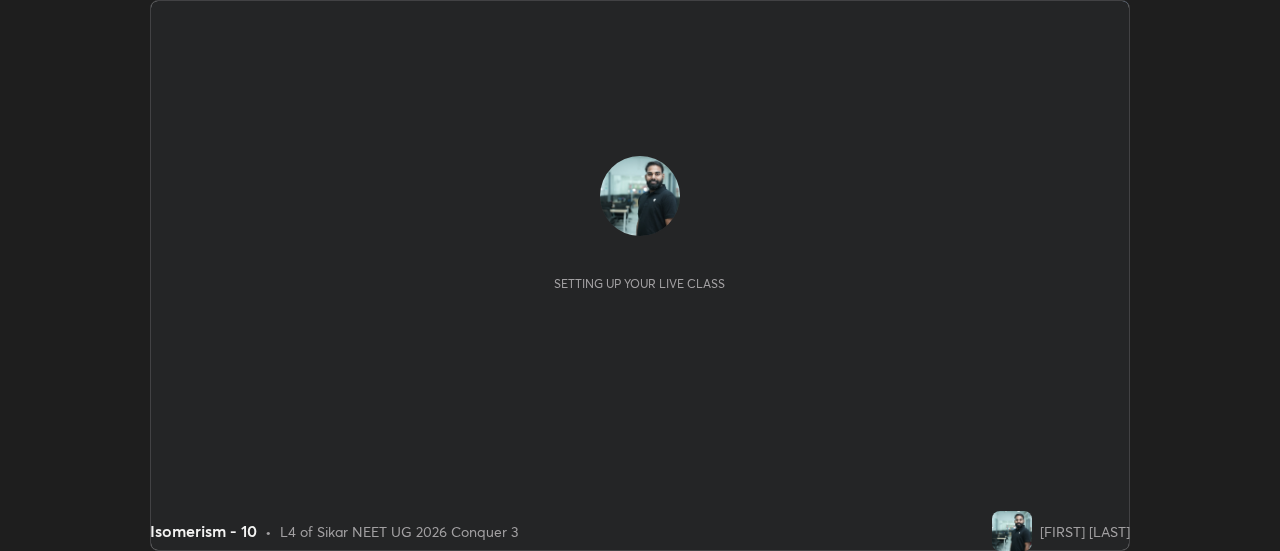 scroll, scrollTop: 0, scrollLeft: 0, axis: both 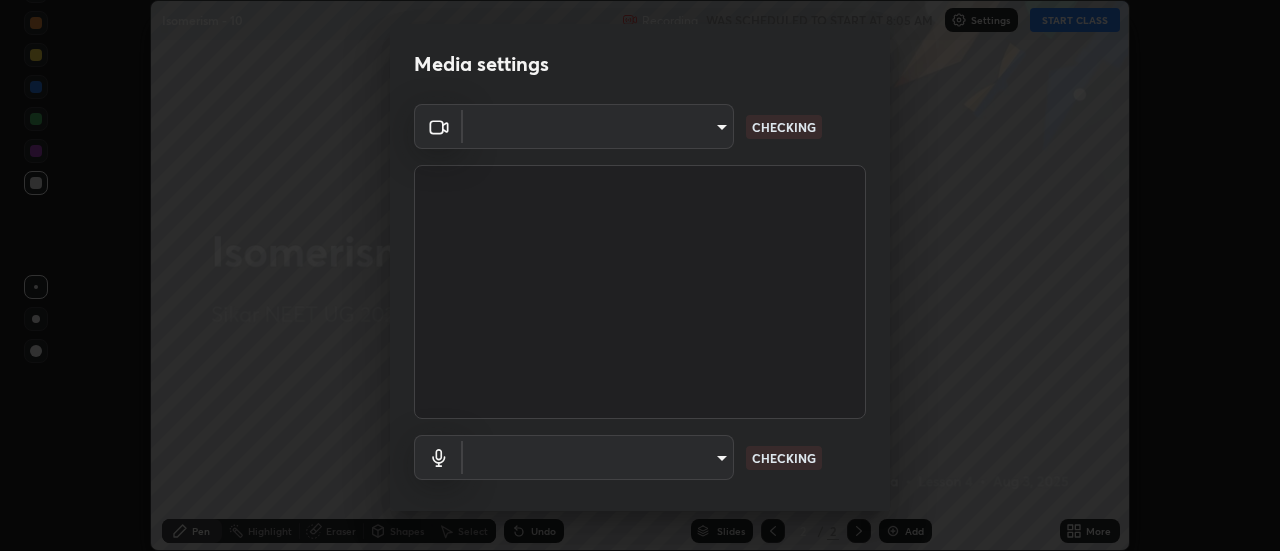 type on "b824b6a50507c2aa7935cbbe04181019069ab9832a06c4c86264e2e57790493c" 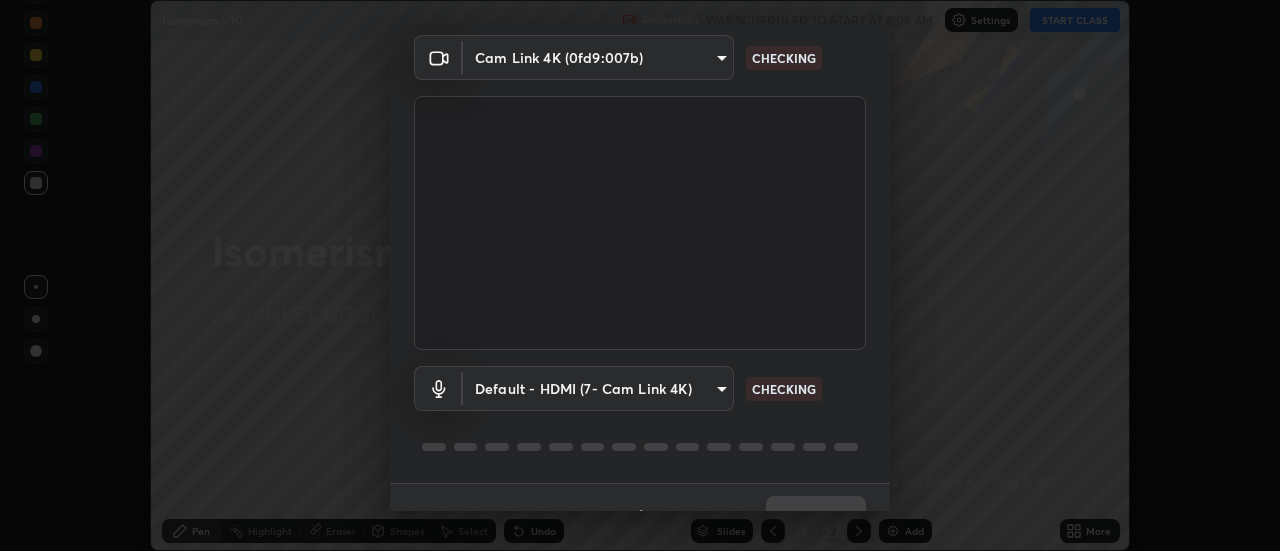 scroll, scrollTop: 105, scrollLeft: 0, axis: vertical 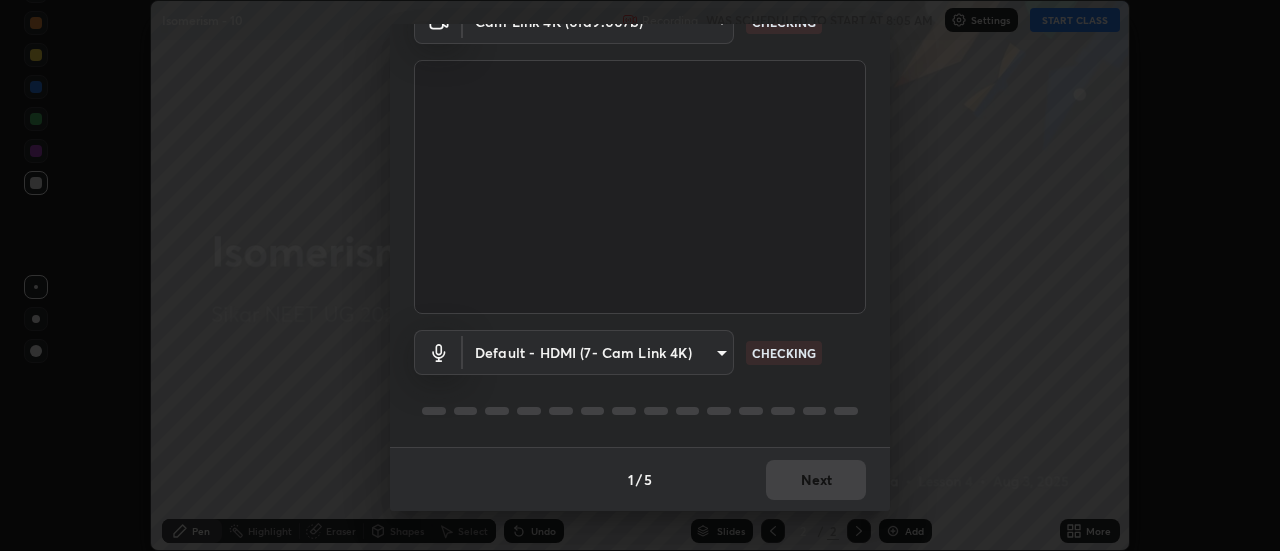 click on "Erase all Isomerism - 10 Recording WAS SCHEDULED TO START AT  8:05 AM Settings START CLASS Setting up your live class Isomerism - 10 • L4 of Sikar NEET UG 2026 Conquer 3 [FIRST] [LAST] Pen Highlight Eraser Shapes Select Undo Slides 2 / 2 Add More No doubts shared Encourage your learners to ask a doubt for better clarity Report an issue Reason for reporting Buffering Chat not working Audio - Video sync issue Educator video quality low ​ Attach an image Report Media settings Cam Link 4K (0fd9:007b) b824b6a50507c2aa7935cbbe04181019069ab9832a06c4c86264e2e57790493c CHECKING Default - HDMI (7- Cam Link 4K) default CHECKING 1 / 5 Next" at bounding box center [640, 275] 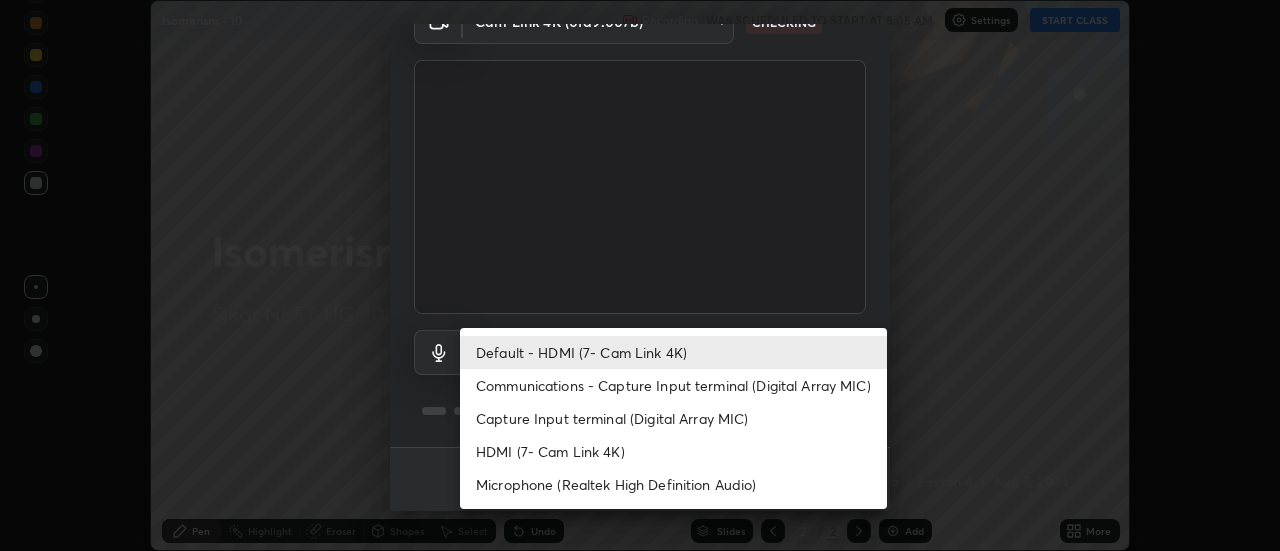 click on "HDMI (7- Cam Link 4K)" at bounding box center [673, 451] 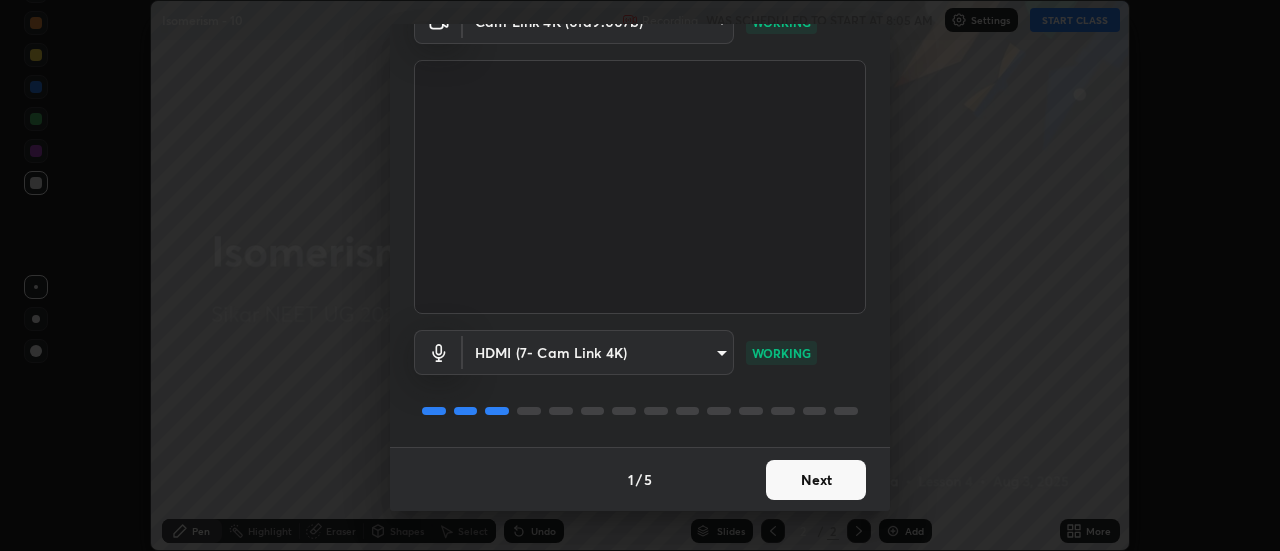 click on "Next" at bounding box center [816, 480] 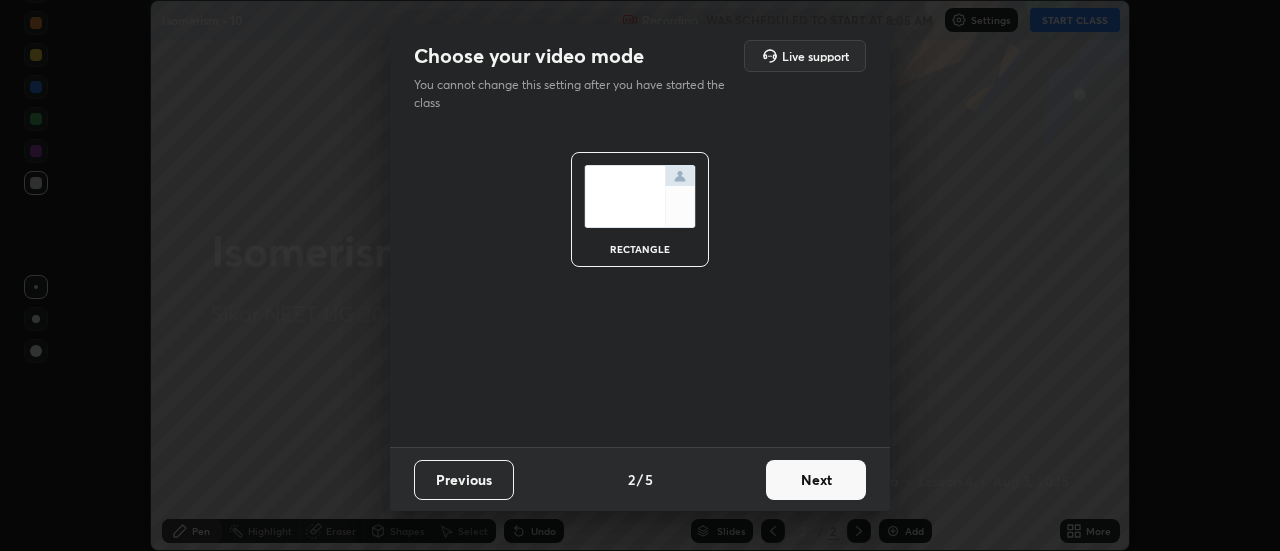 scroll, scrollTop: 0, scrollLeft: 0, axis: both 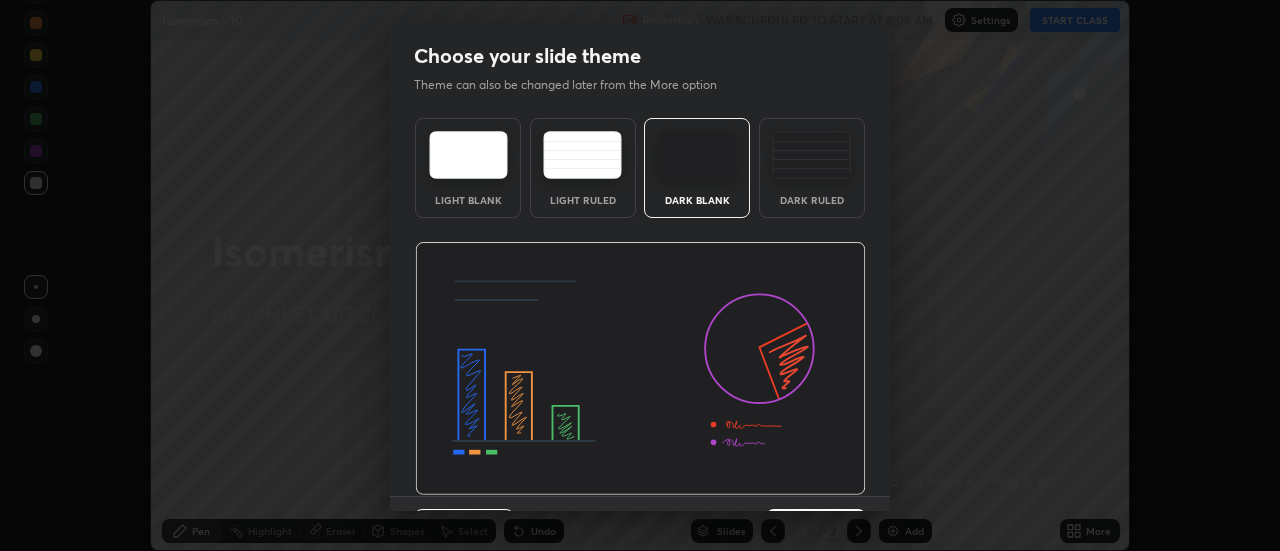 click at bounding box center [640, 369] 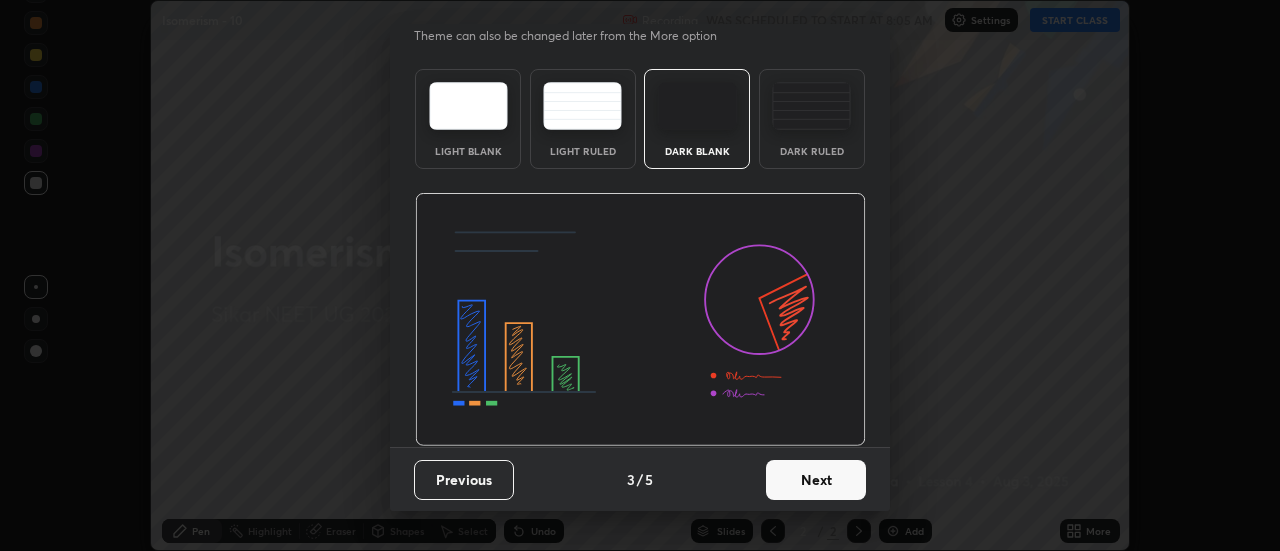 click on "Next" at bounding box center [816, 480] 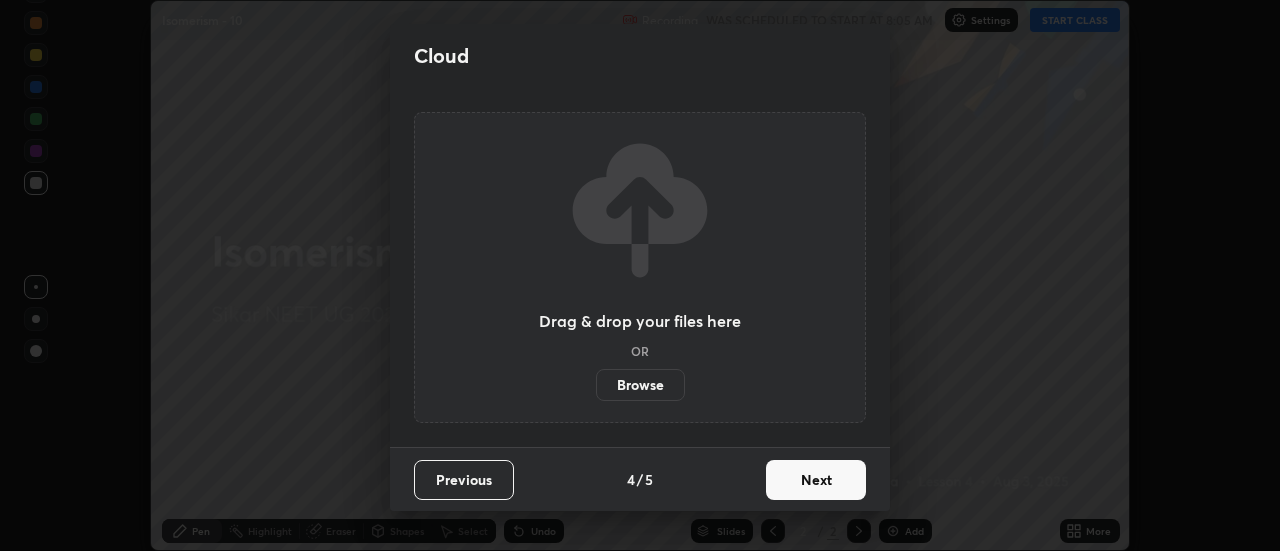 click on "Next" at bounding box center (816, 480) 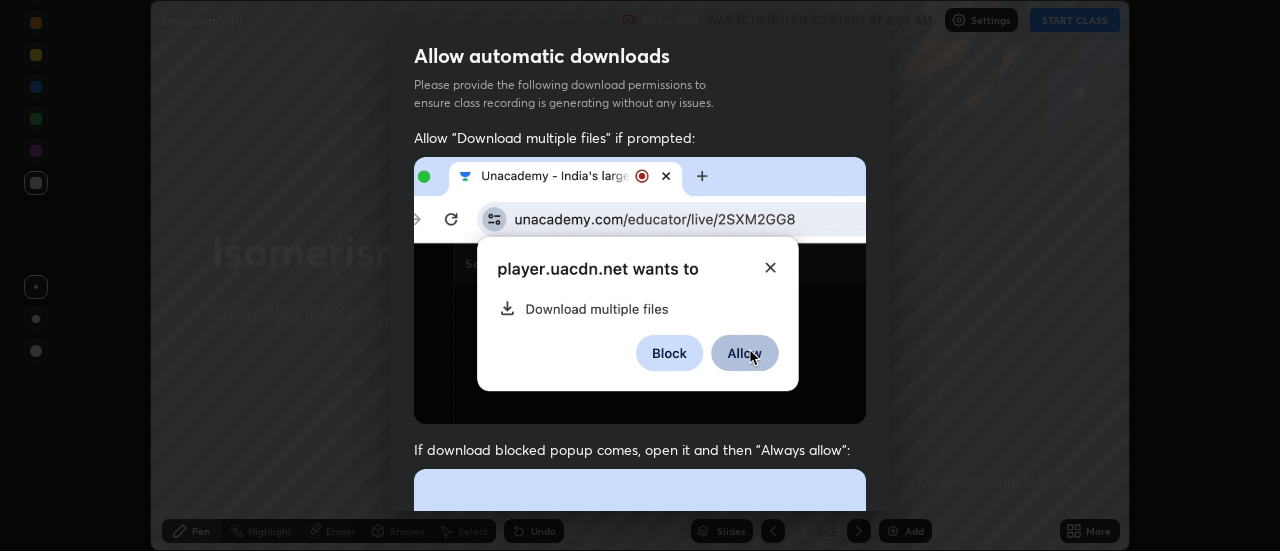 click at bounding box center (640, 687) 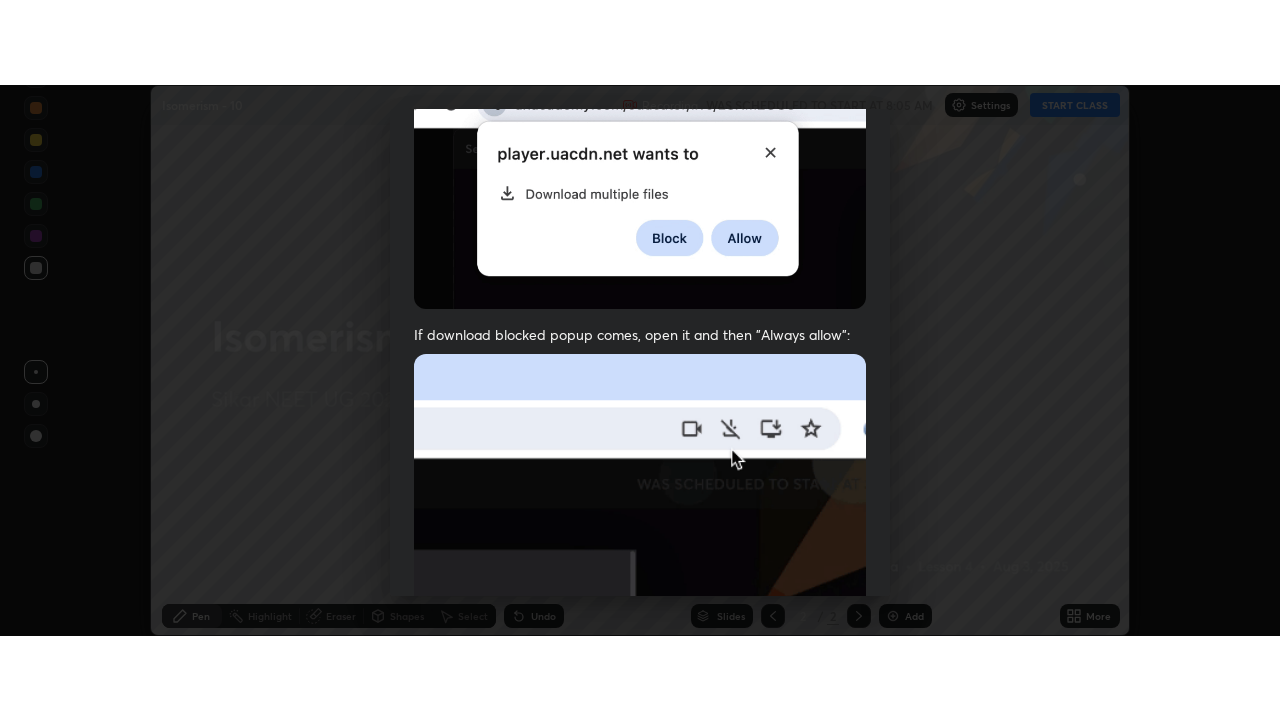 scroll, scrollTop: 513, scrollLeft: 0, axis: vertical 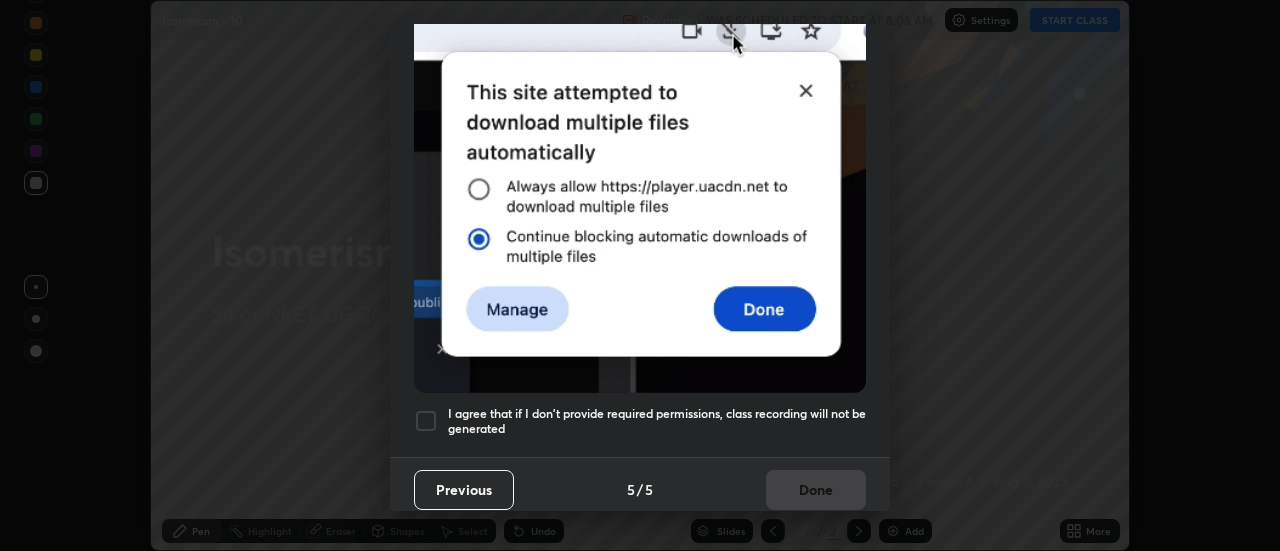 click on "I agree that if I don't provide required permissions, class recording will not be generated" at bounding box center [657, 421] 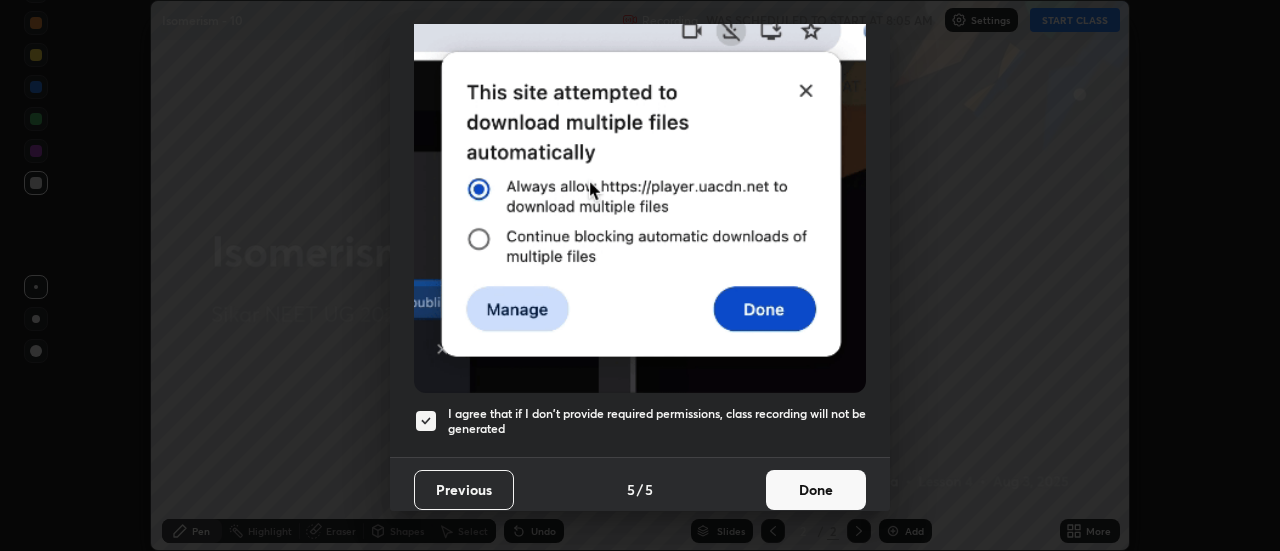 click on "Done" at bounding box center [816, 490] 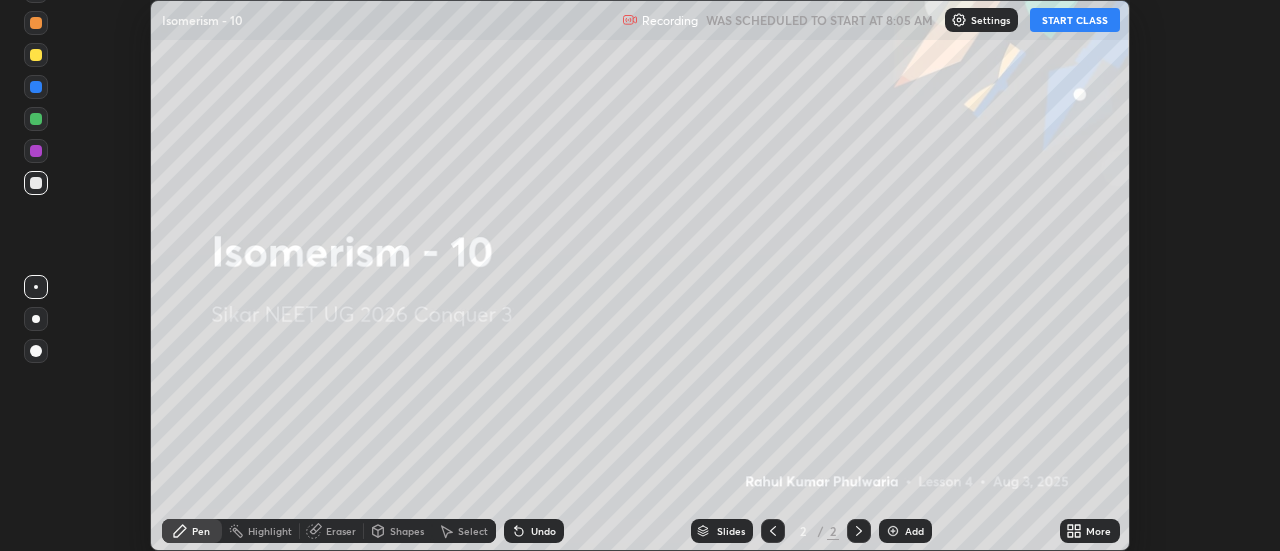 click 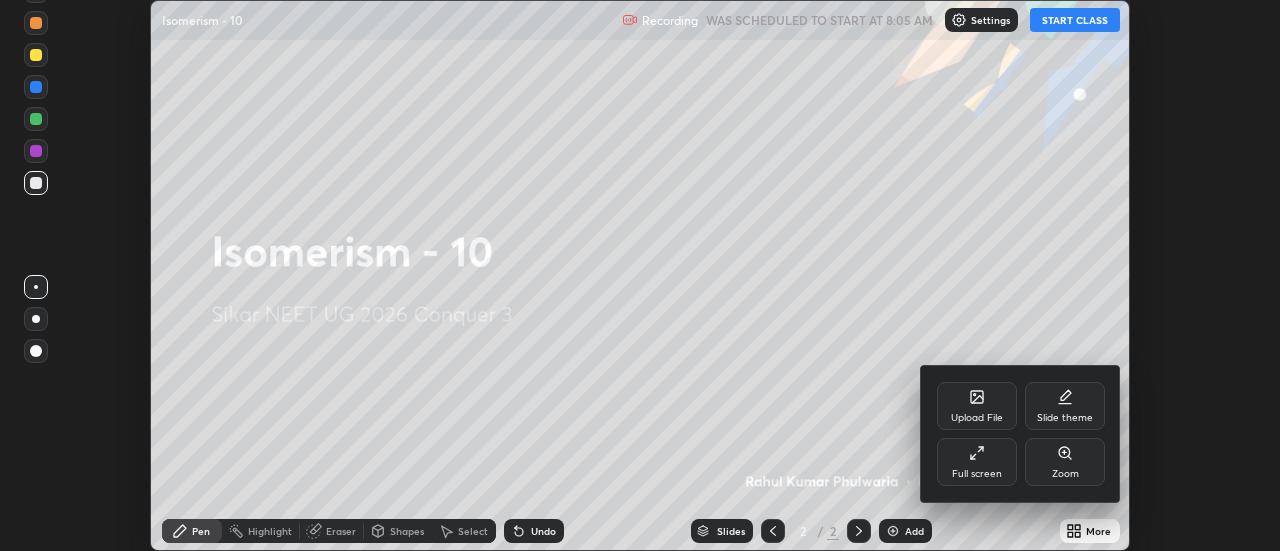 click 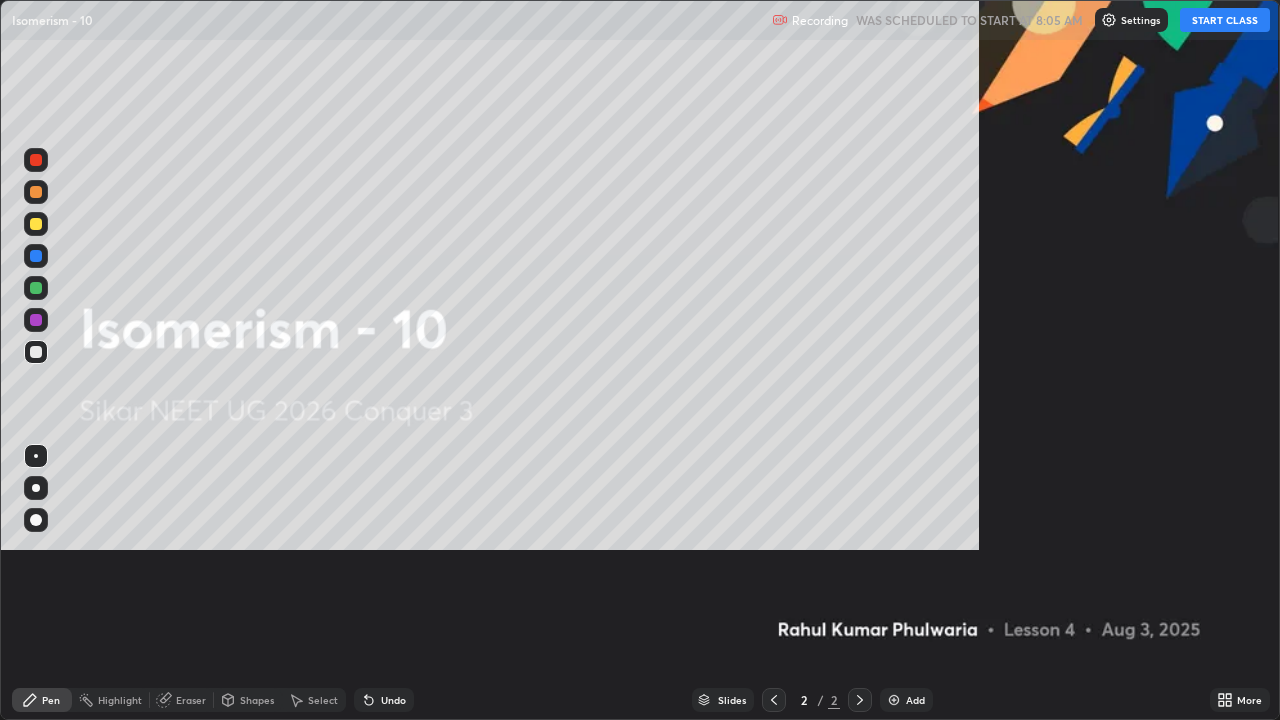 scroll, scrollTop: 99280, scrollLeft: 98720, axis: both 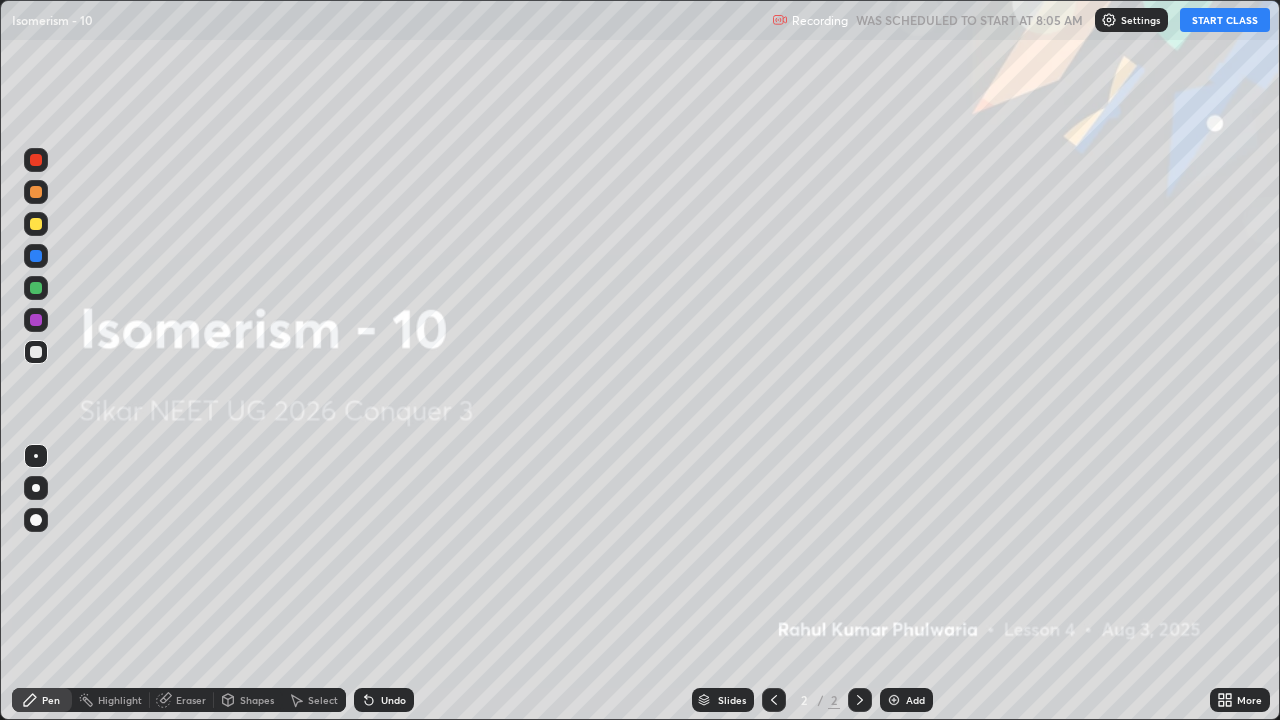 click on "START CLASS" at bounding box center (1225, 20) 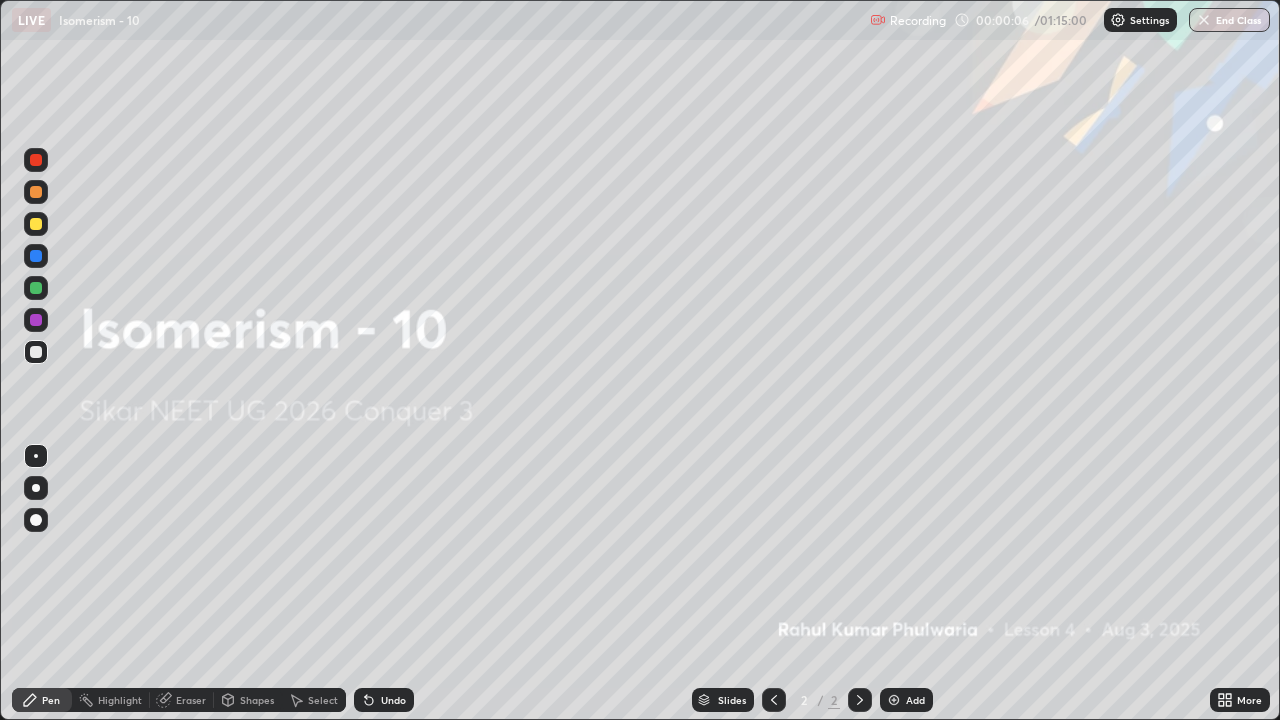 click on "Add" at bounding box center [906, 700] 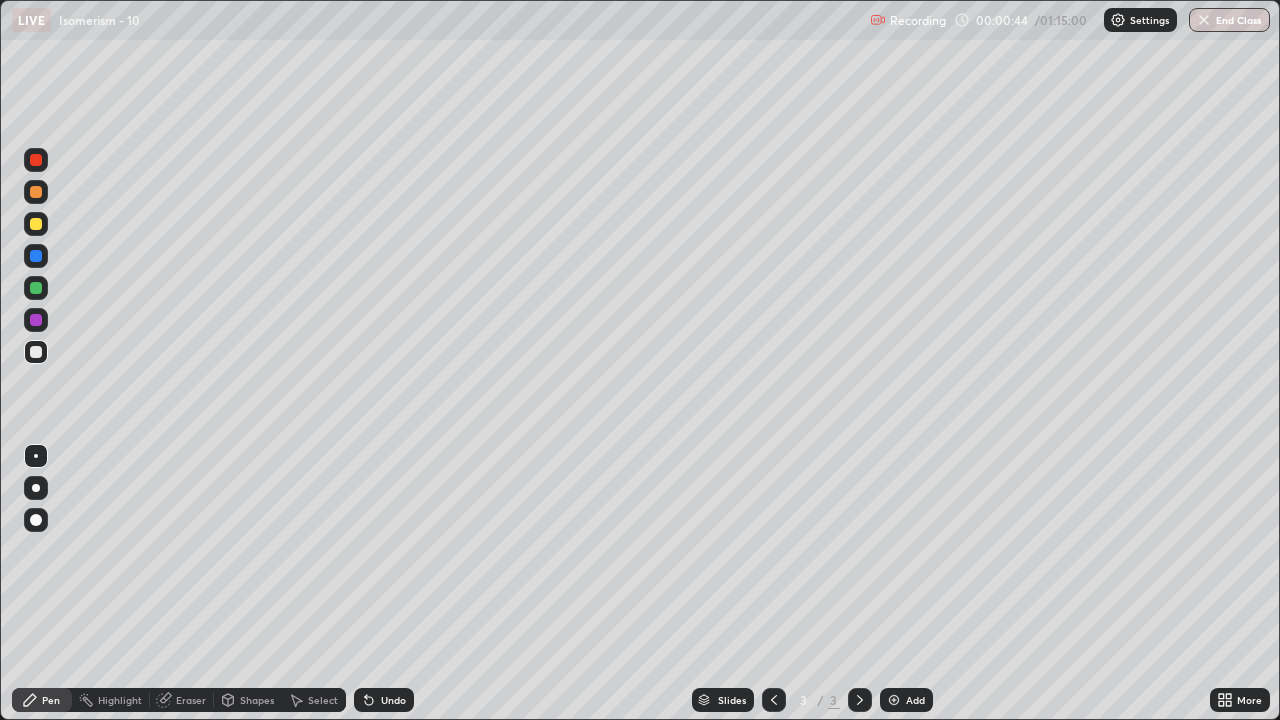 click on "Eraser" at bounding box center [182, 700] 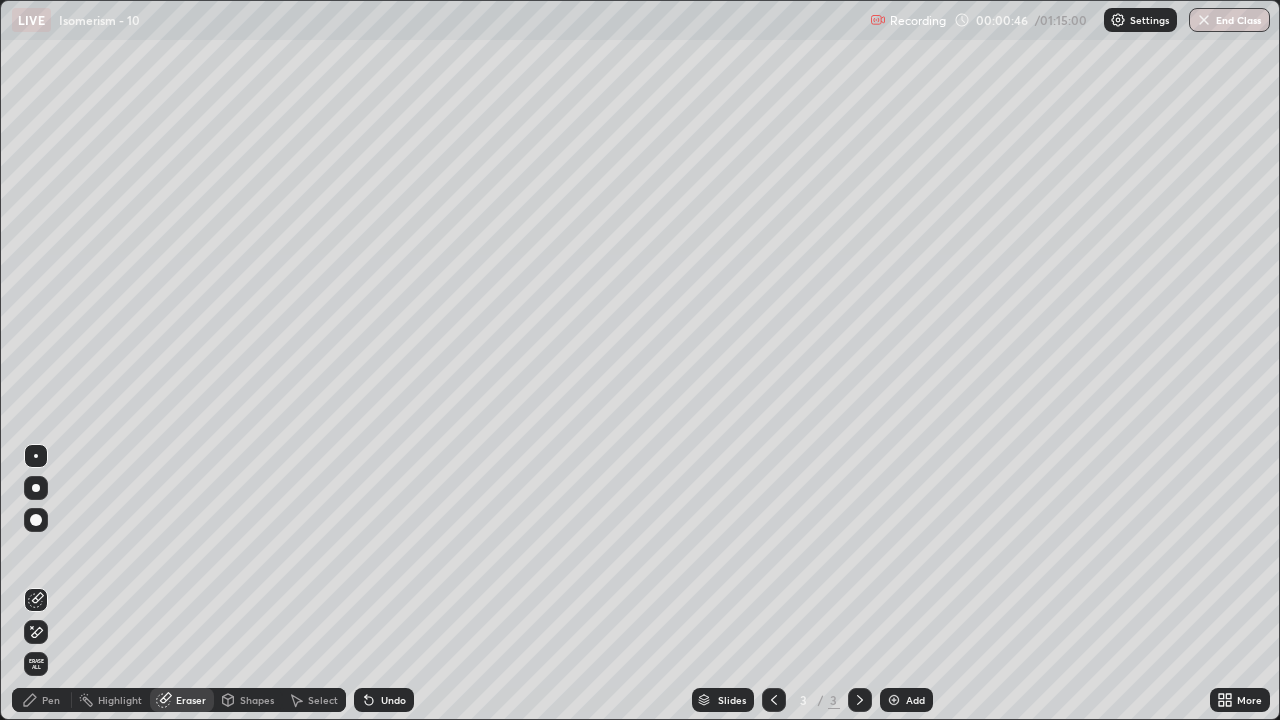 click on "Pen" at bounding box center [51, 700] 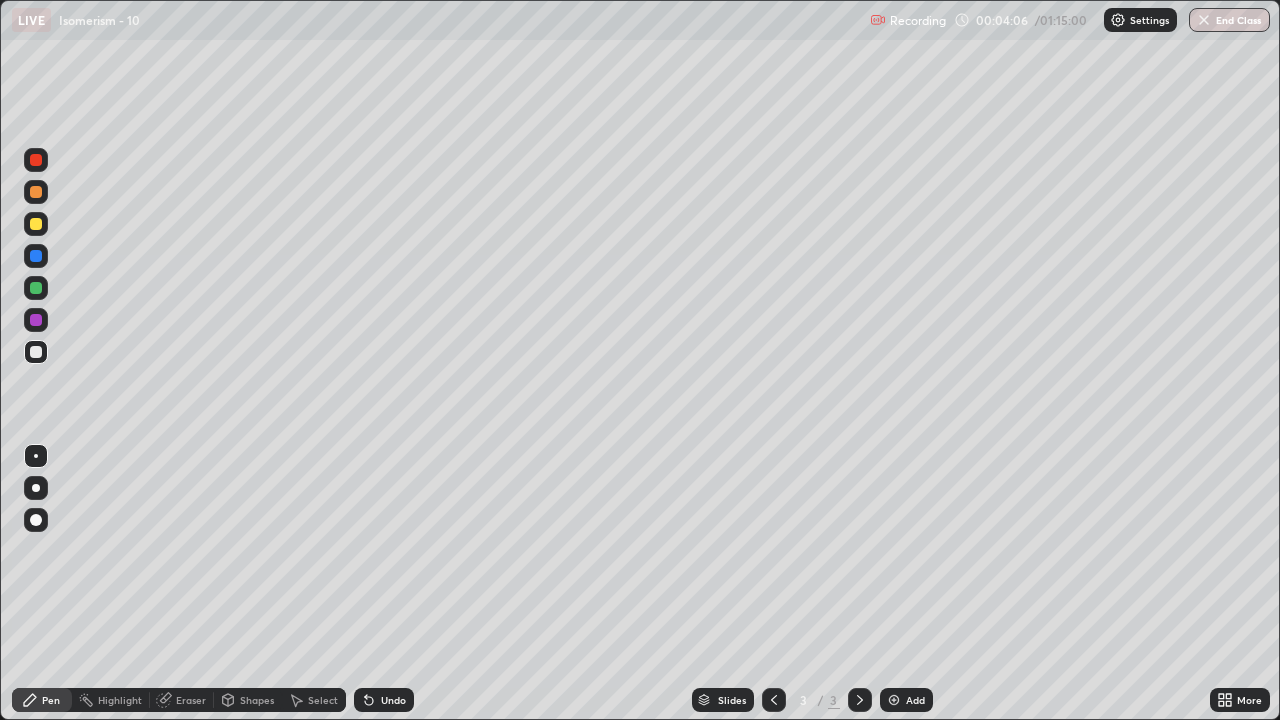 click at bounding box center [894, 700] 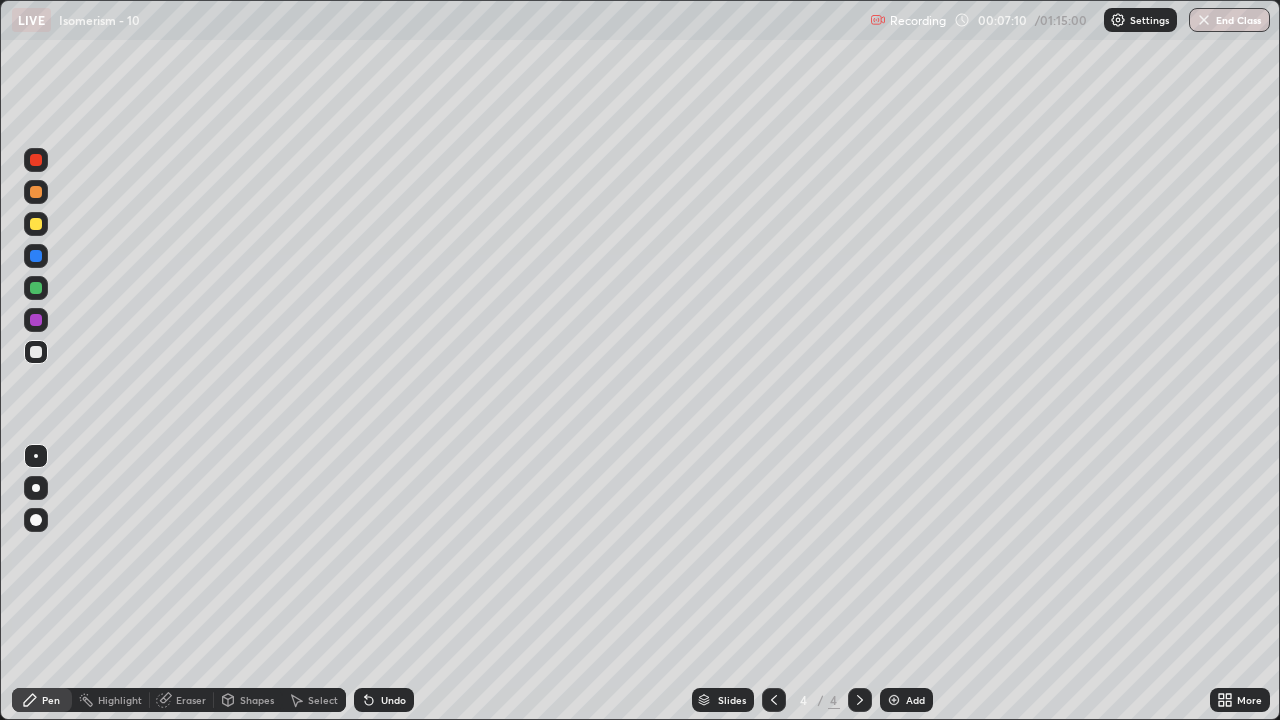 click at bounding box center [894, 700] 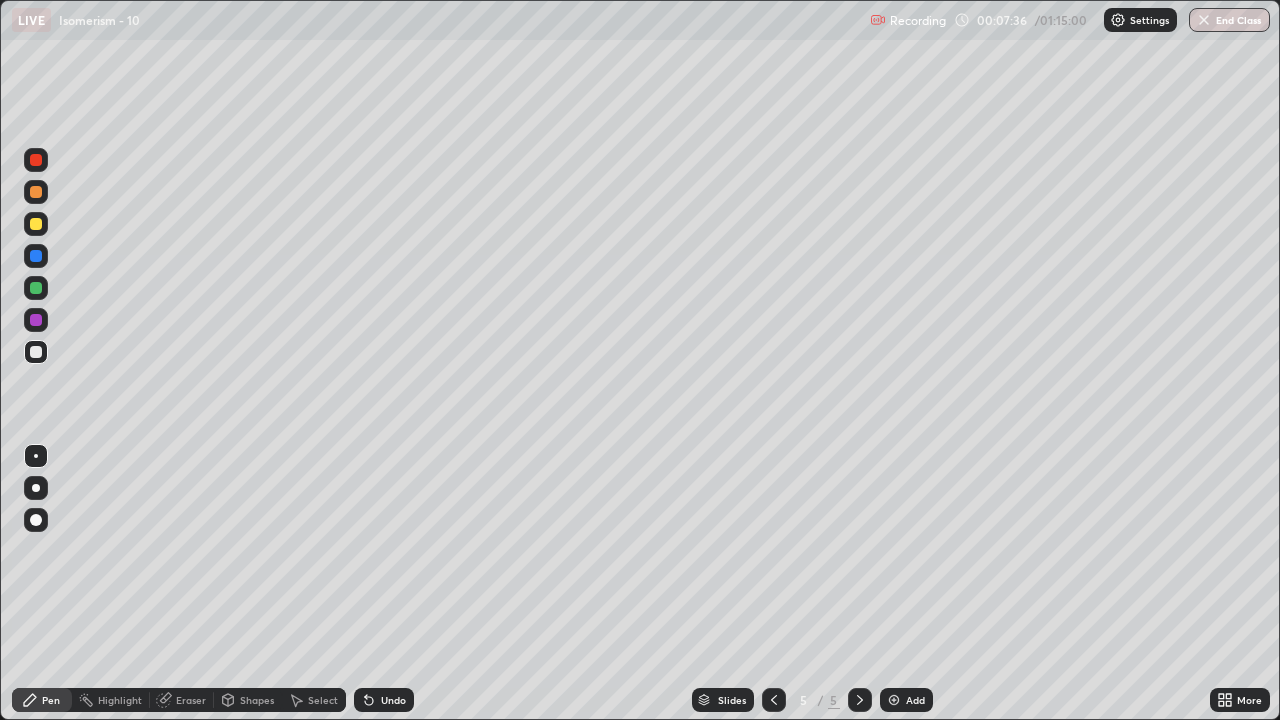 click 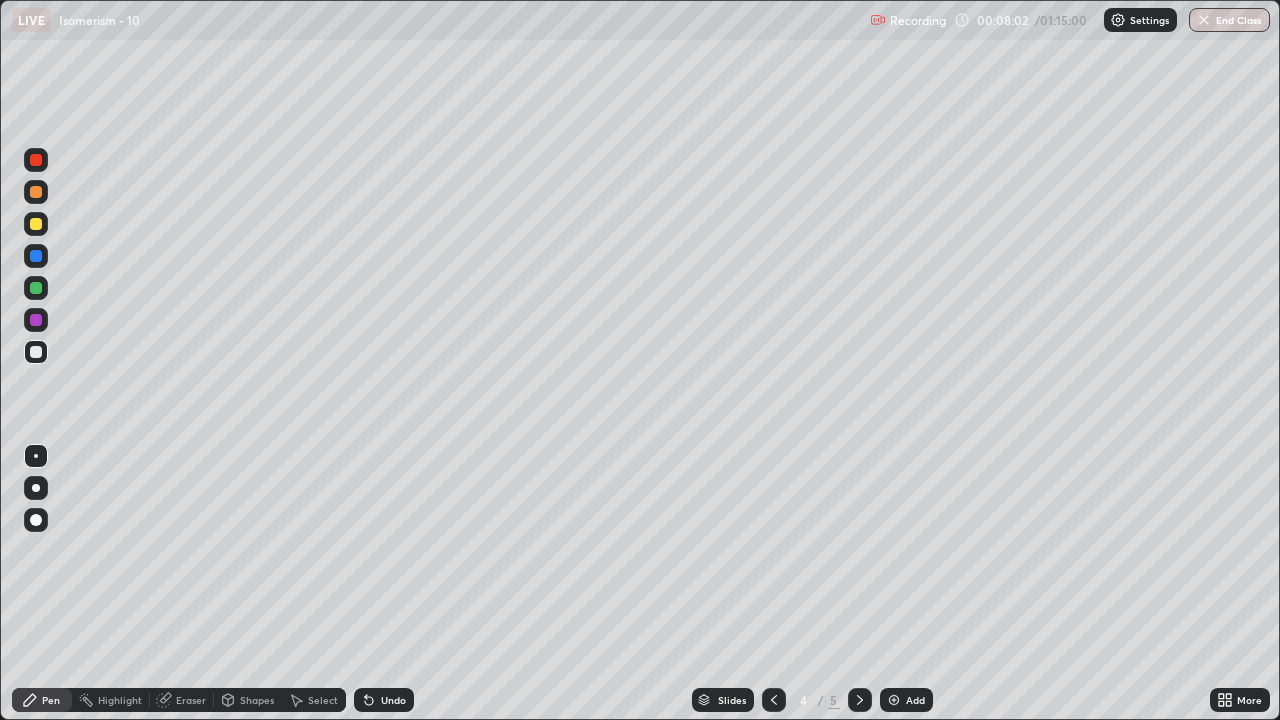 click 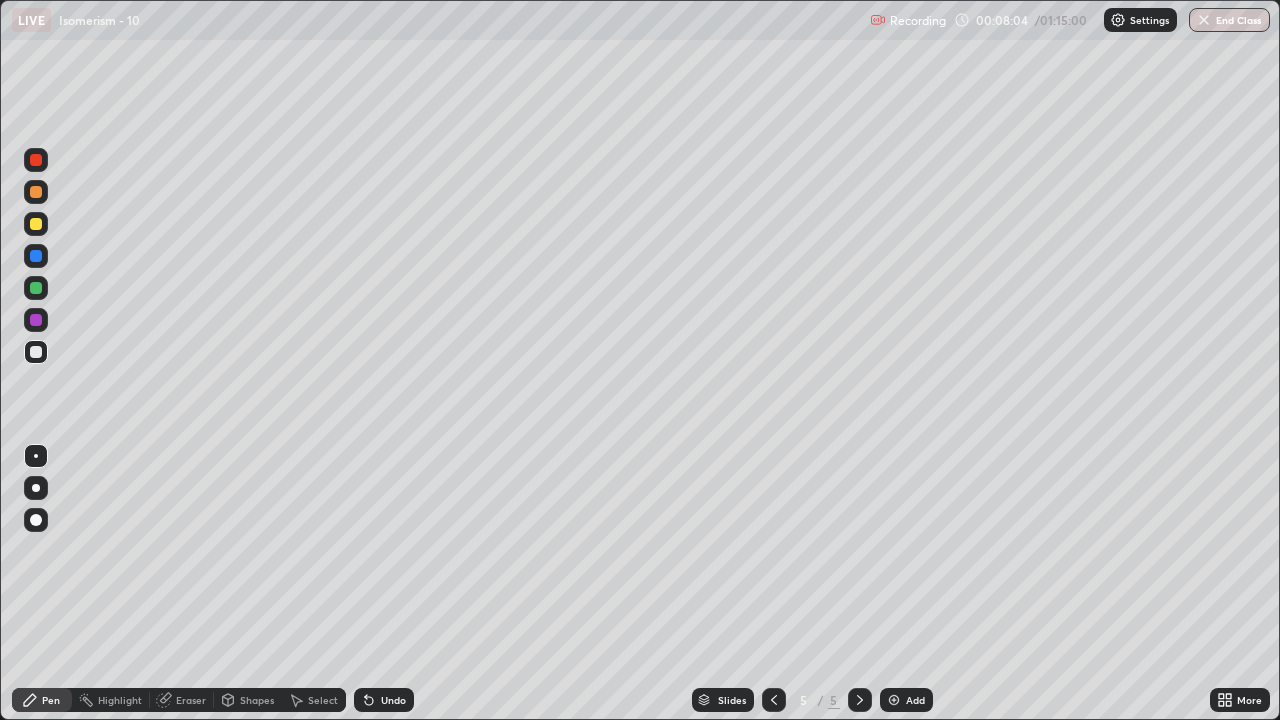 click at bounding box center (774, 700) 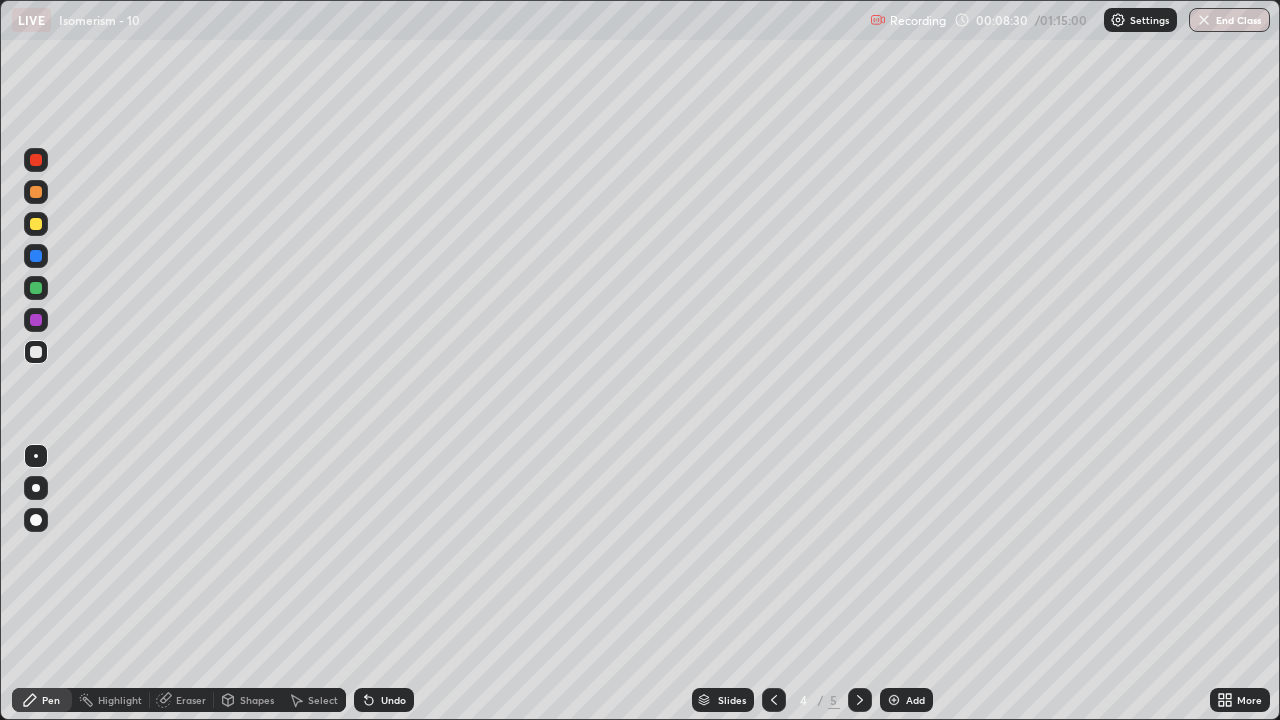 click 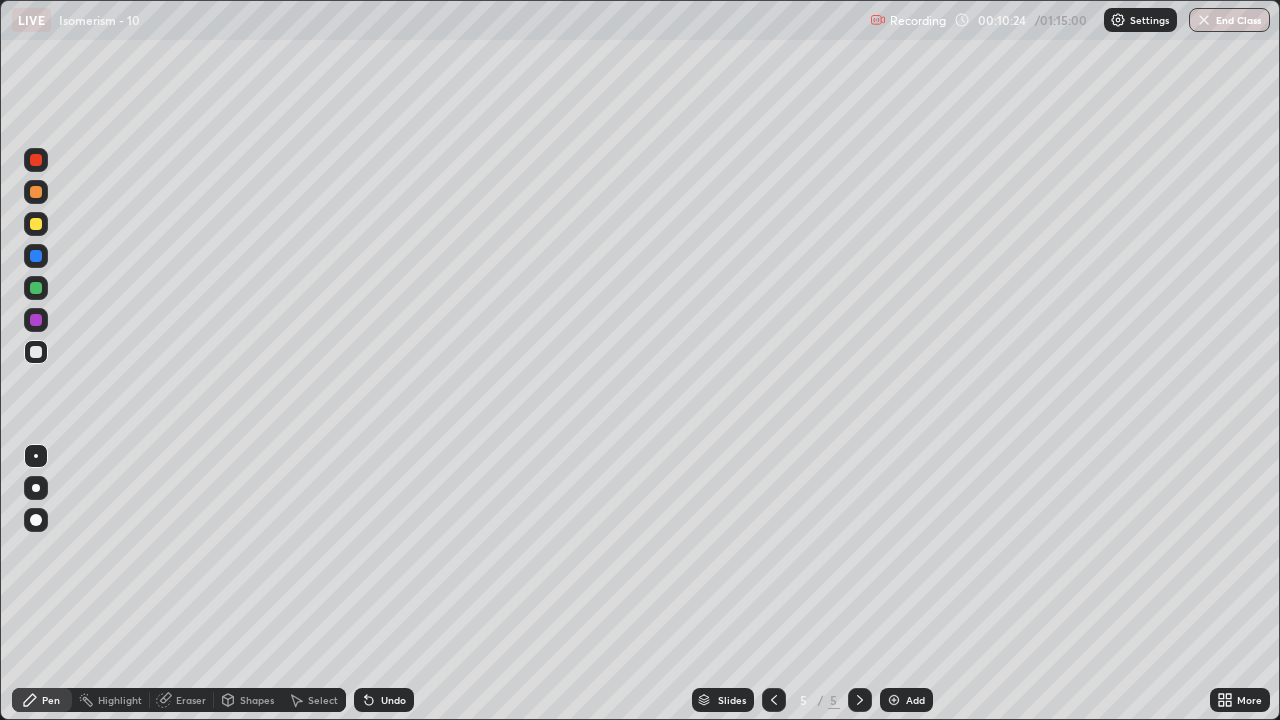 click on "Eraser" at bounding box center [191, 700] 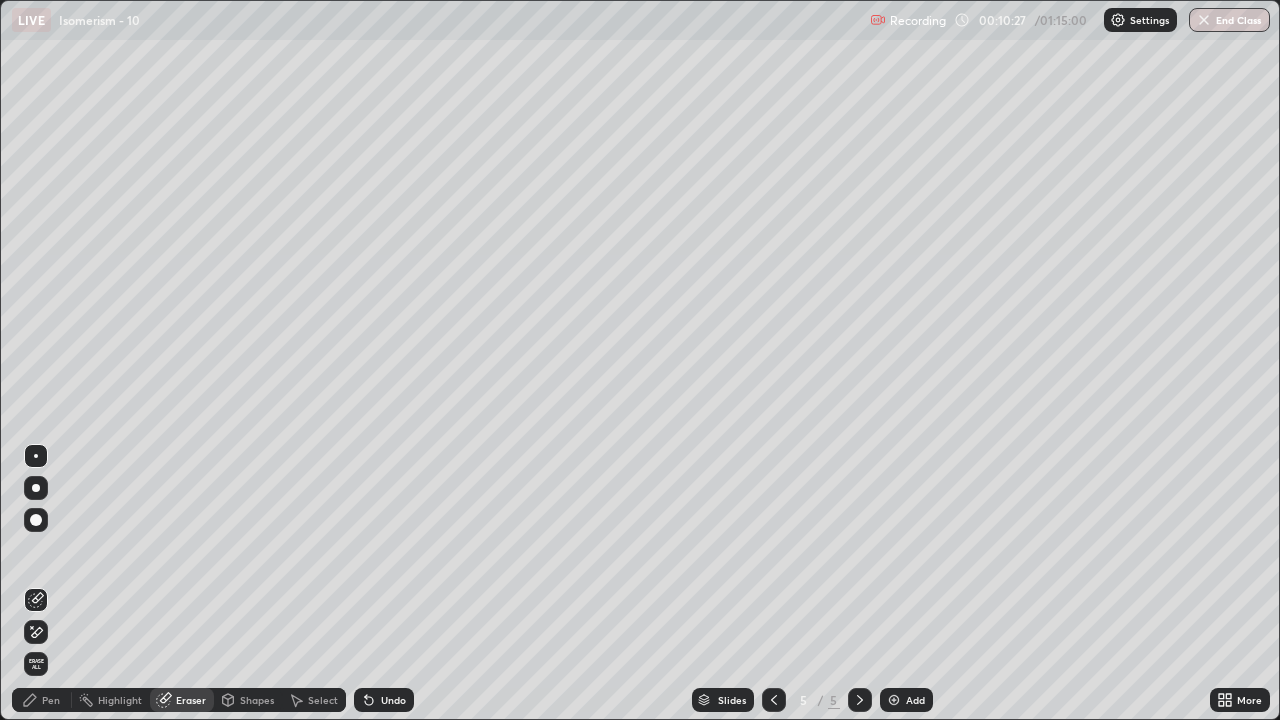 click on "Pen" at bounding box center (42, 700) 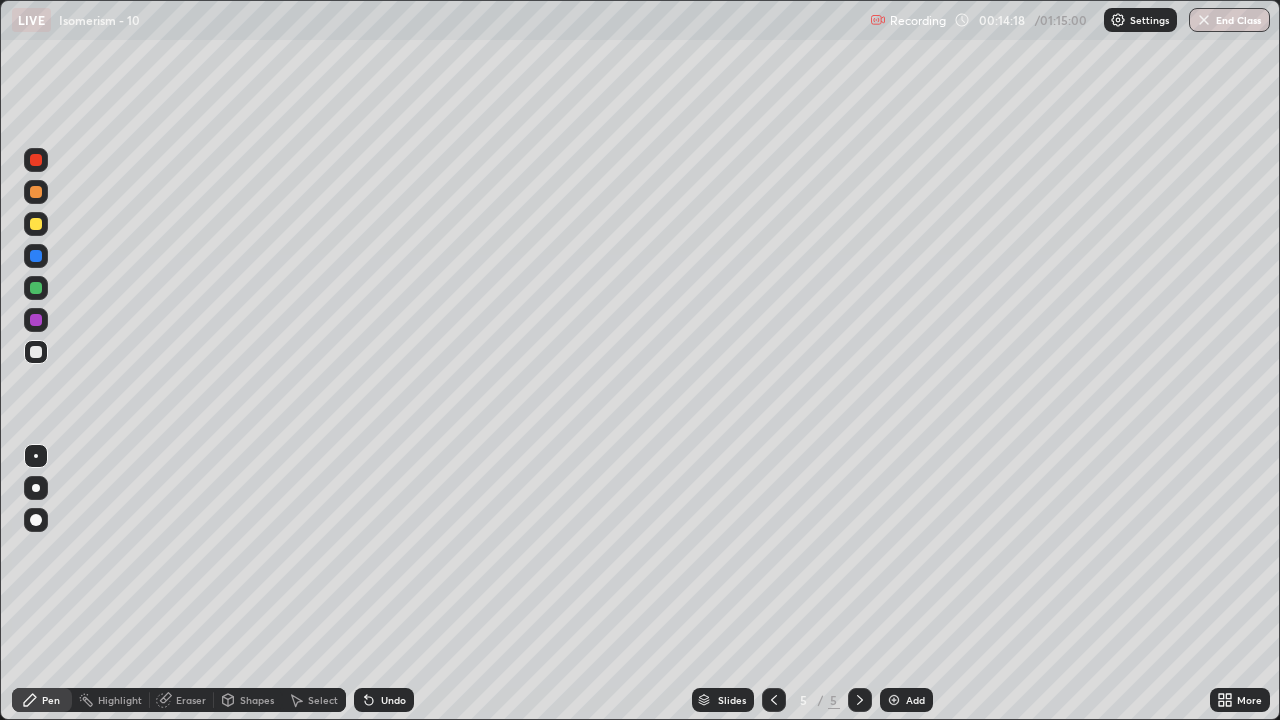 click at bounding box center [36, 160] 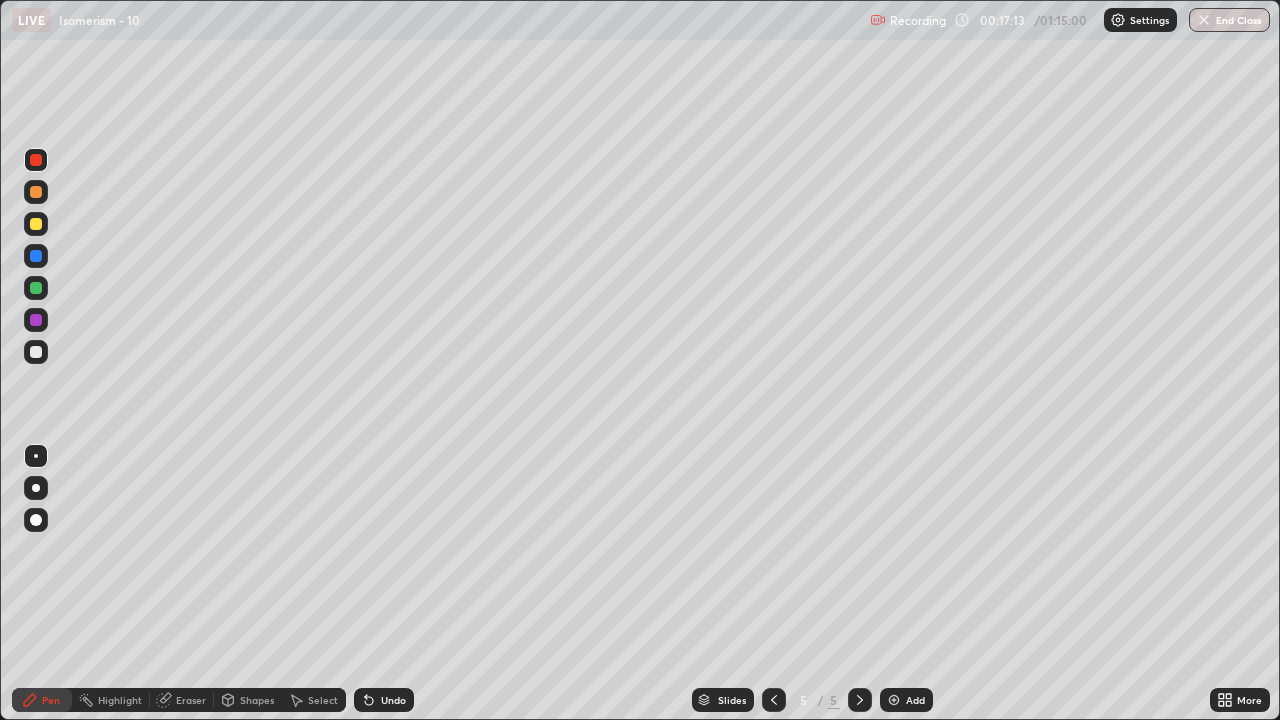 click at bounding box center [36, 352] 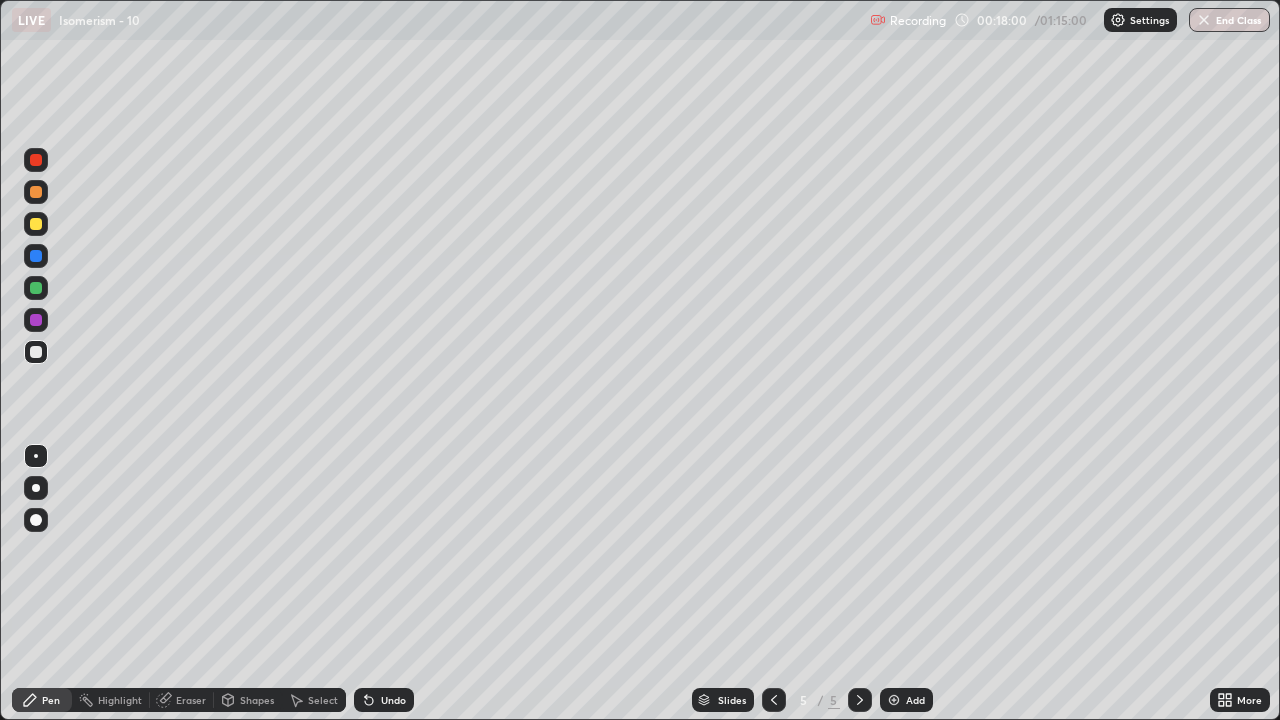 click at bounding box center [894, 700] 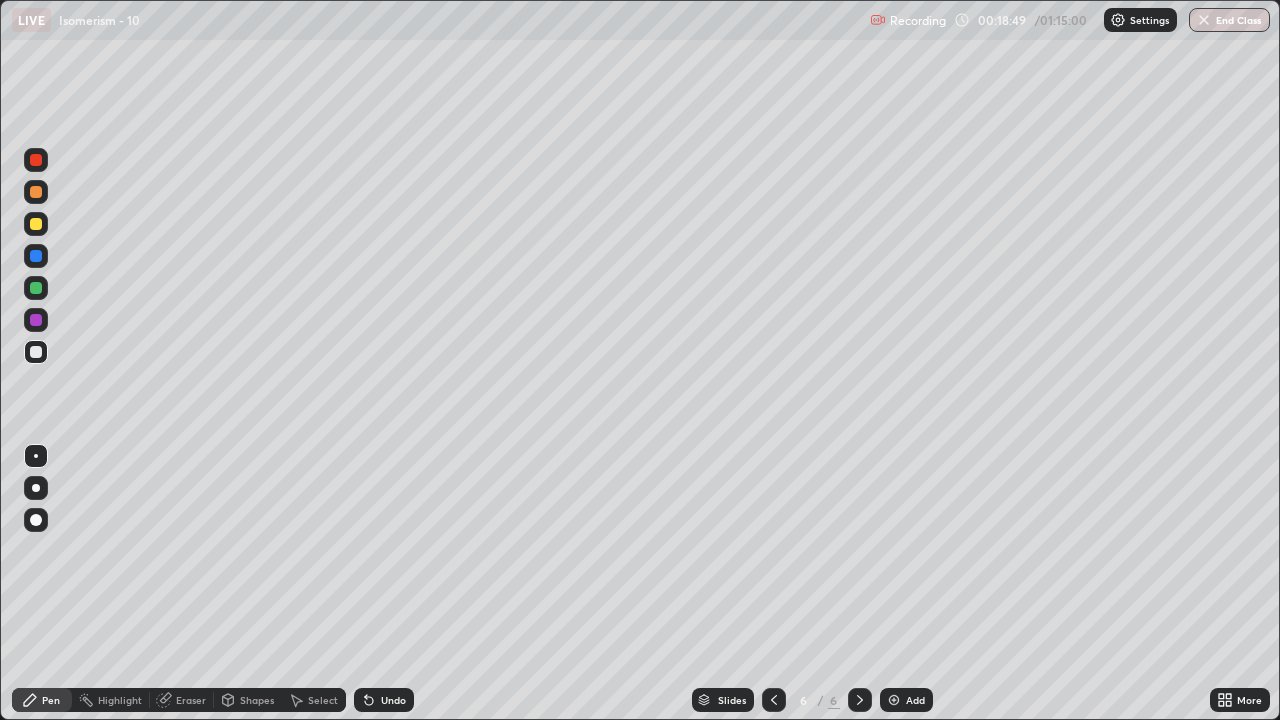 click at bounding box center [36, 160] 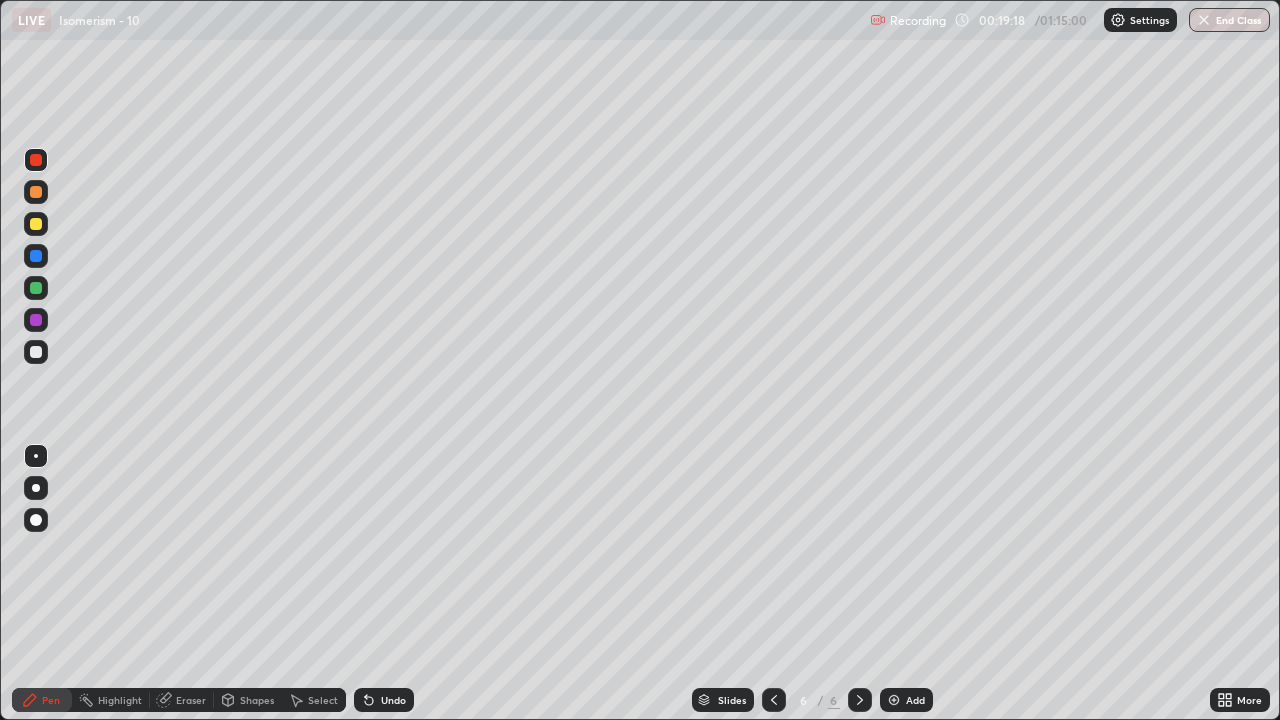 click on "Eraser" at bounding box center (191, 700) 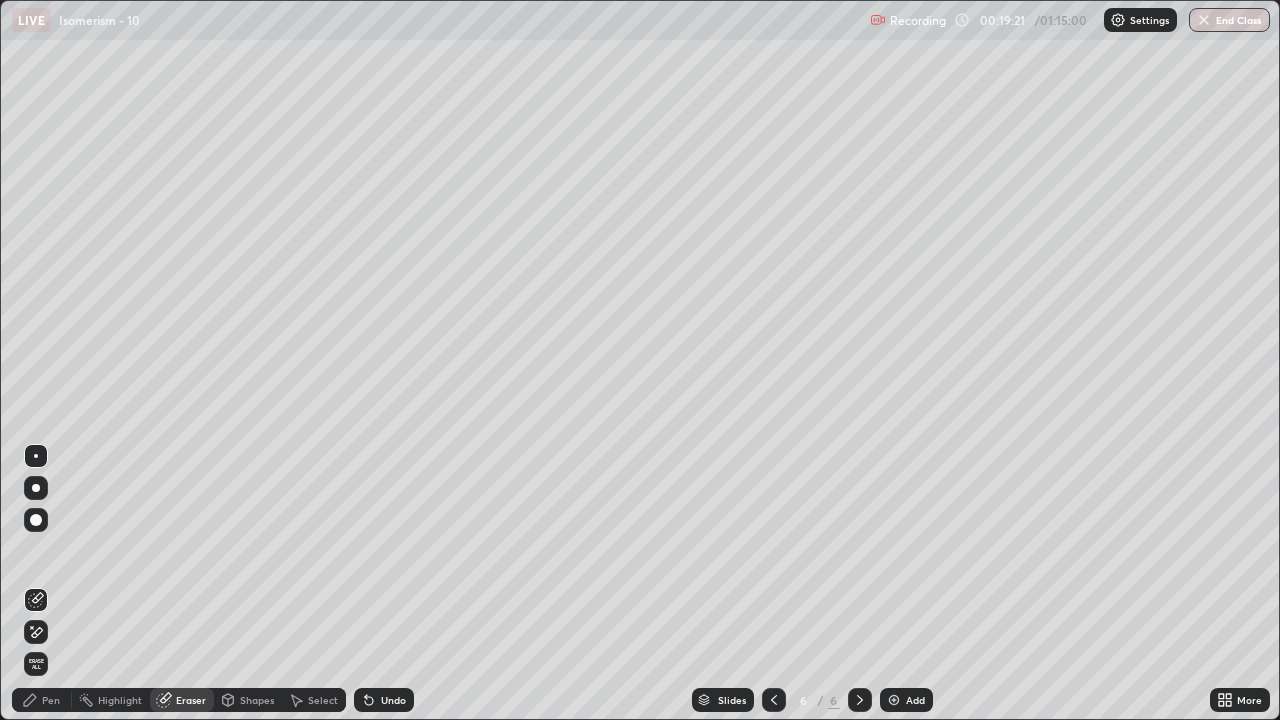 click on "Pen" at bounding box center [42, 700] 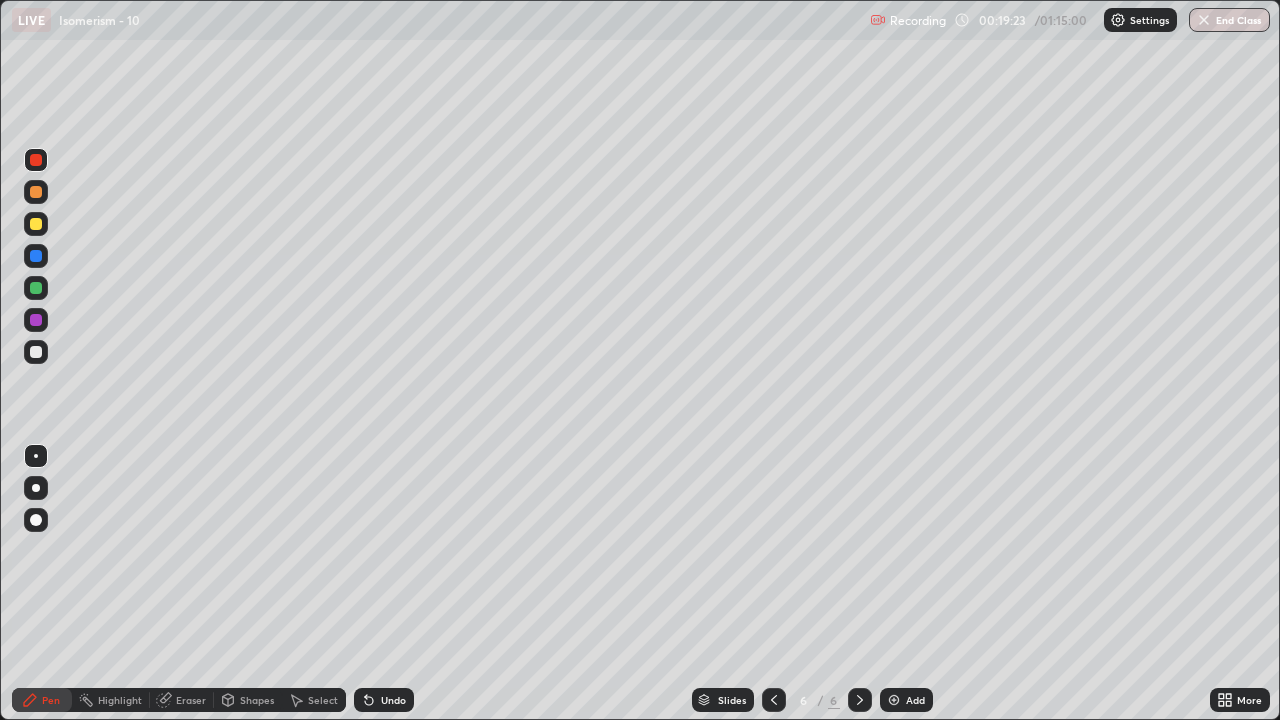 click on "Eraser" at bounding box center (191, 700) 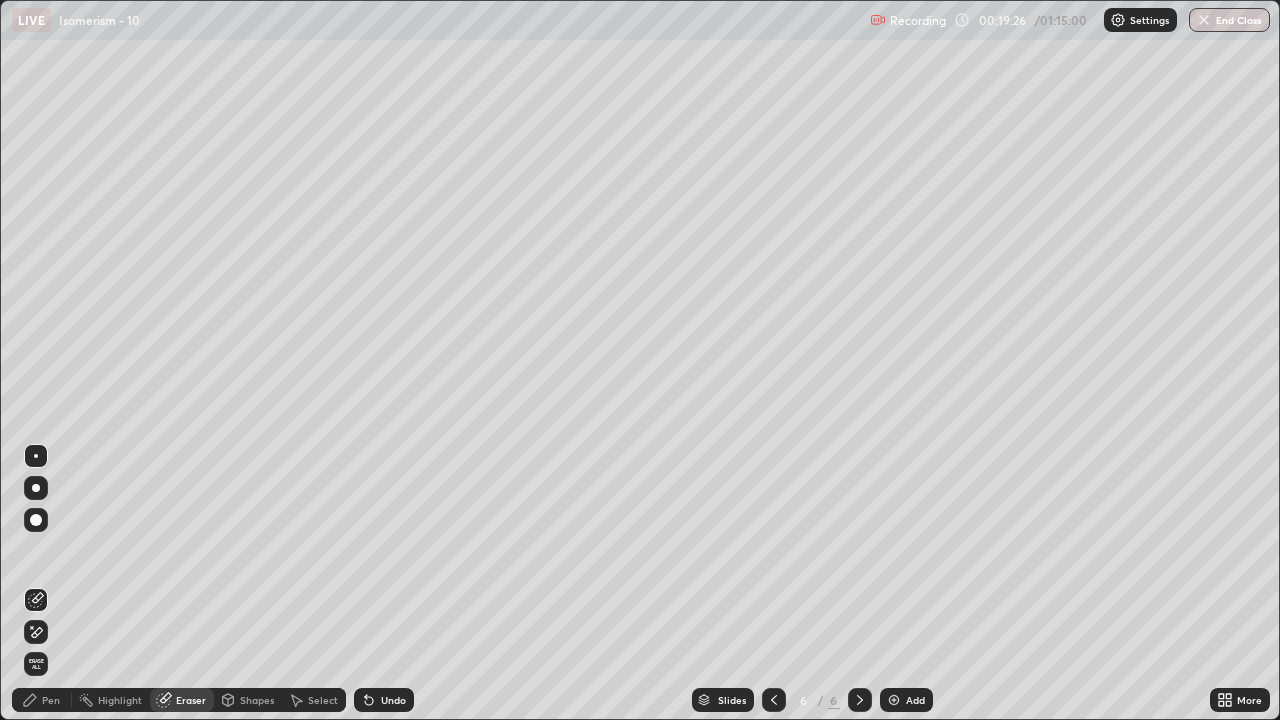click on "Pen" at bounding box center (51, 700) 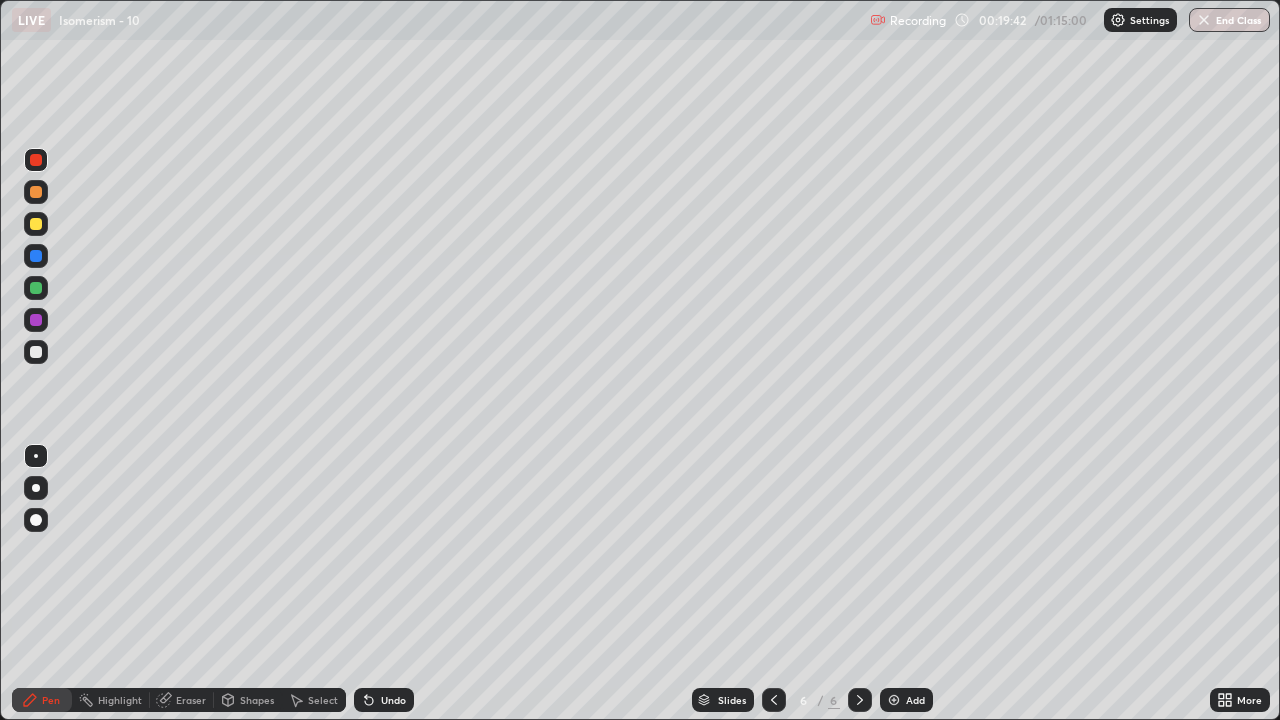 click at bounding box center (36, 352) 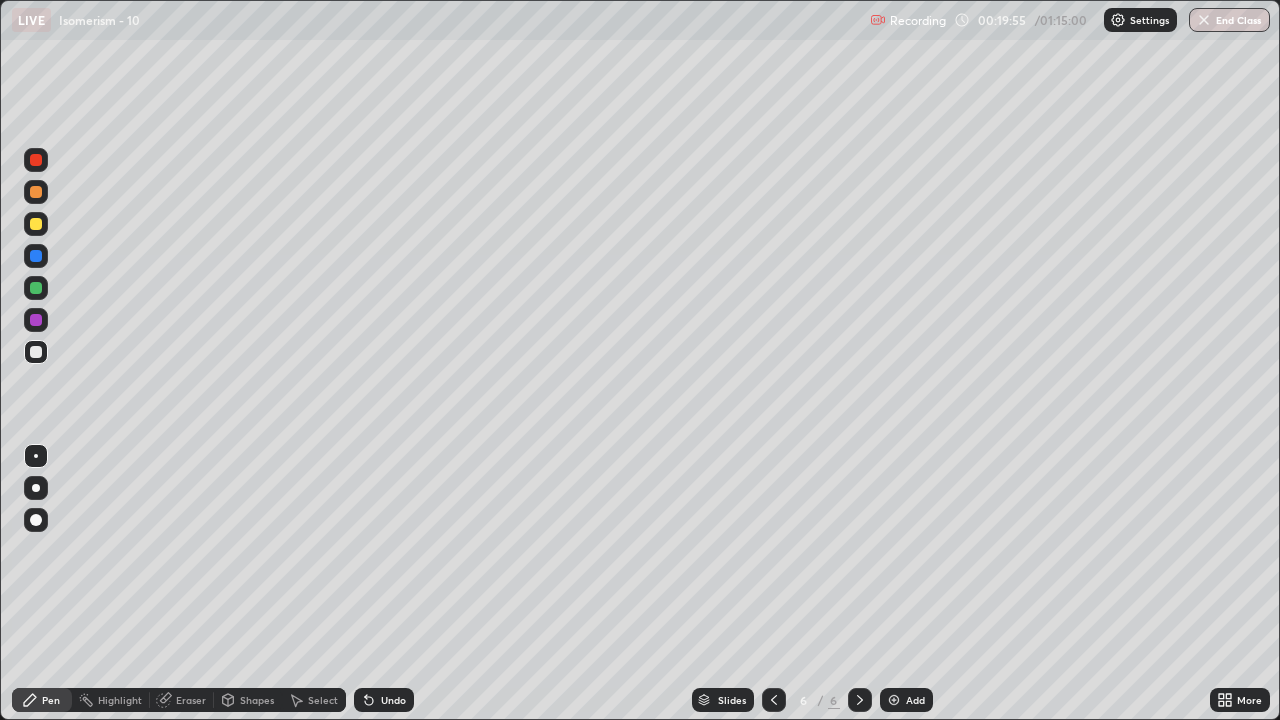 click at bounding box center [36, 160] 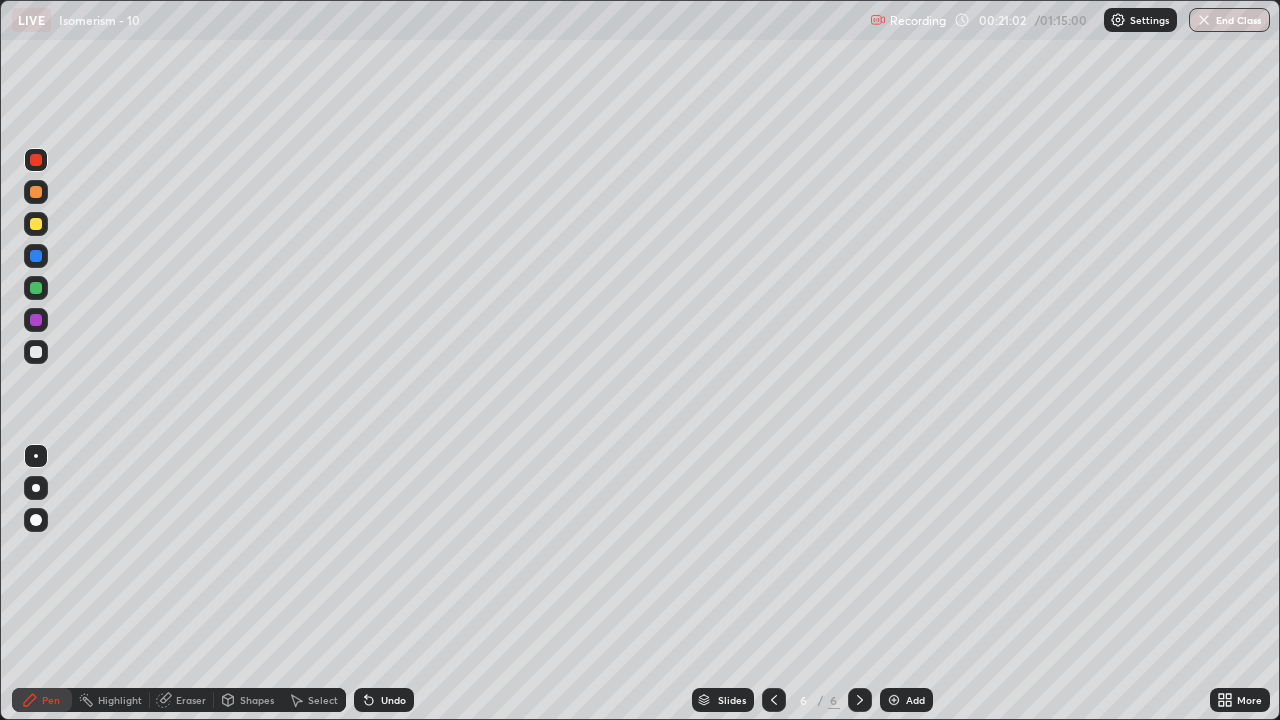 click on "Eraser" at bounding box center (191, 700) 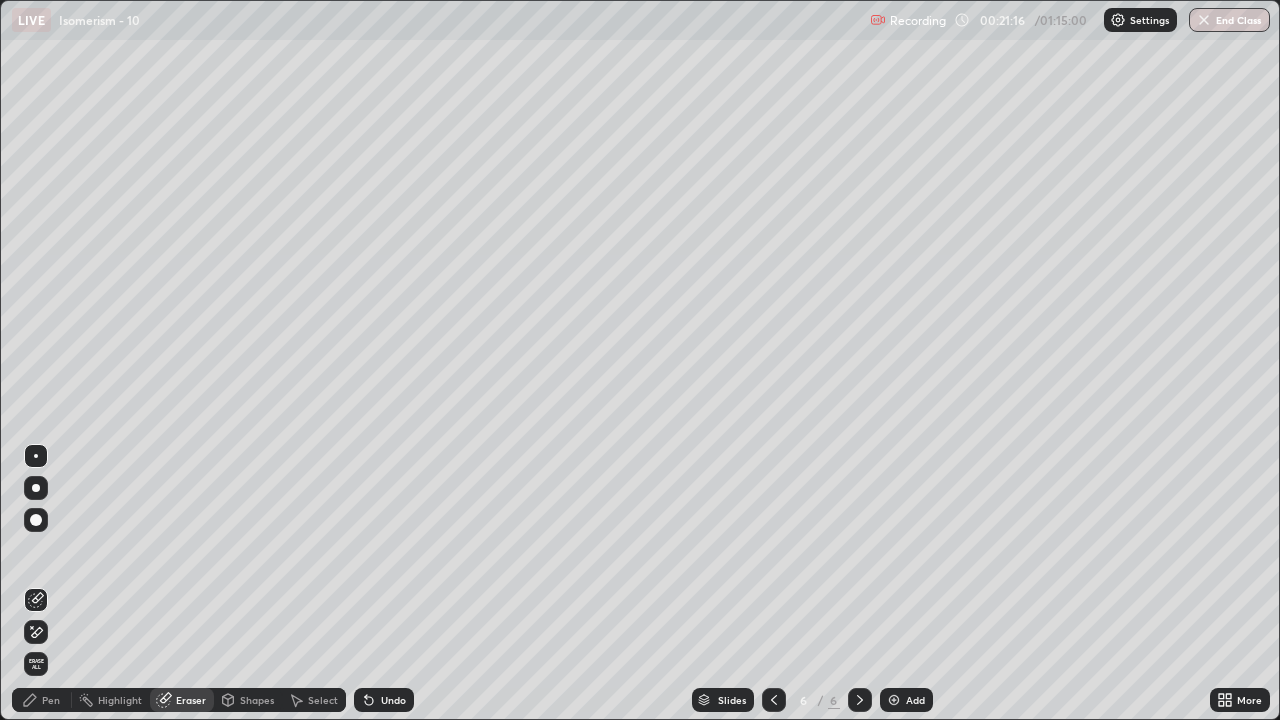 click on "Pen" at bounding box center (42, 700) 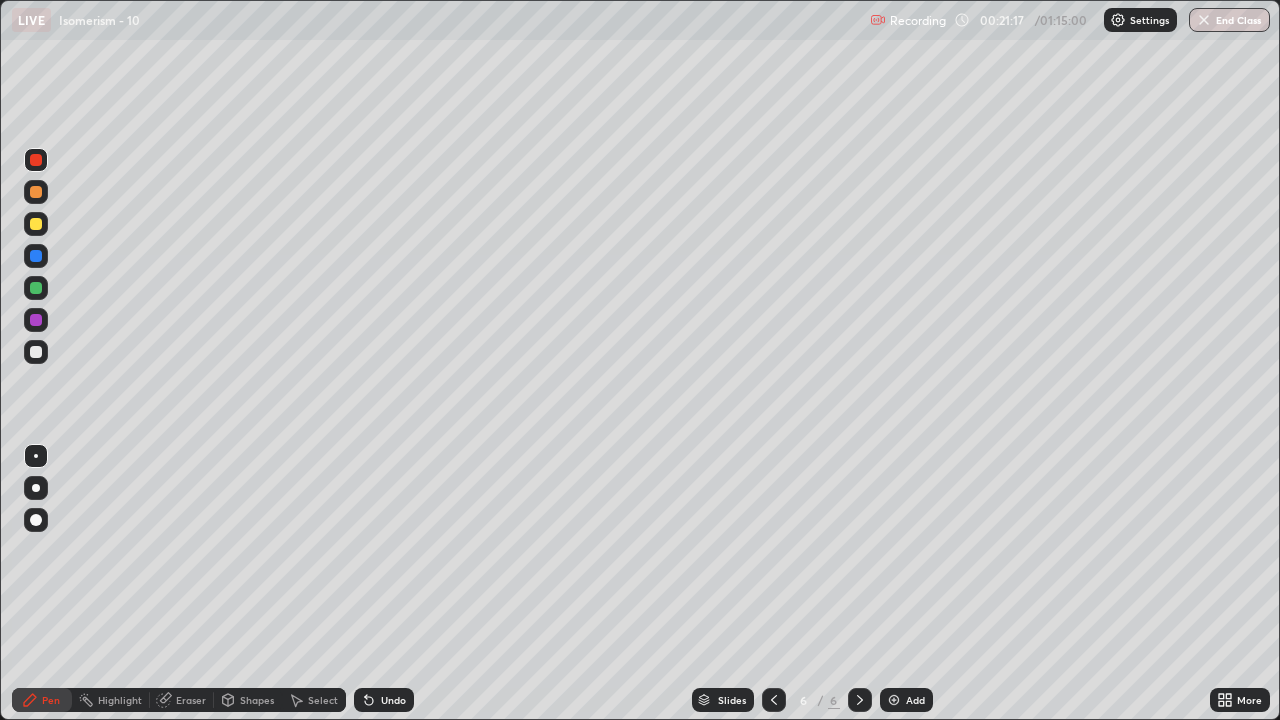 click at bounding box center (36, 352) 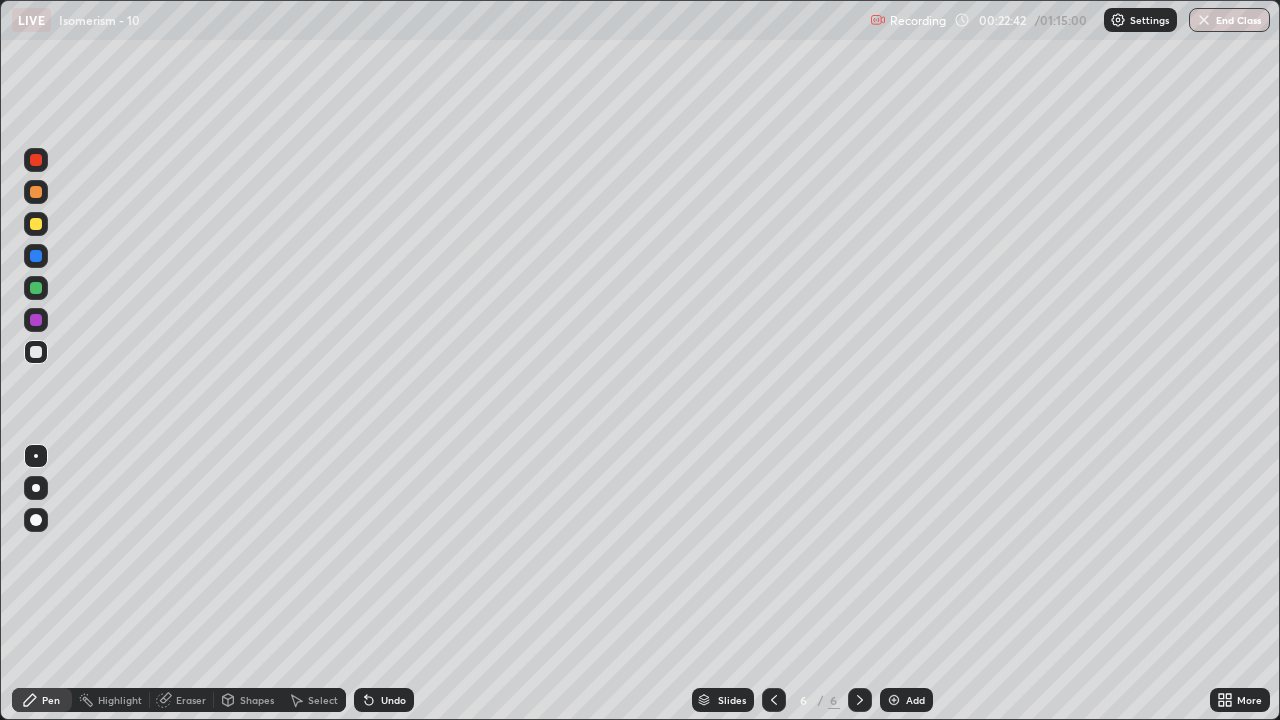 click at bounding box center [36, 160] 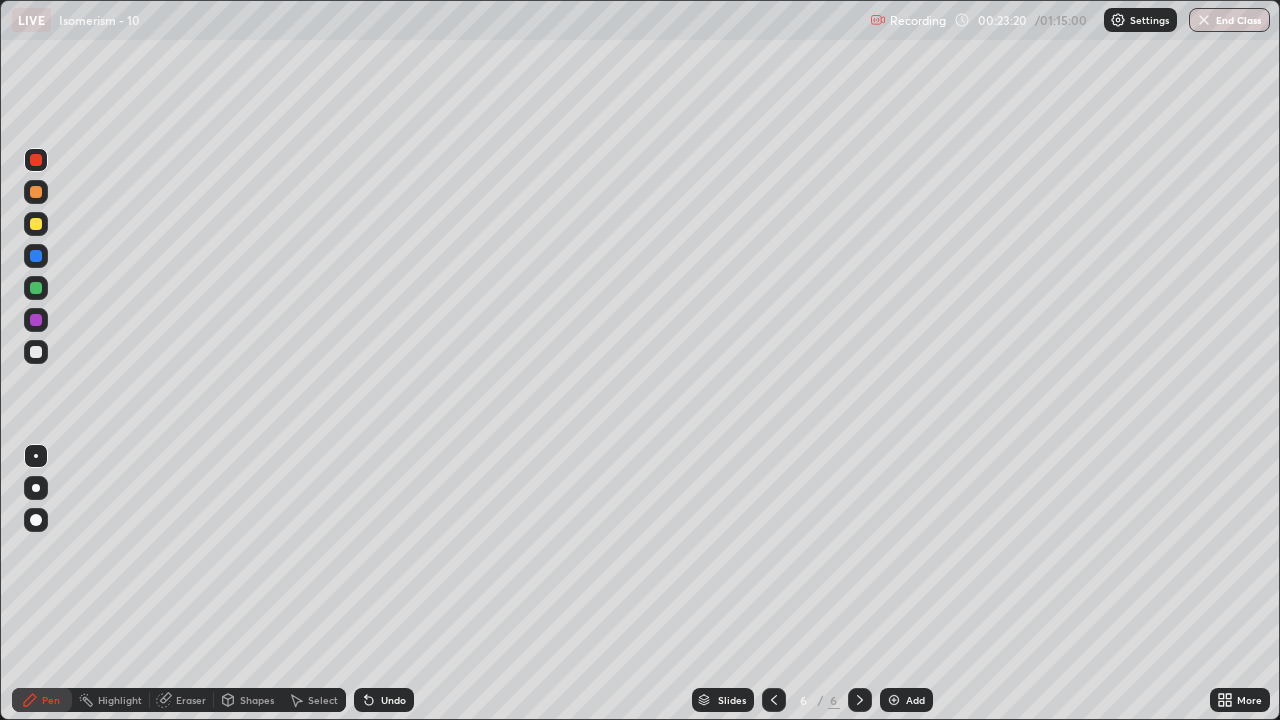 click at bounding box center [36, 352] 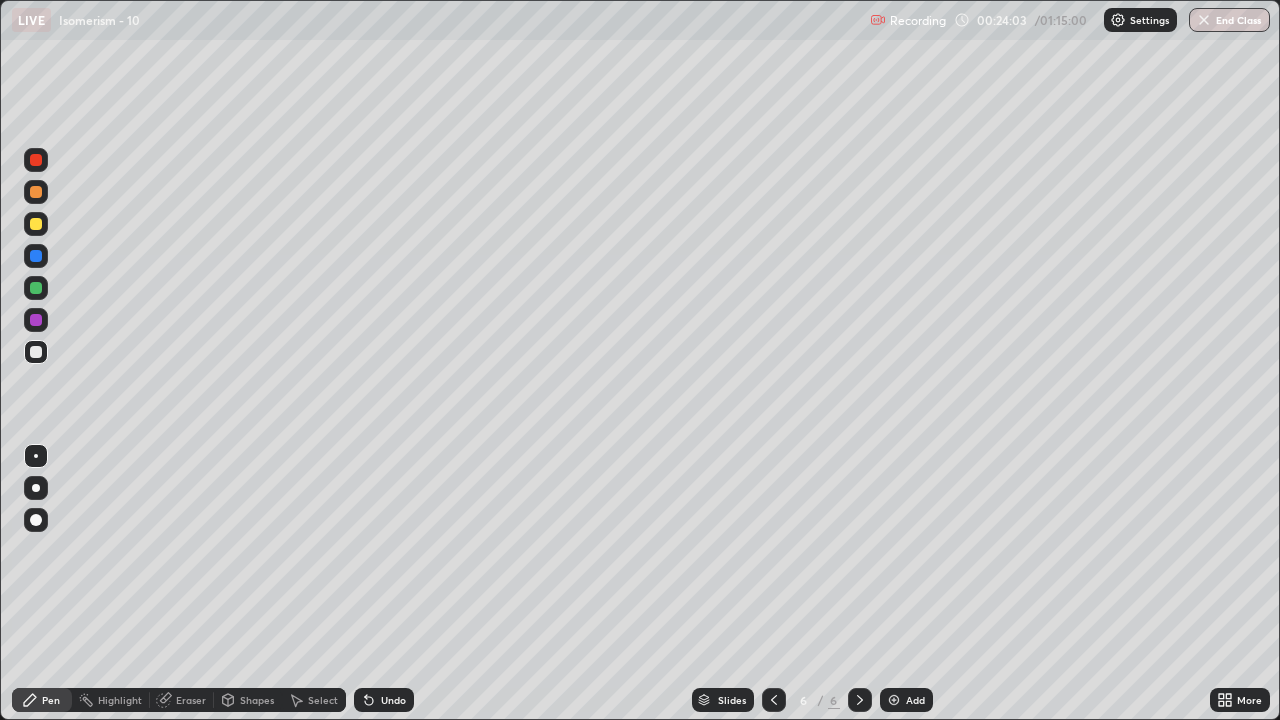 click on "Eraser" at bounding box center [191, 700] 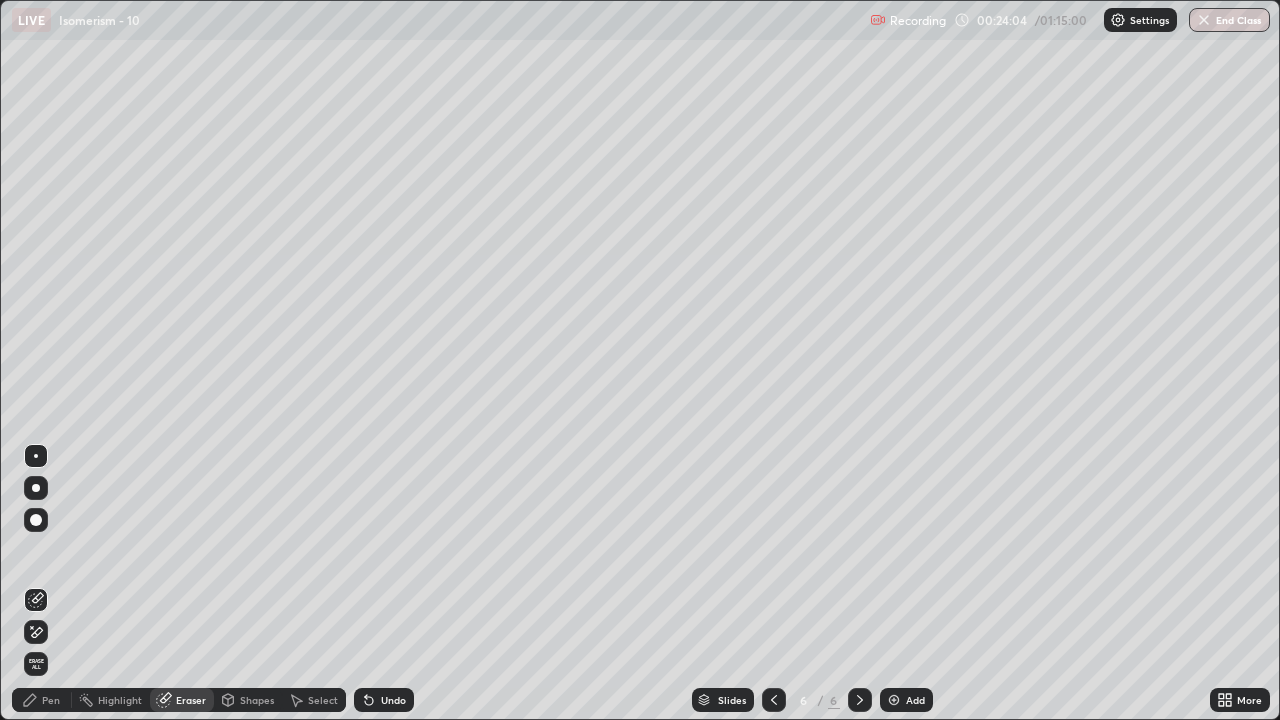 click on "Pen" at bounding box center [42, 700] 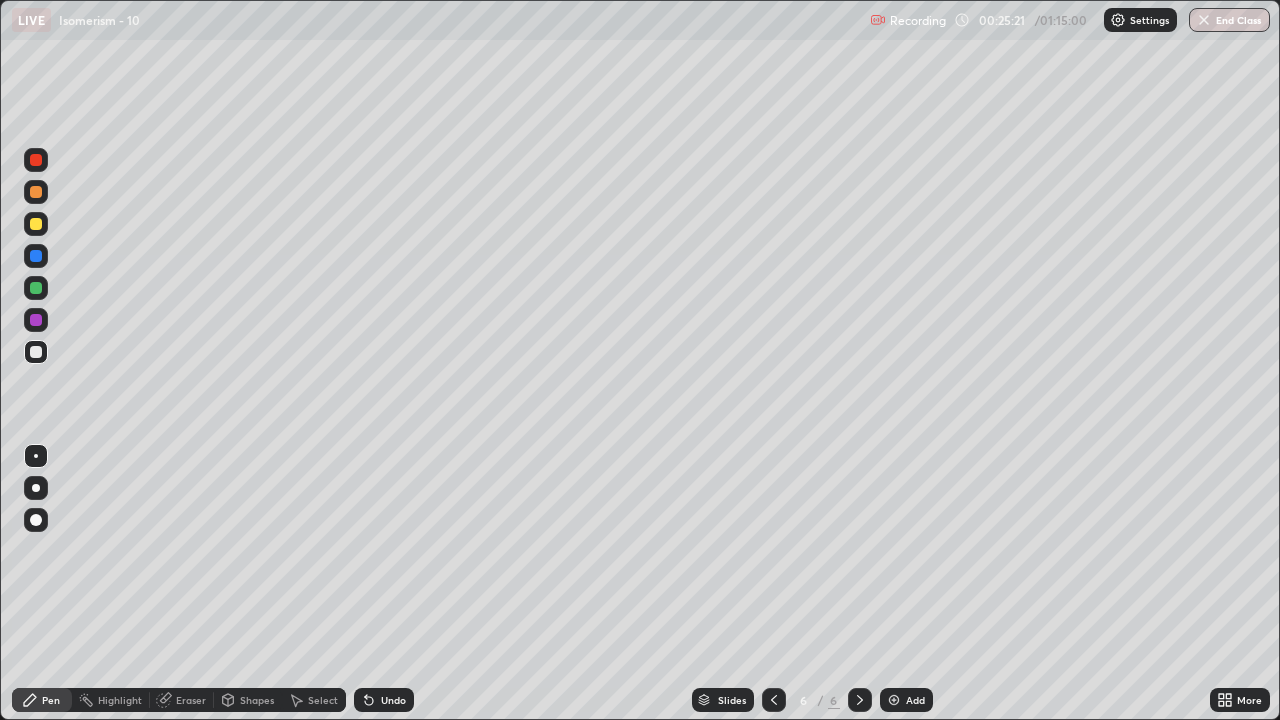 click at bounding box center [36, 160] 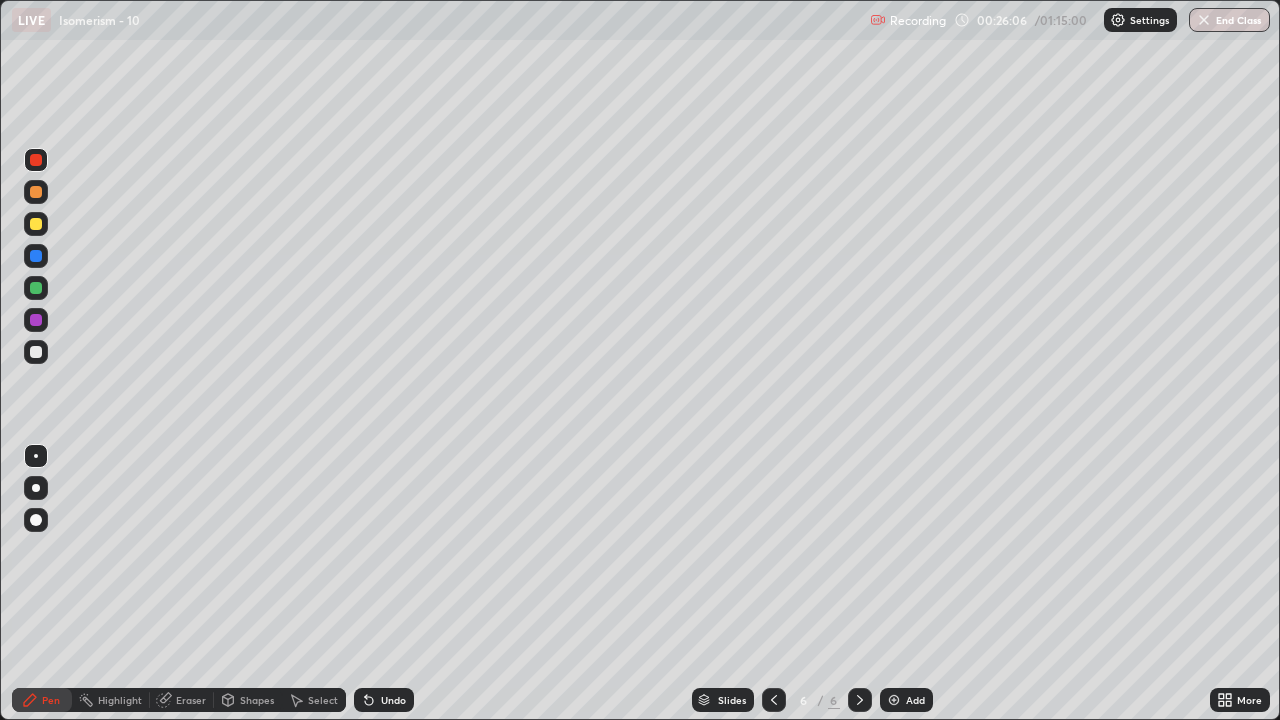 click at bounding box center [36, 352] 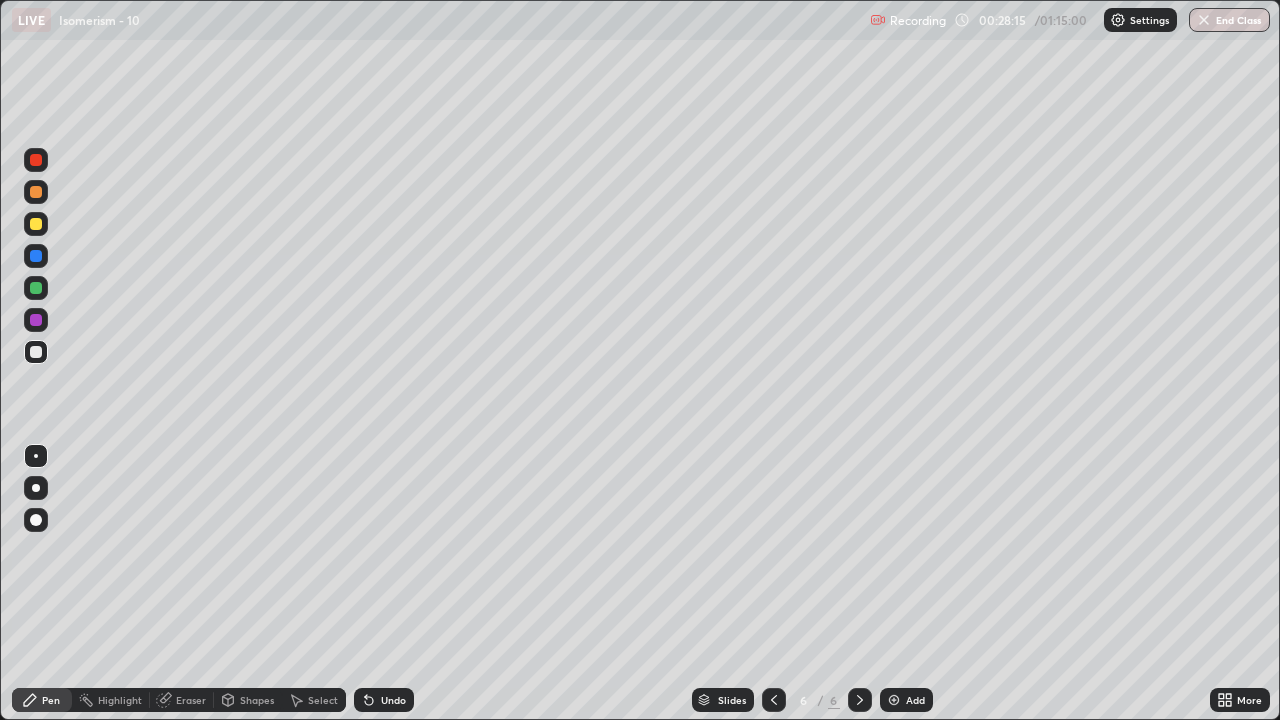 click on "Eraser" at bounding box center (191, 700) 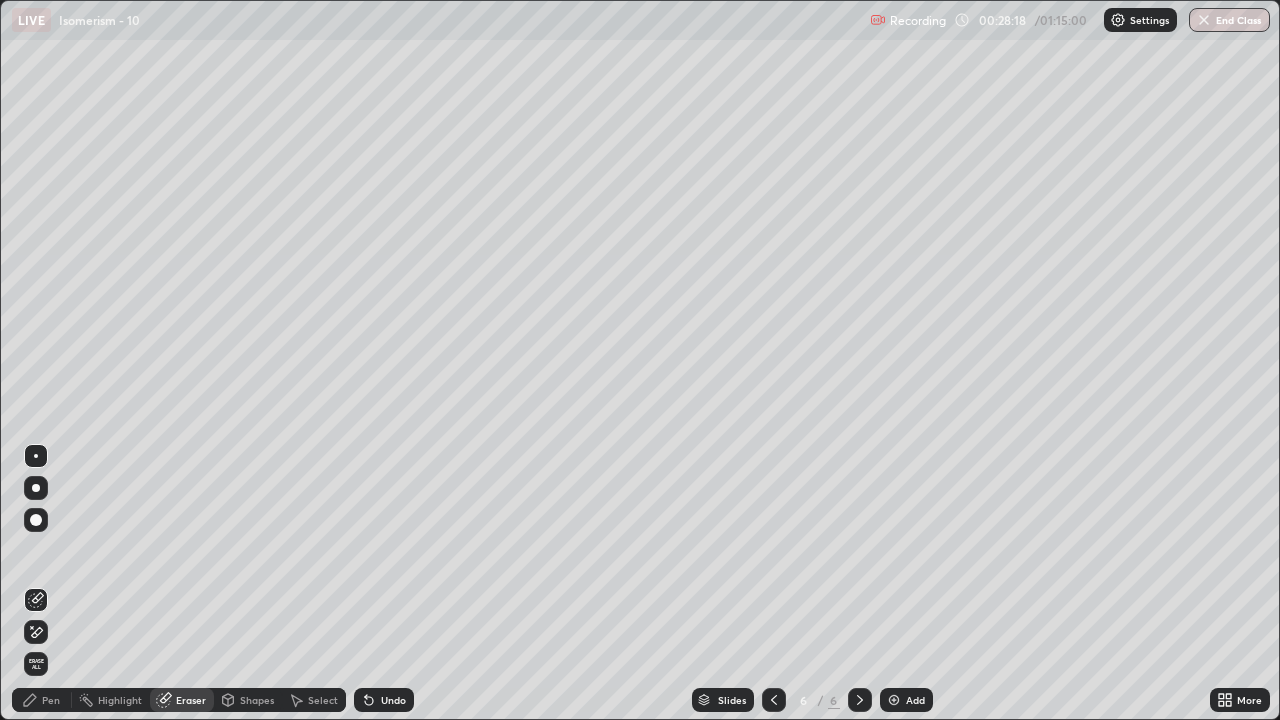 click on "Pen" at bounding box center (51, 700) 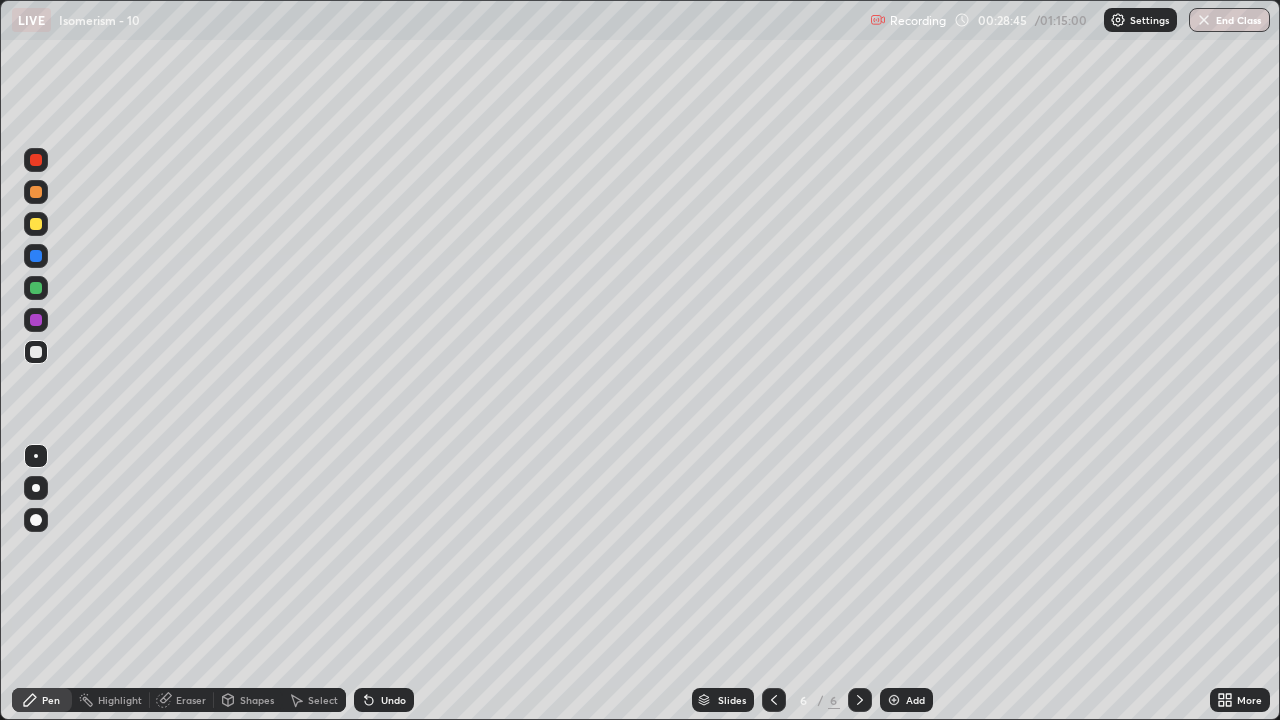 click at bounding box center (36, 160) 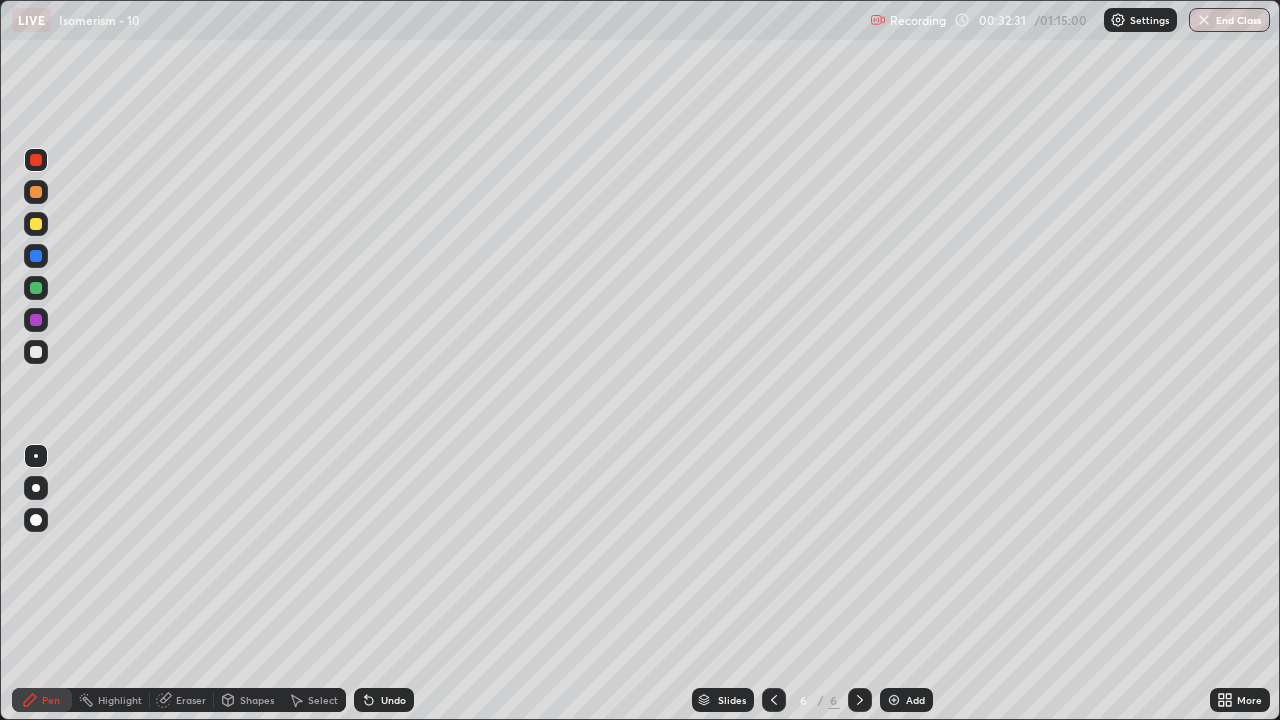 click at bounding box center [36, 352] 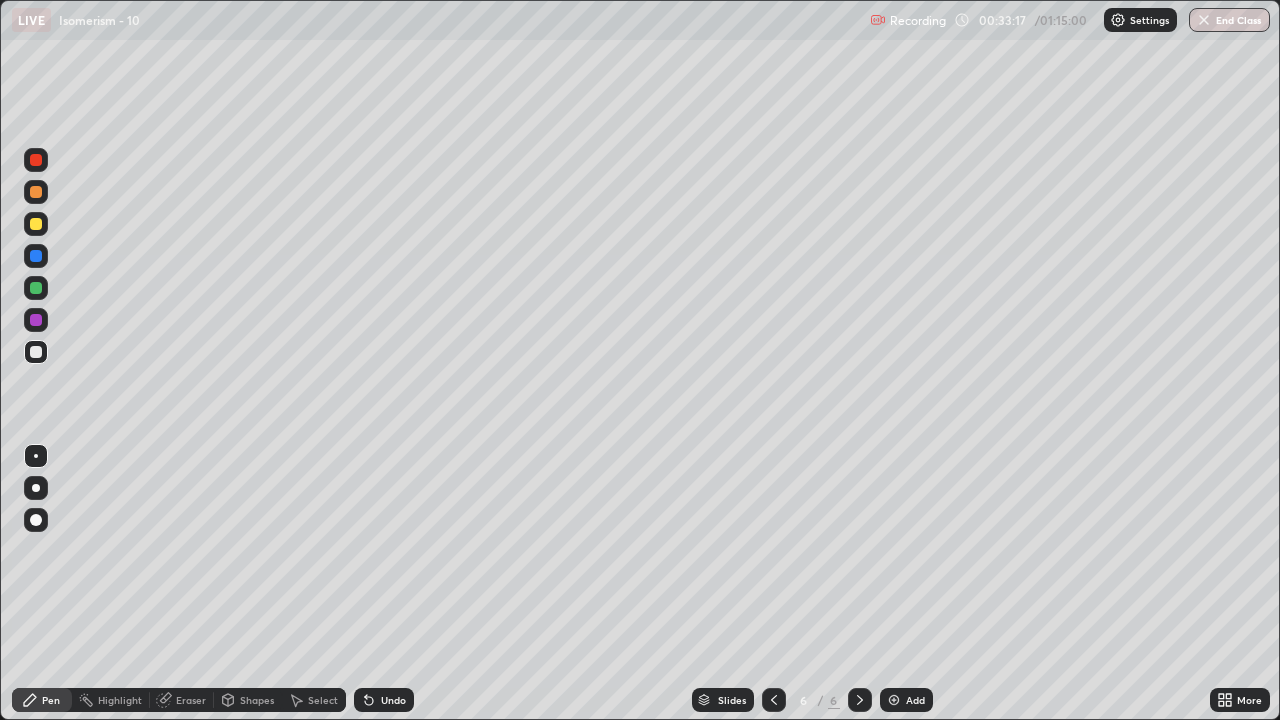 click at bounding box center (36, 160) 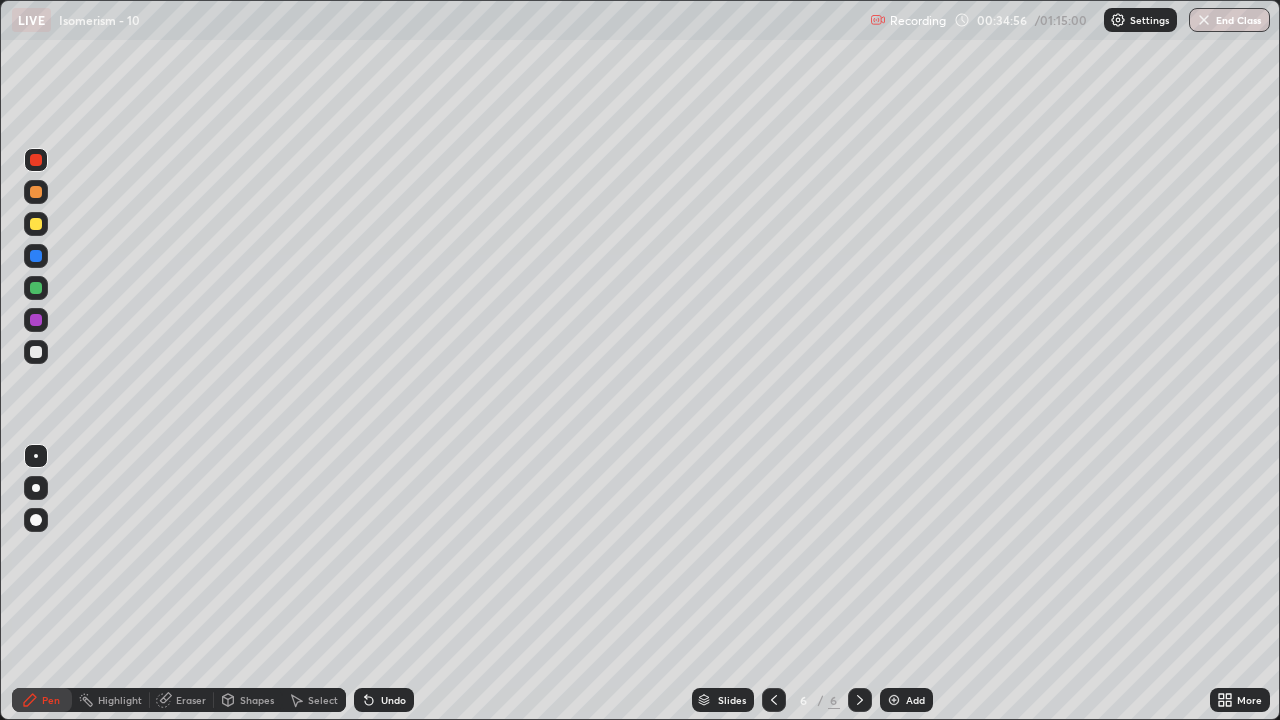 click at bounding box center [36, 352] 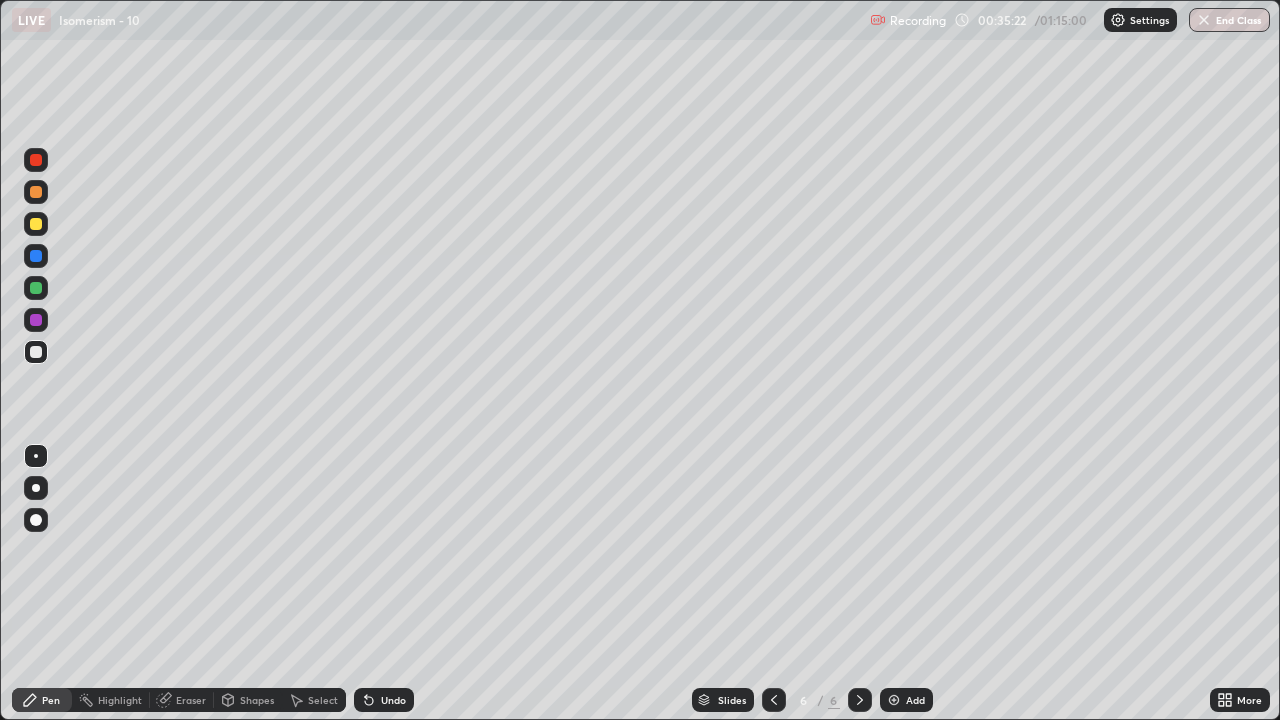 click at bounding box center [894, 700] 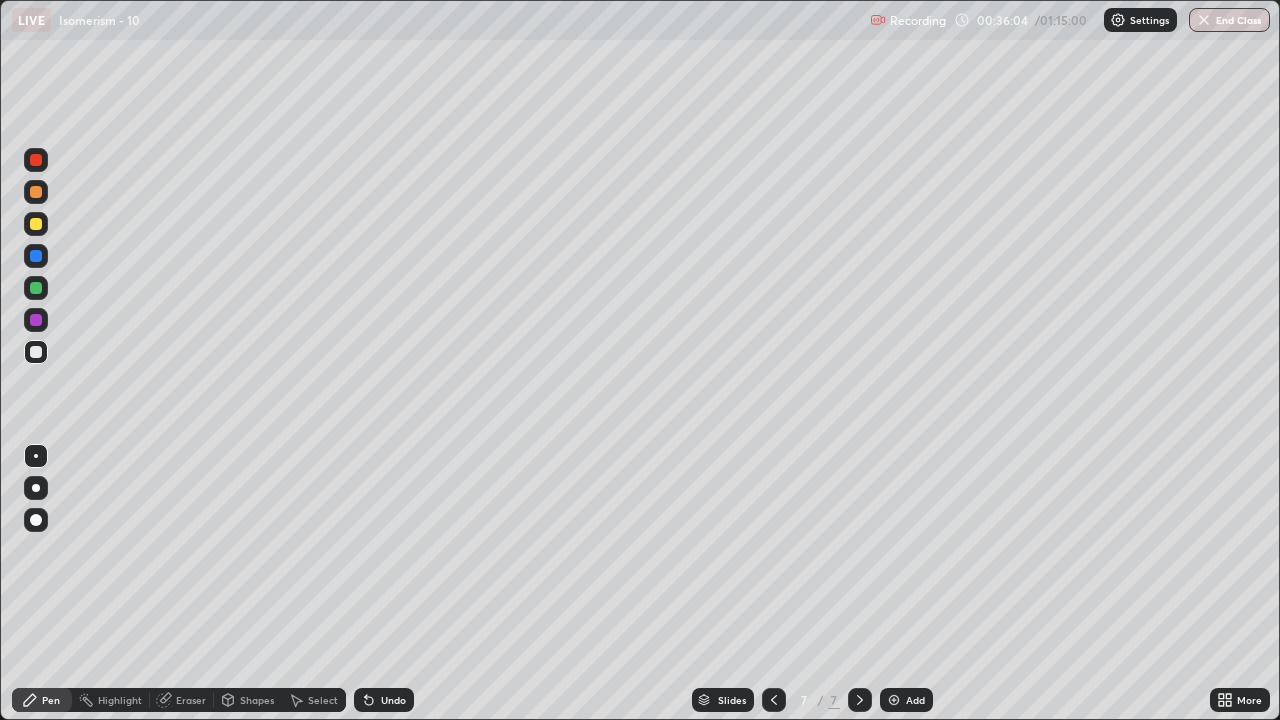 click on "Eraser" at bounding box center [191, 700] 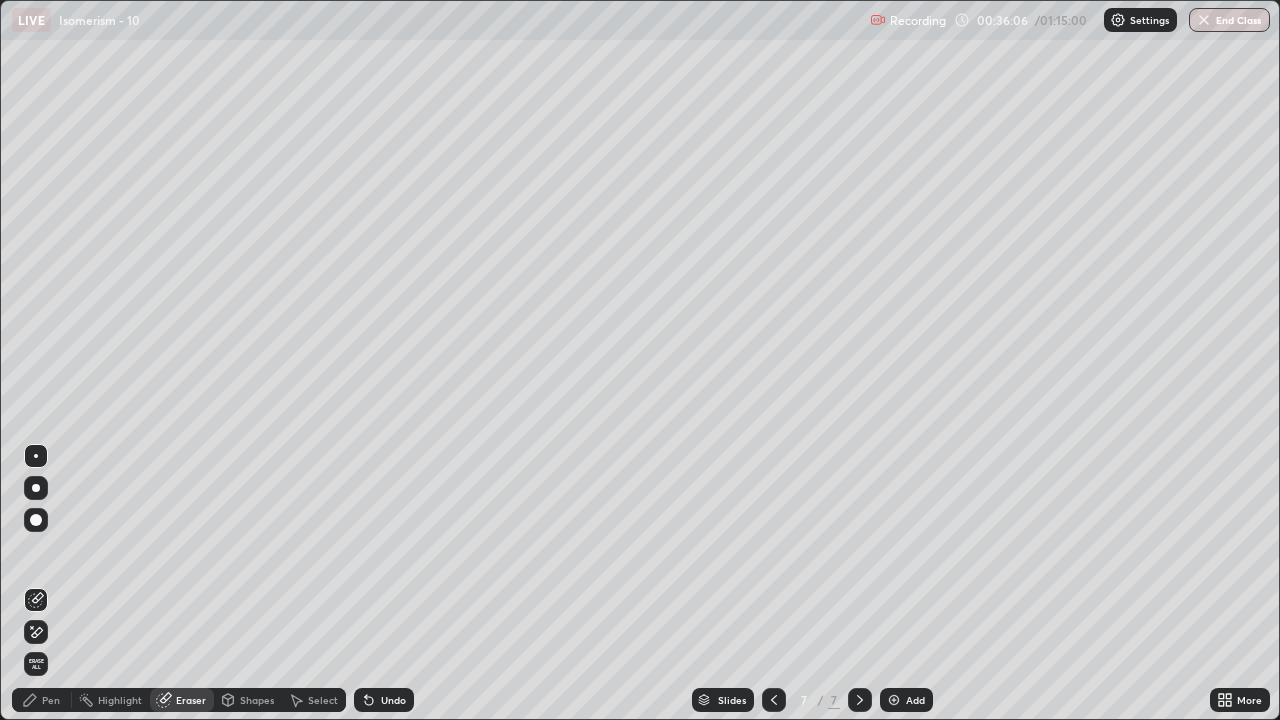 click on "Pen" at bounding box center (51, 700) 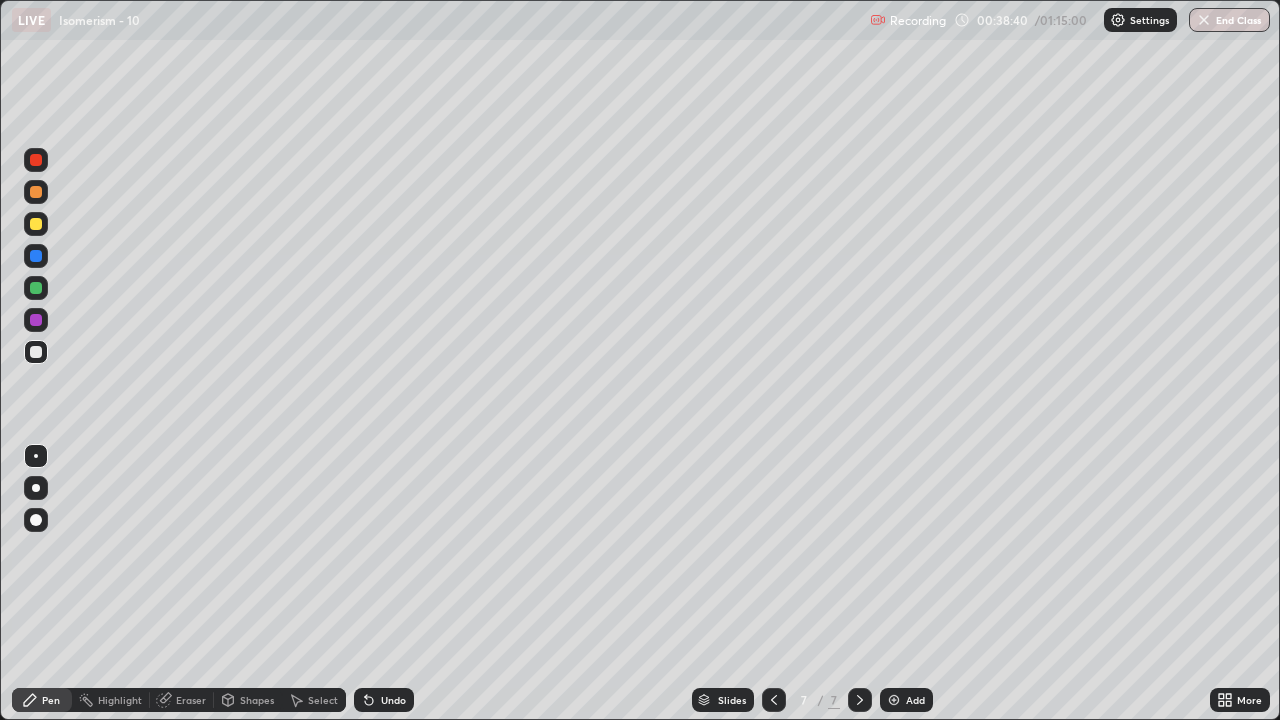 click at bounding box center [36, 160] 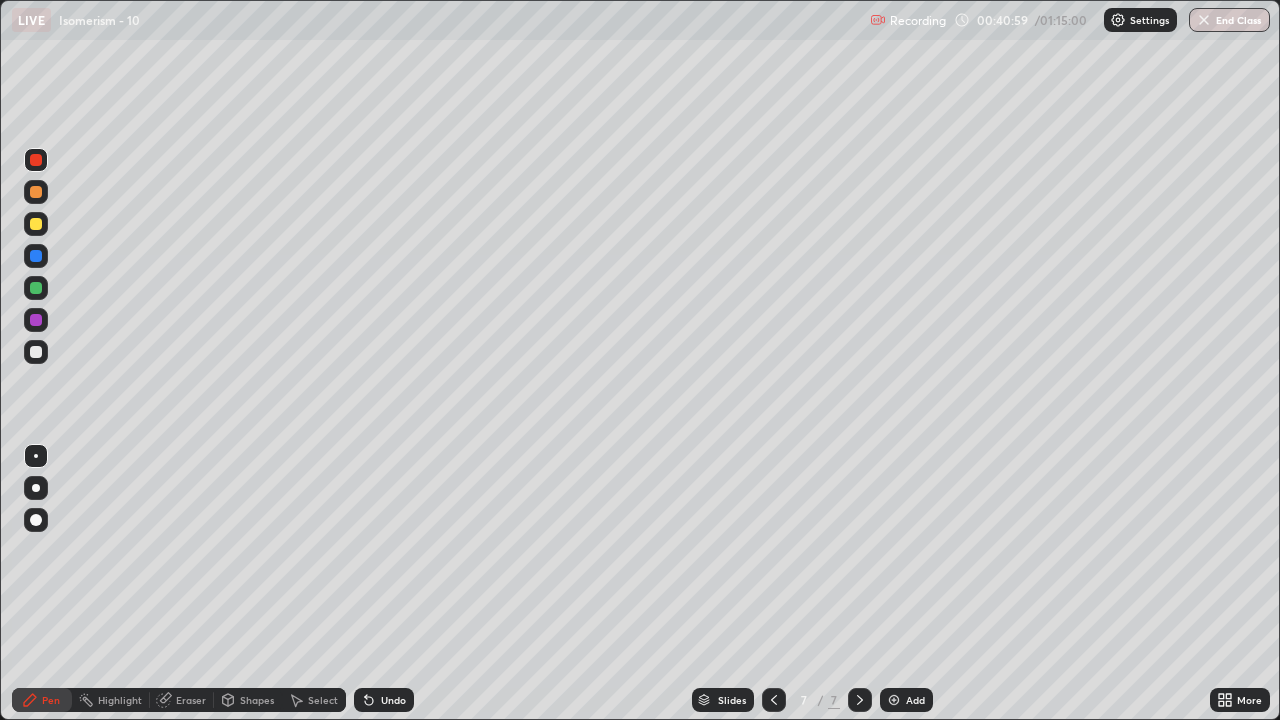 click at bounding box center [36, 352] 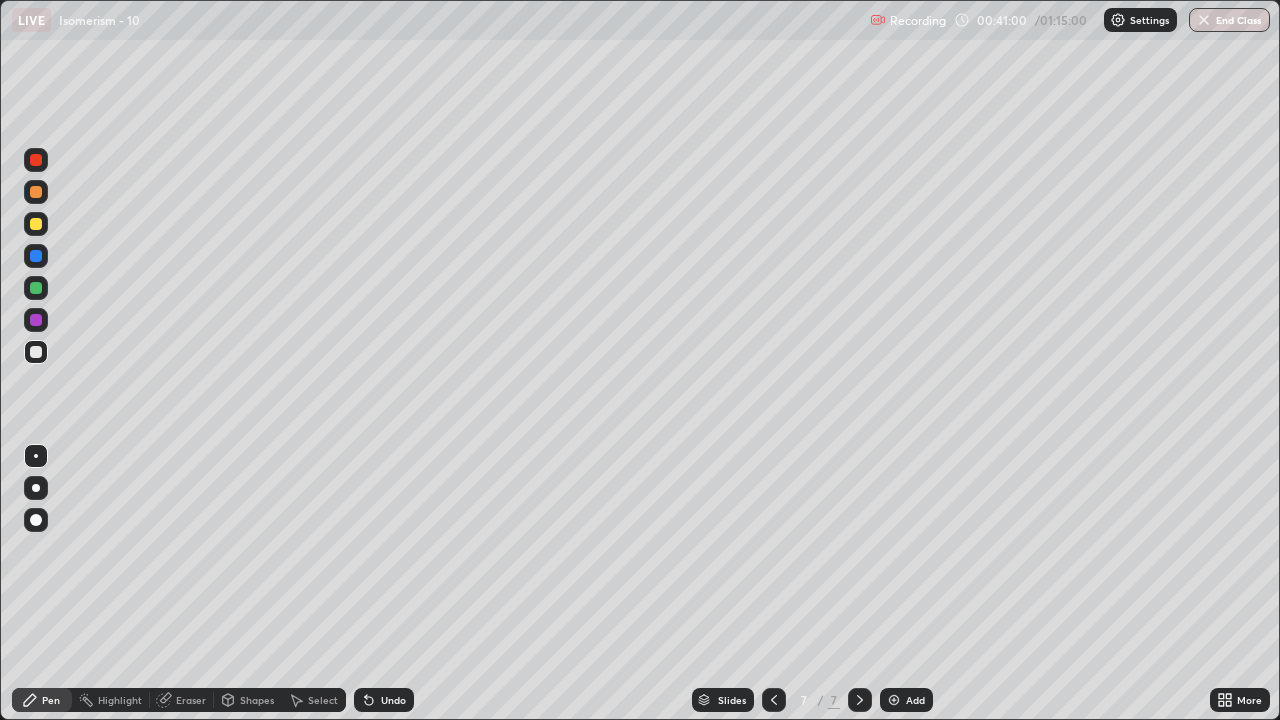 click on "Eraser" at bounding box center [191, 700] 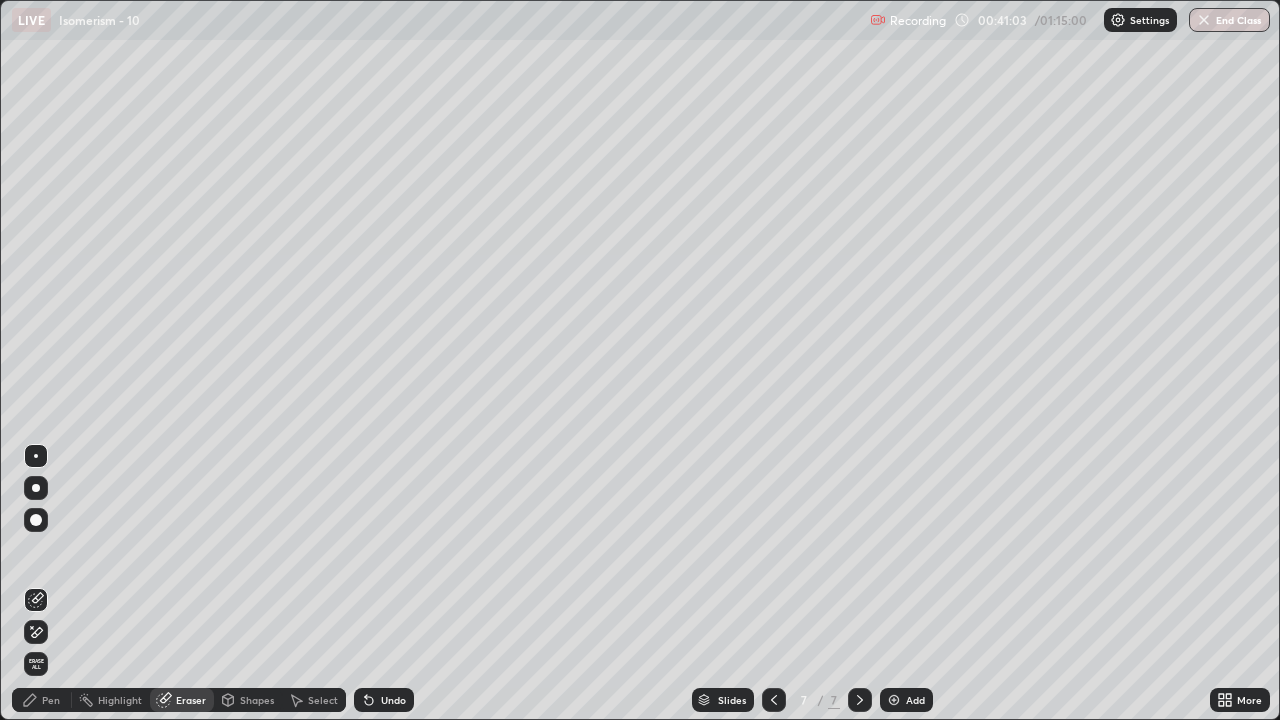 click on "Pen" at bounding box center (51, 700) 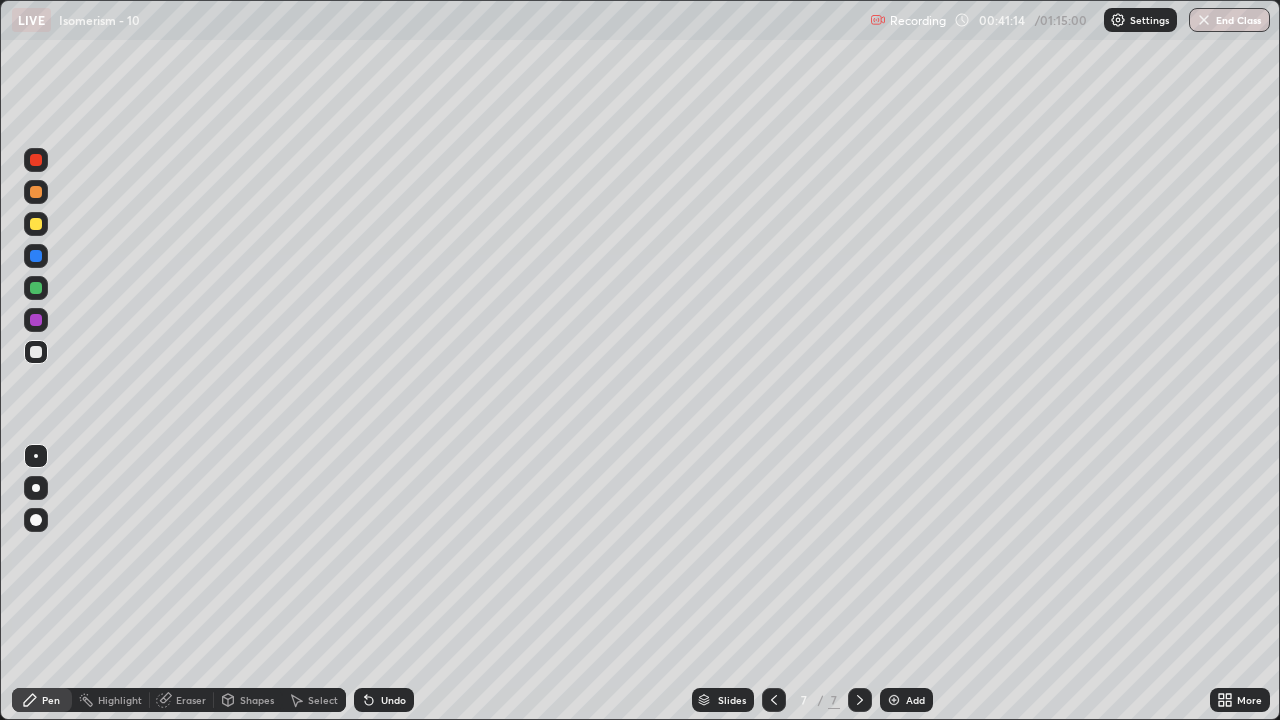 click on "Eraser" at bounding box center (191, 700) 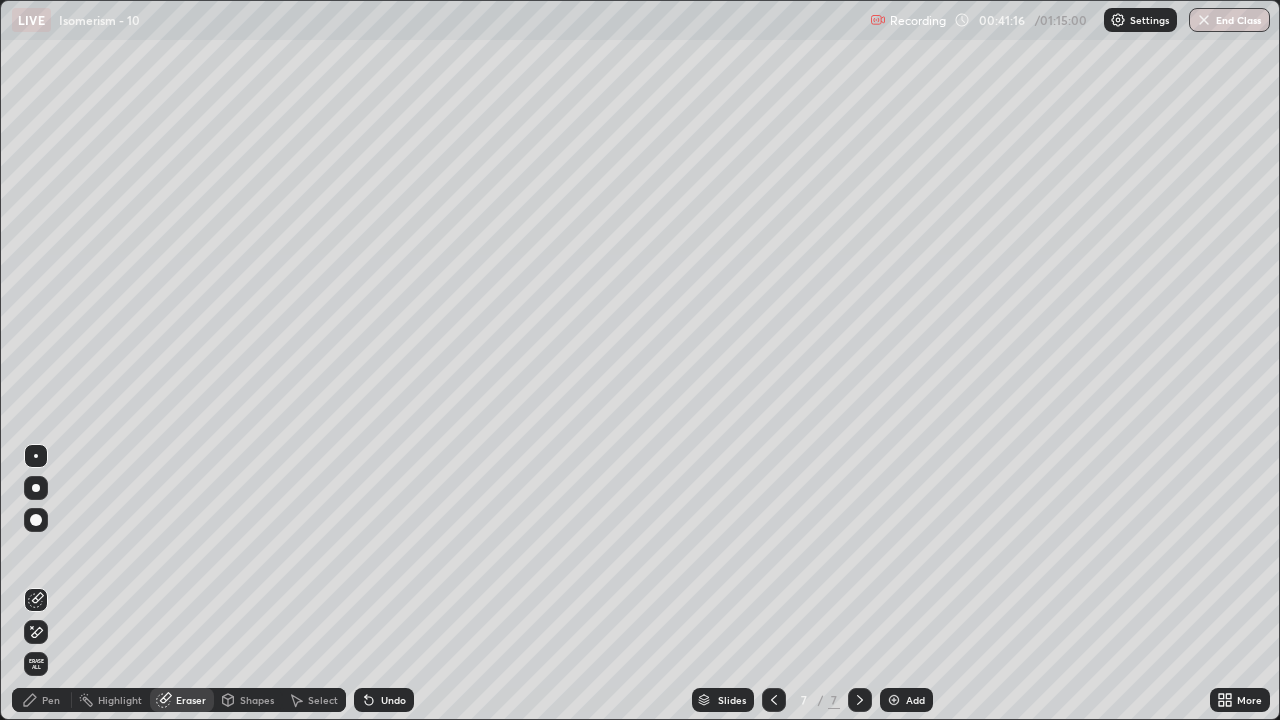 click on "Pen" at bounding box center (42, 700) 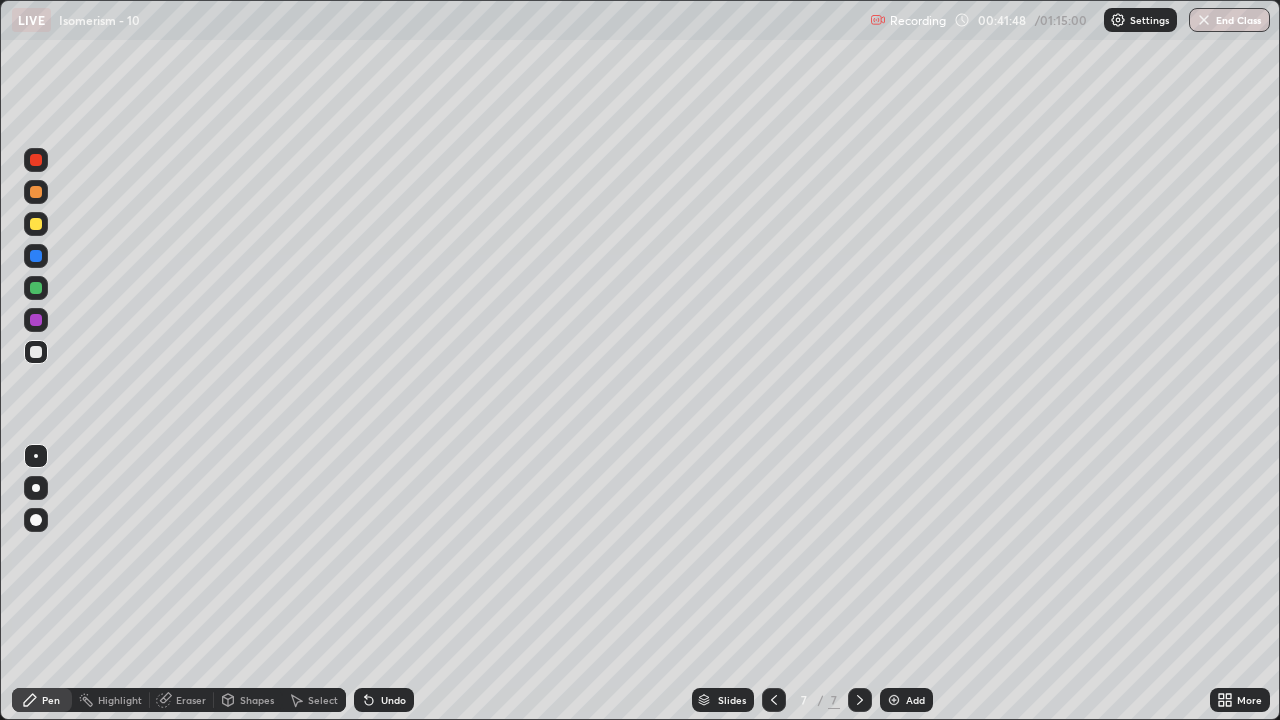click 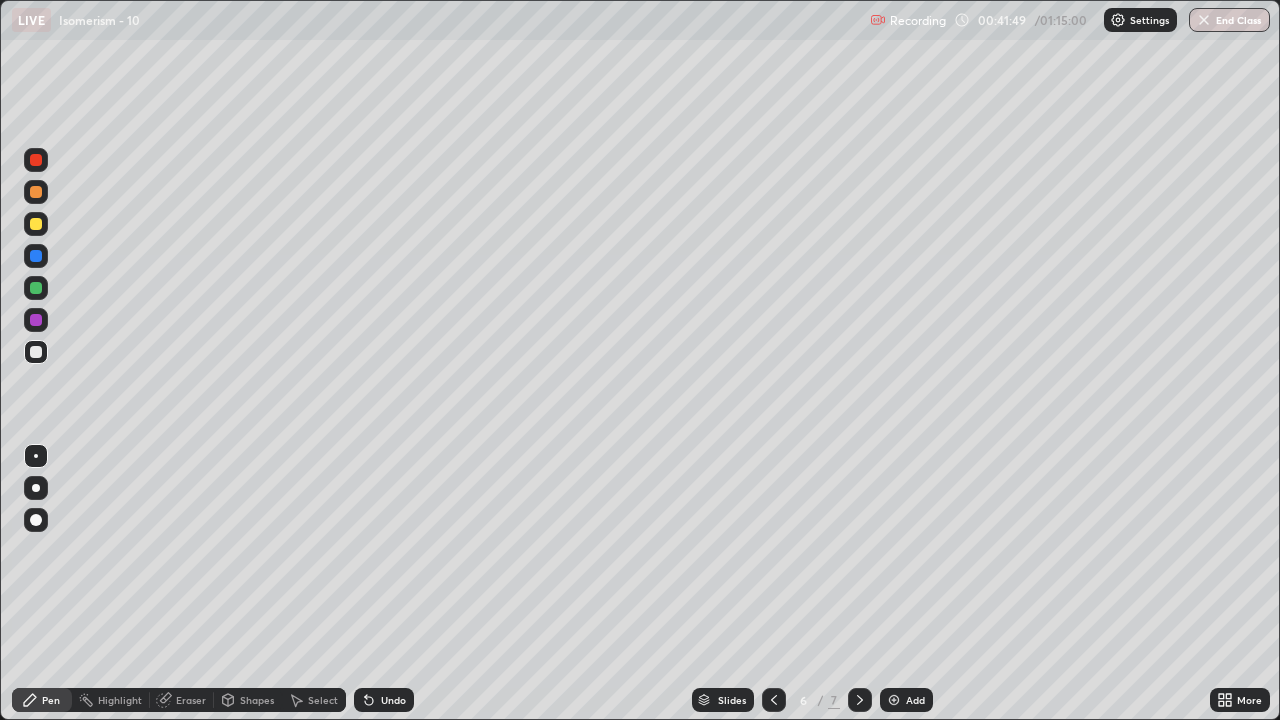 click at bounding box center [774, 700] 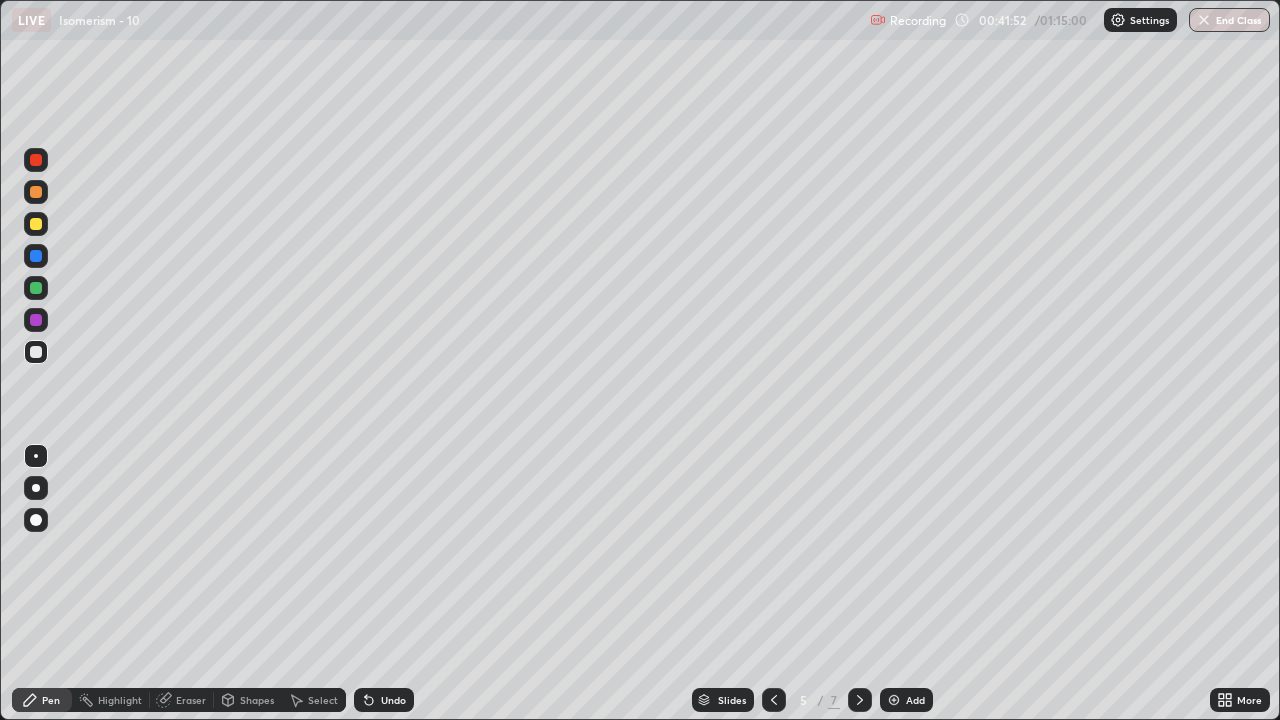 click 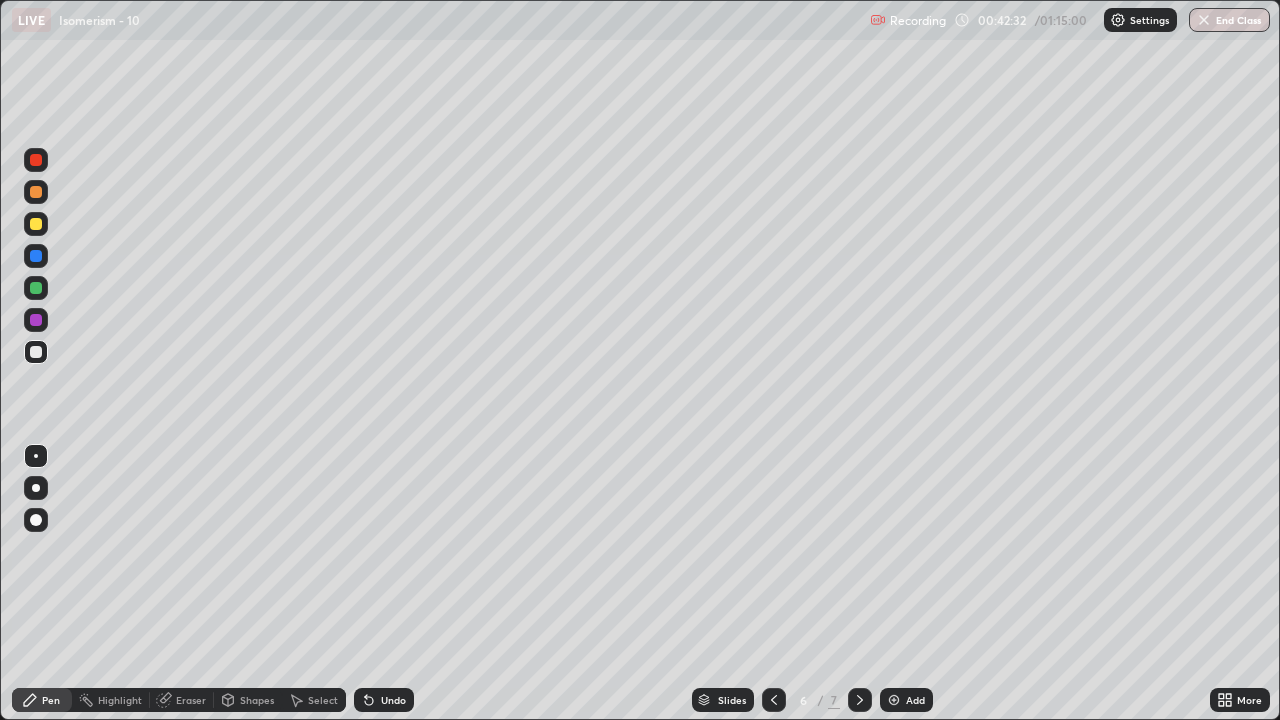 click at bounding box center (860, 700) 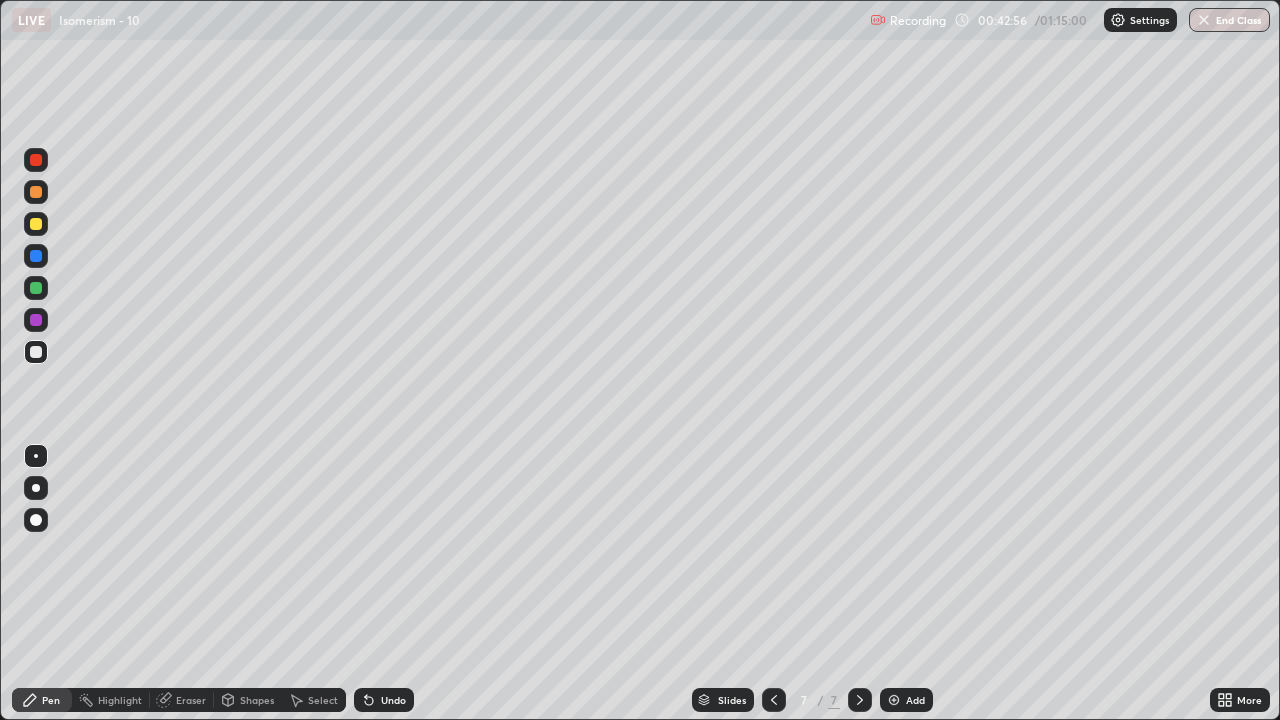 click at bounding box center (36, 160) 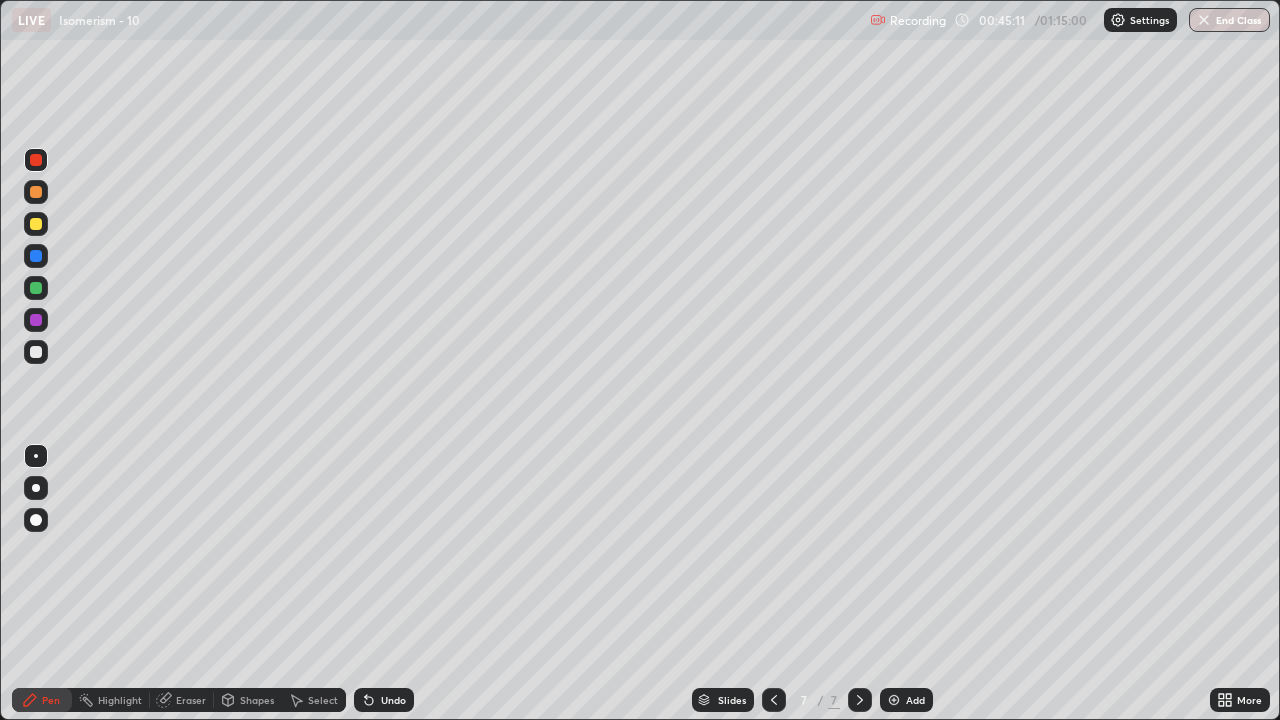 click at bounding box center (36, 352) 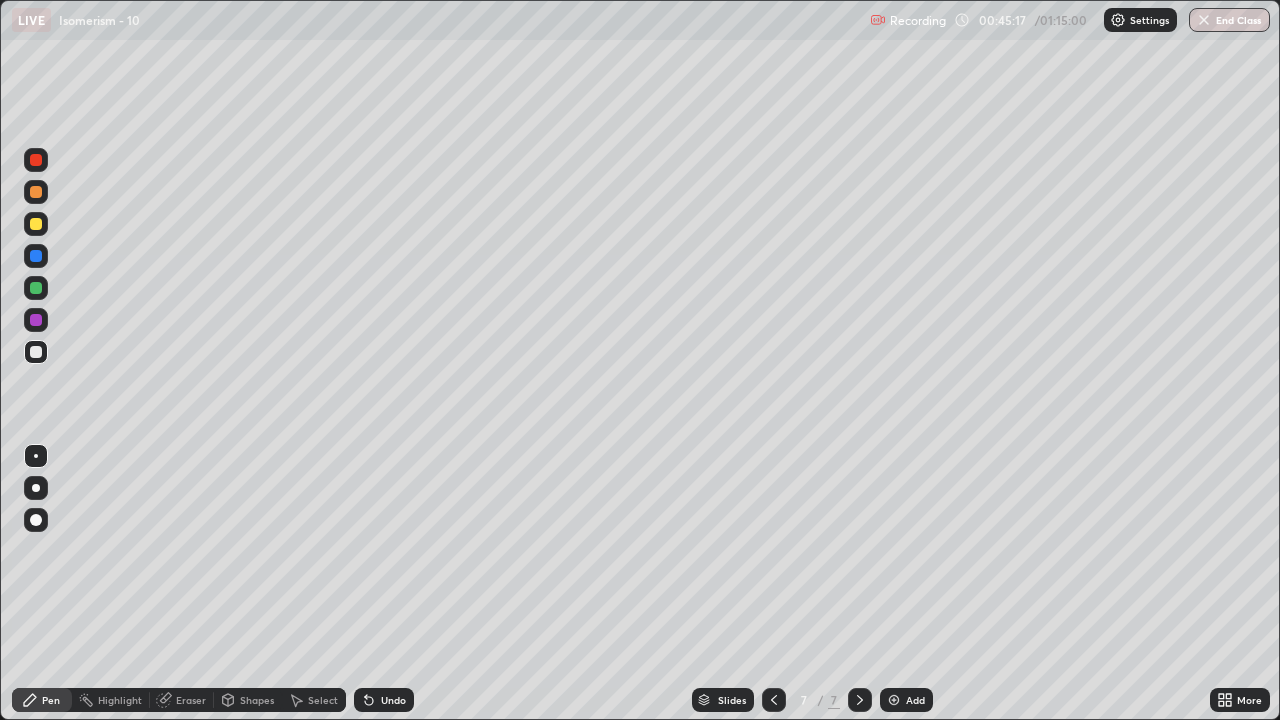 click at bounding box center [894, 700] 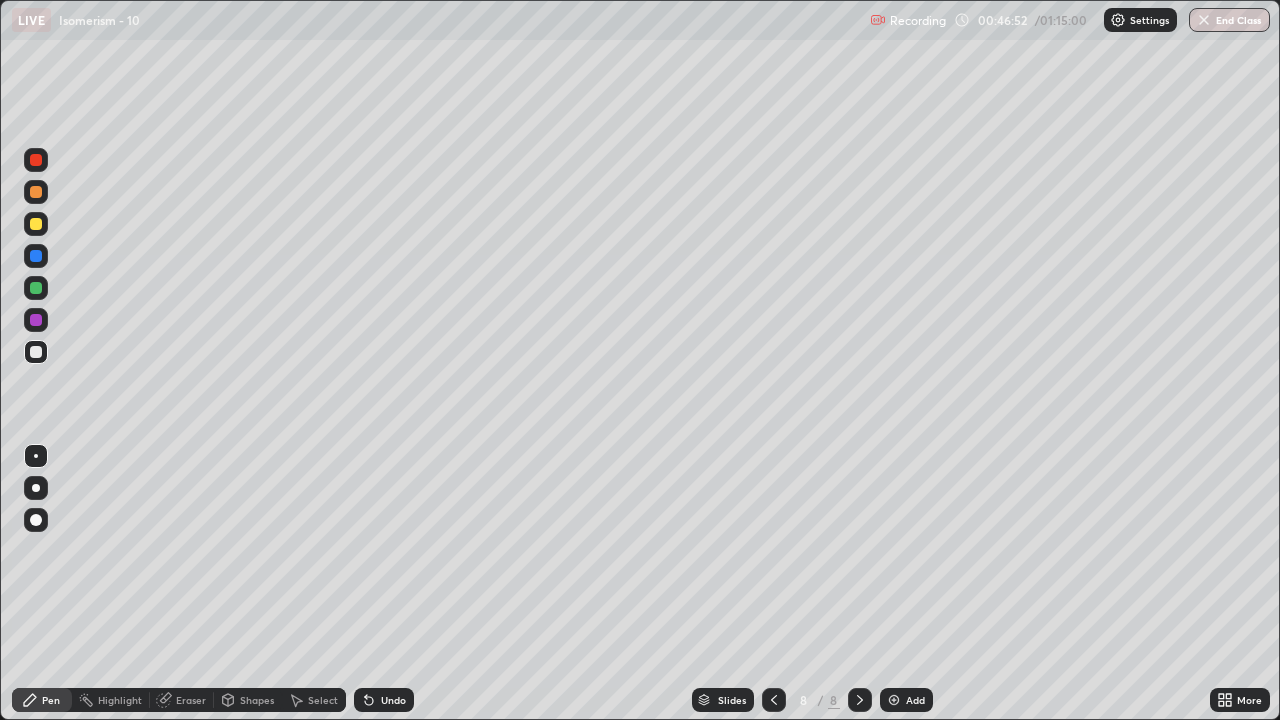 click on "Eraser" at bounding box center [191, 700] 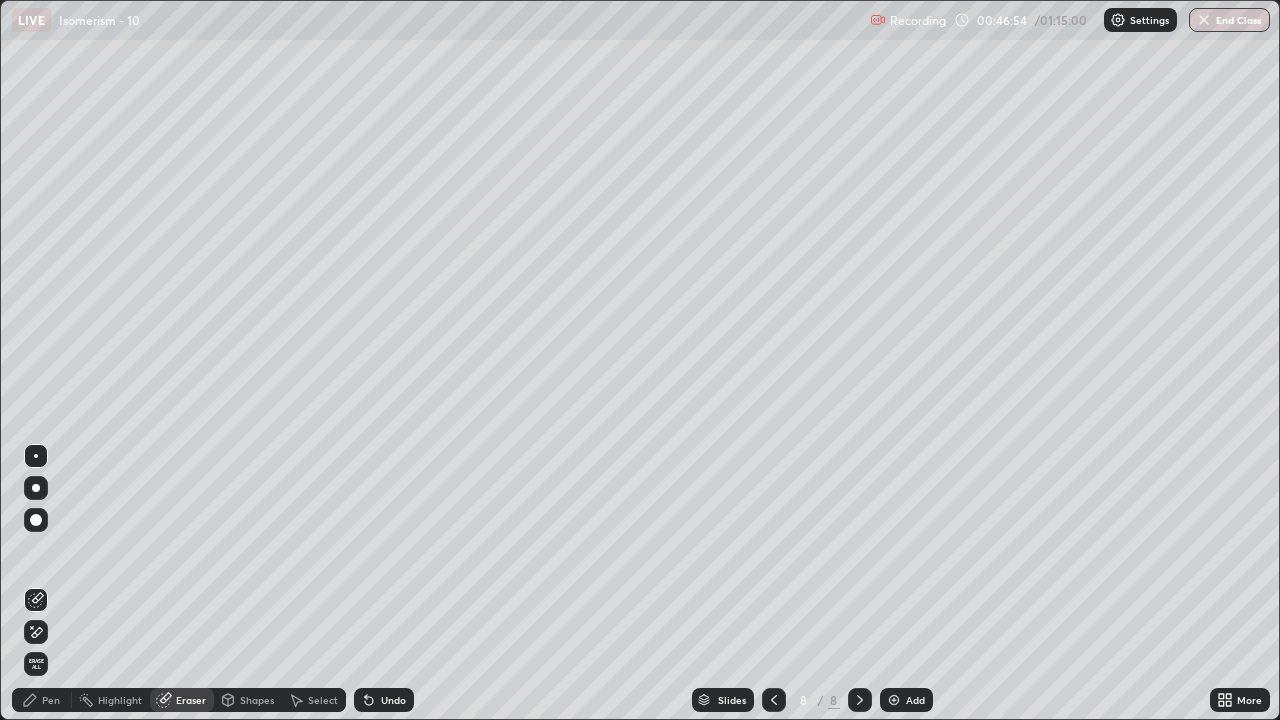 click on "Pen" at bounding box center (51, 700) 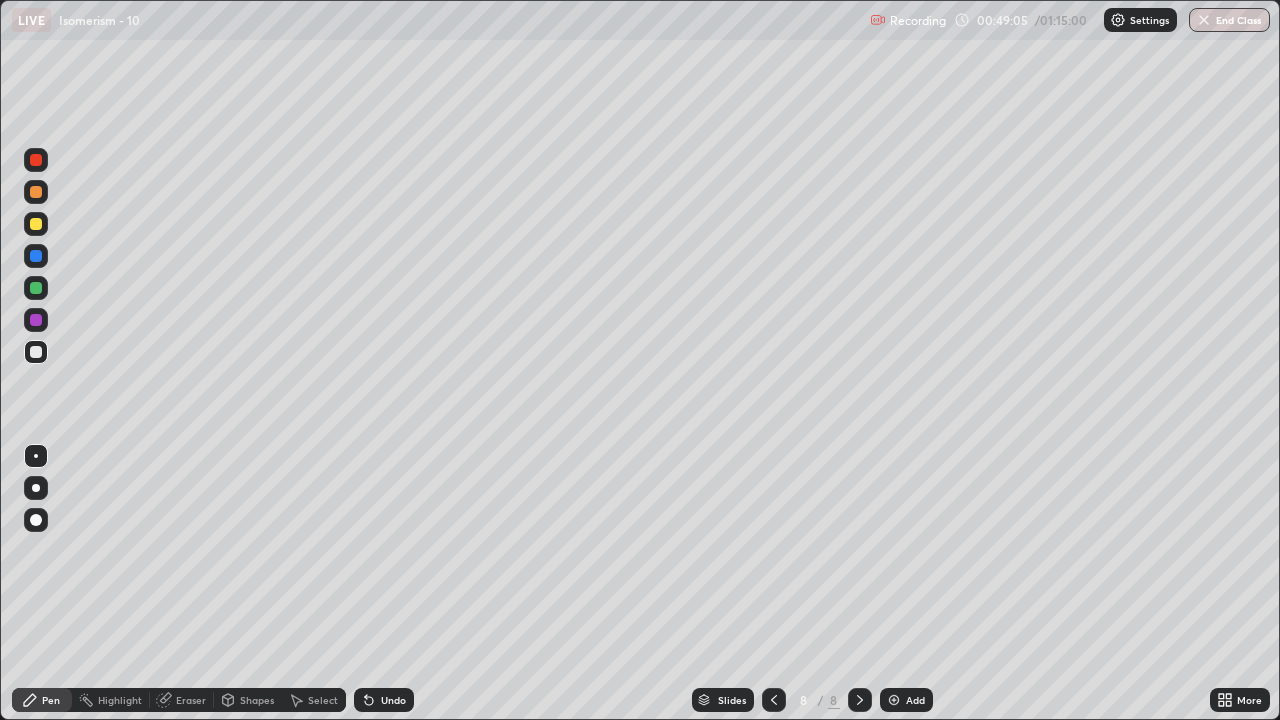 click at bounding box center (36, 160) 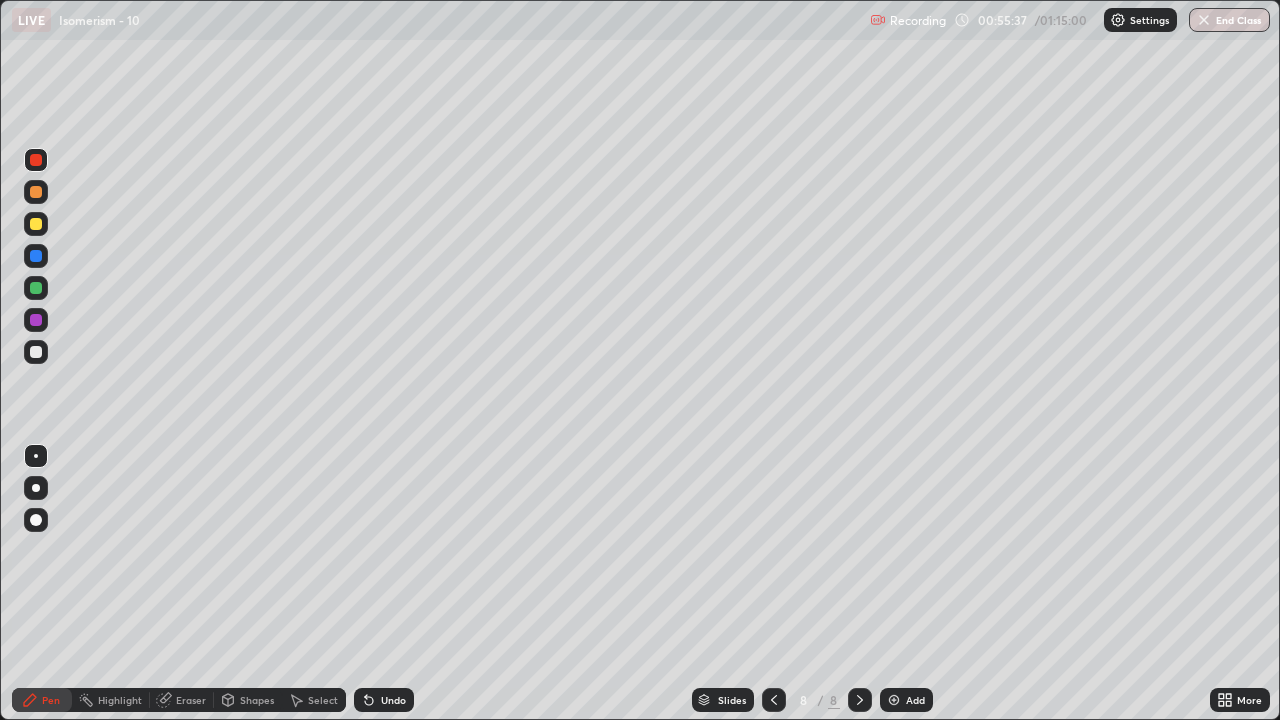 click on "Eraser" at bounding box center [191, 700] 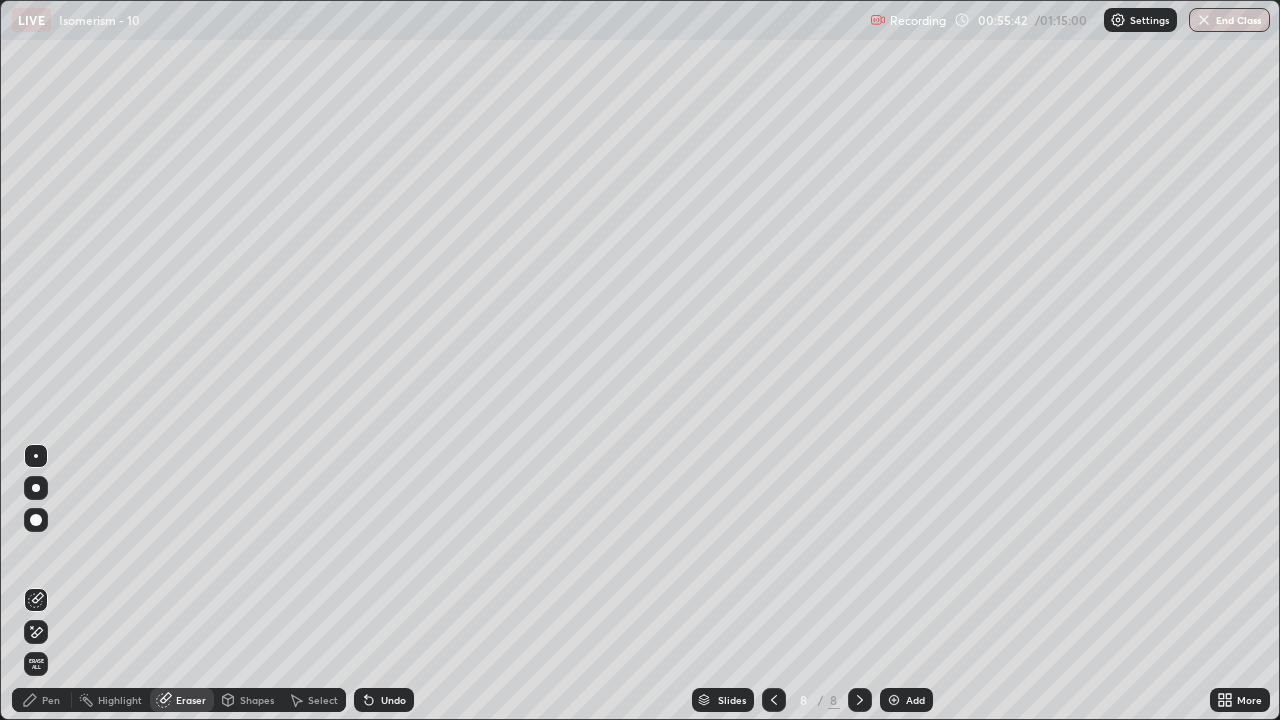 click on "Pen" at bounding box center [51, 700] 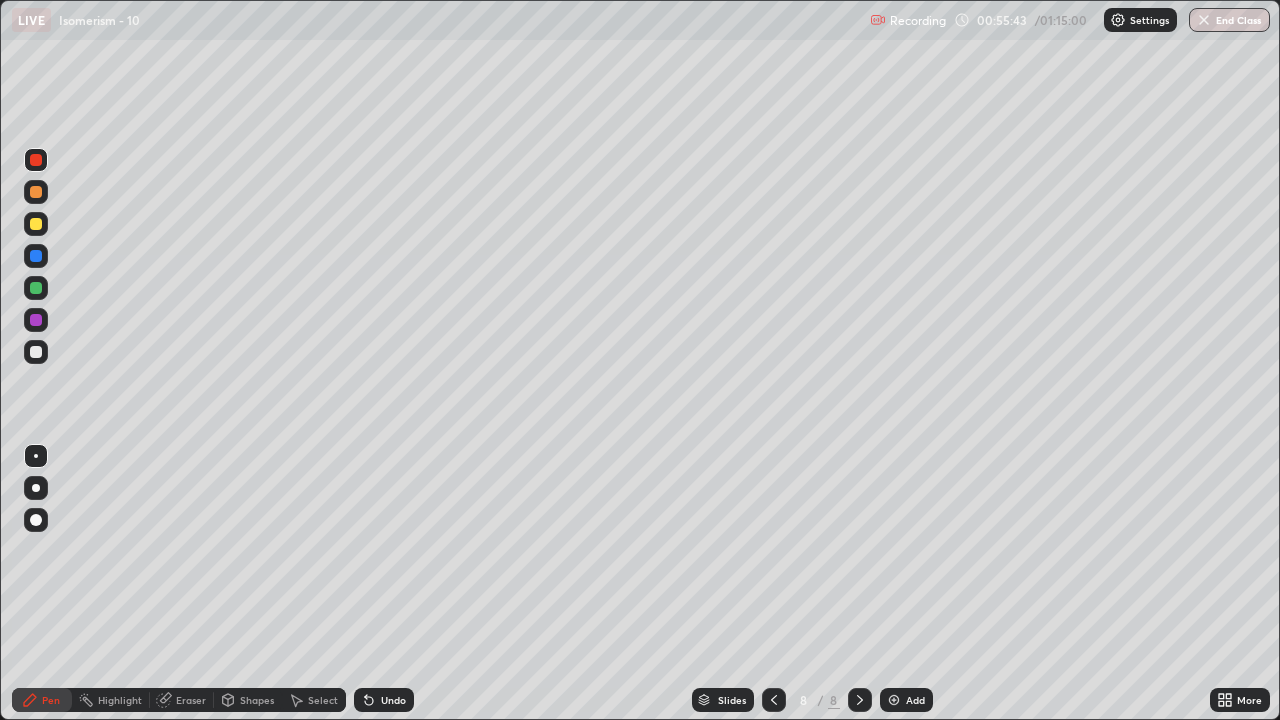 click at bounding box center [36, 352] 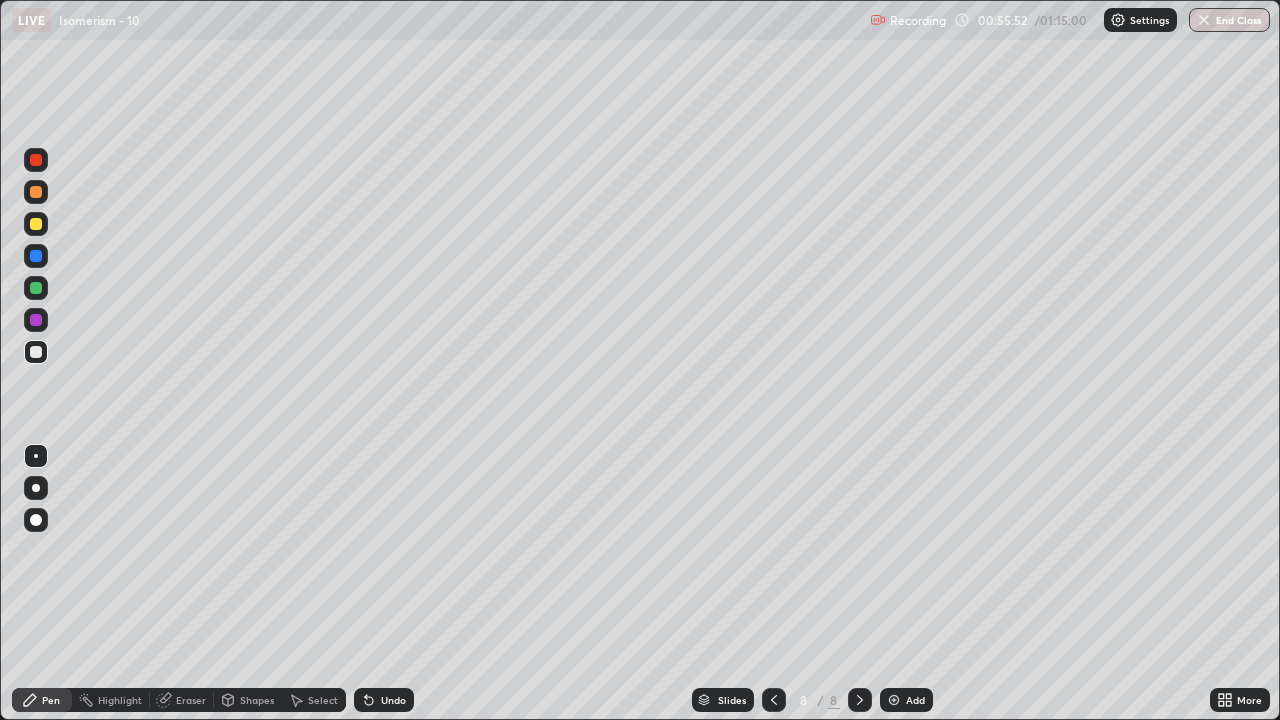 click at bounding box center [36, 160] 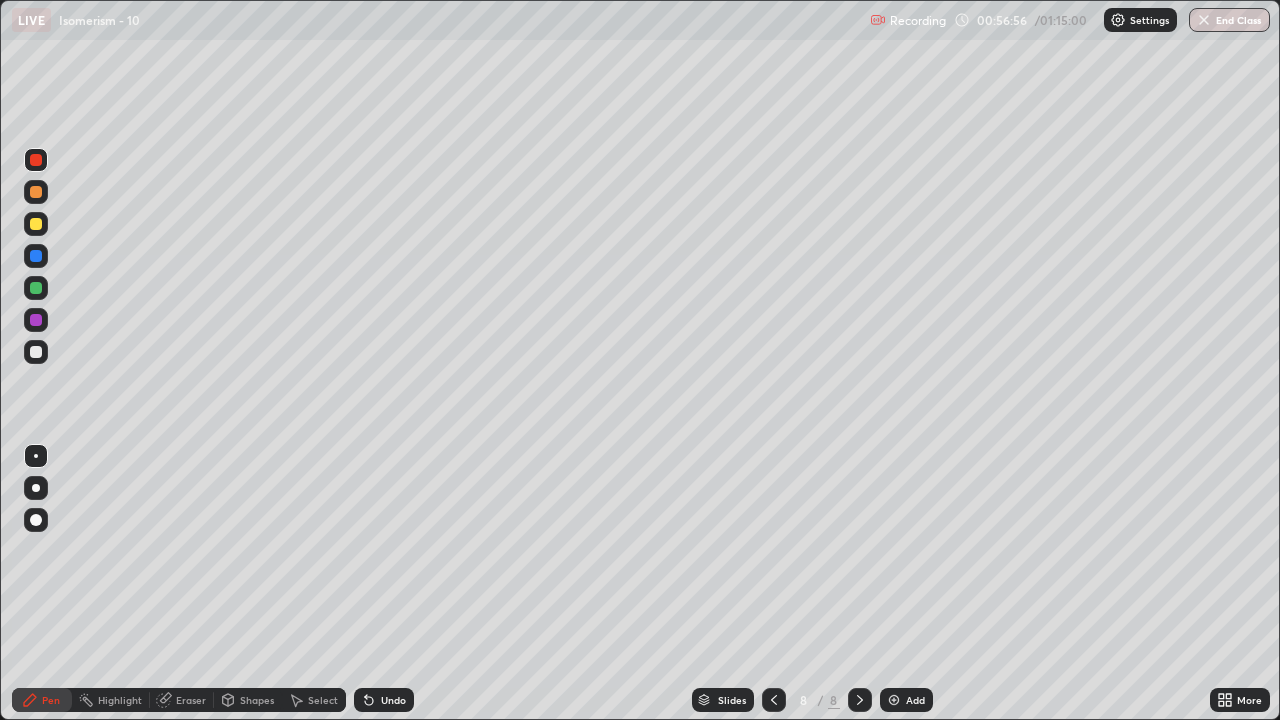 click at bounding box center (36, 288) 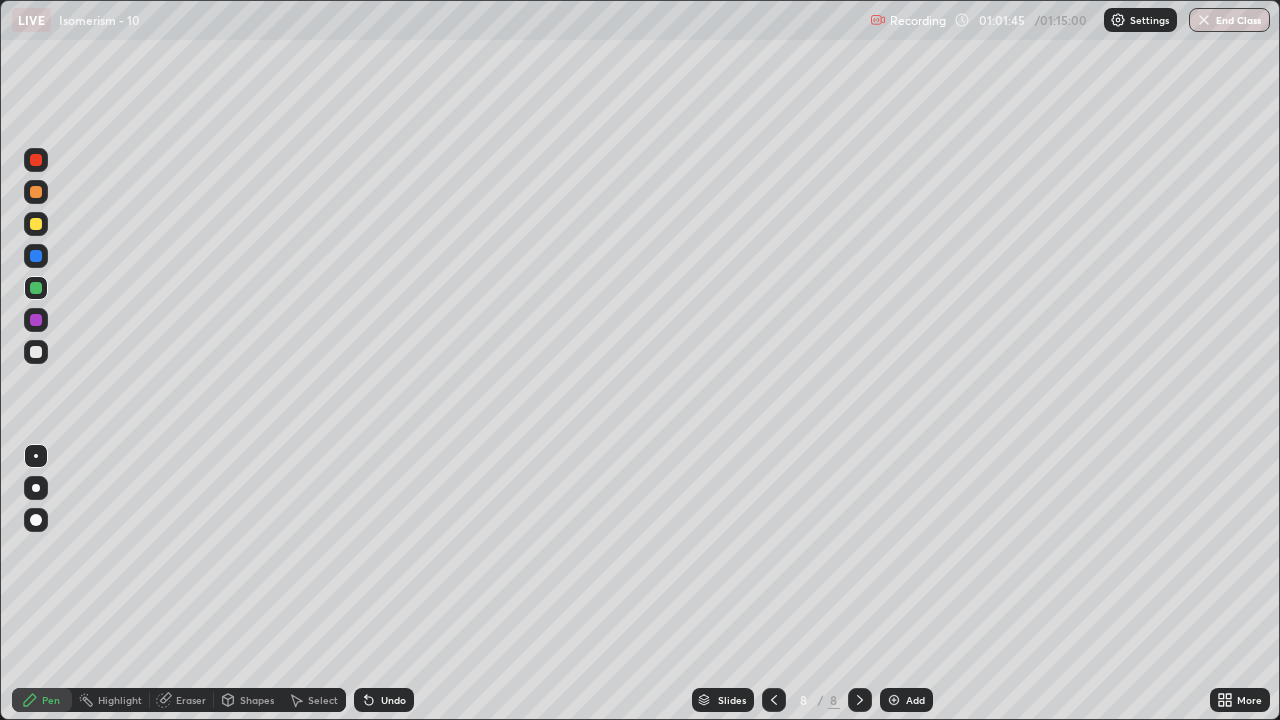 click at bounding box center [36, 160] 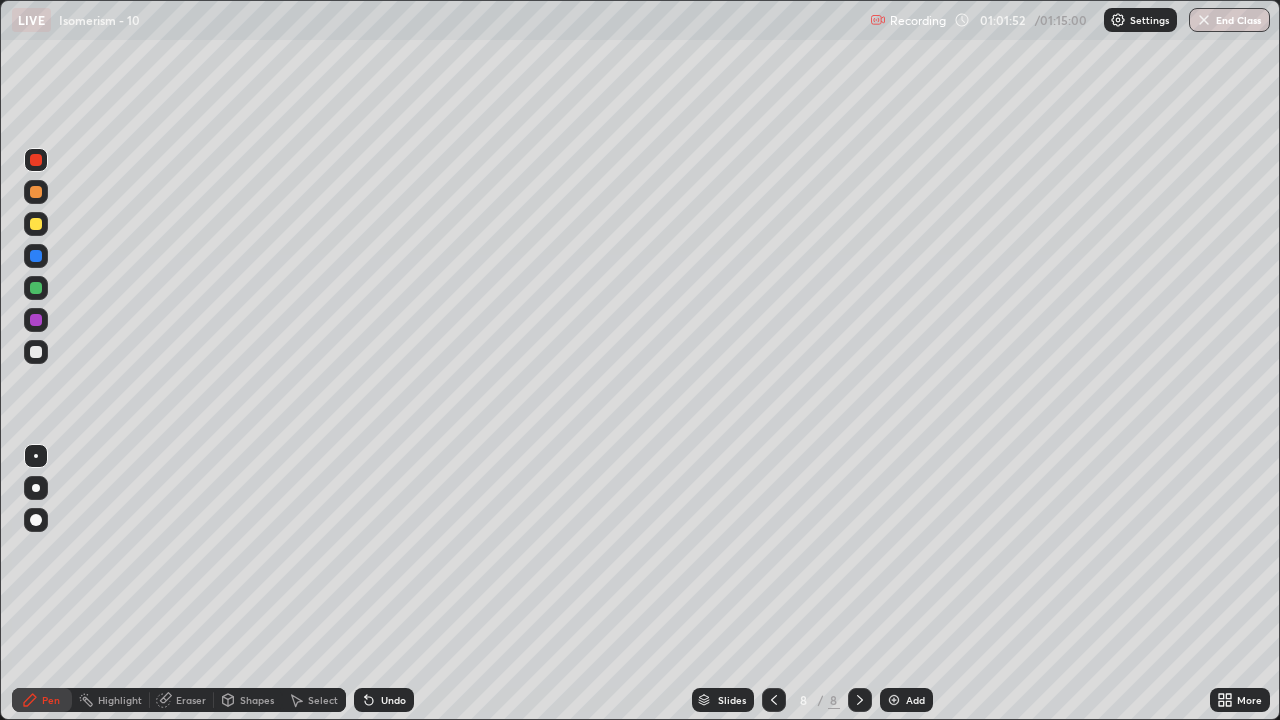 click at bounding box center [36, 288] 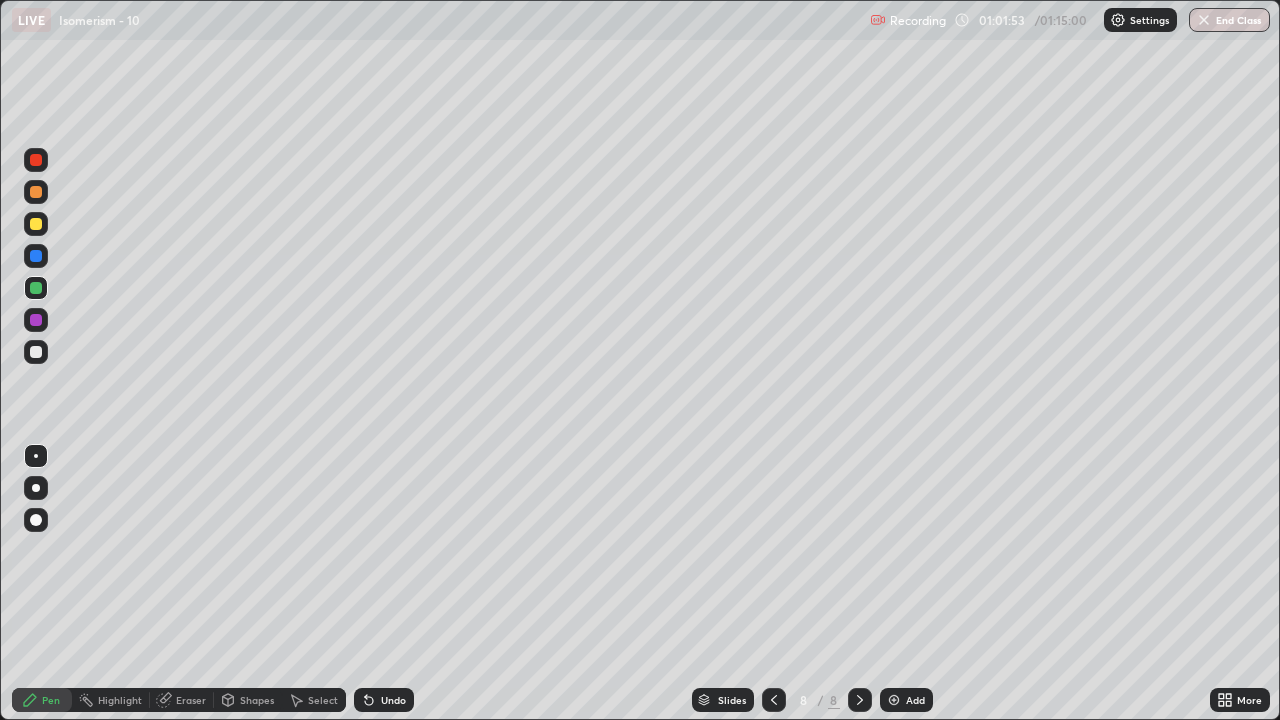 click on "Eraser" at bounding box center [191, 700] 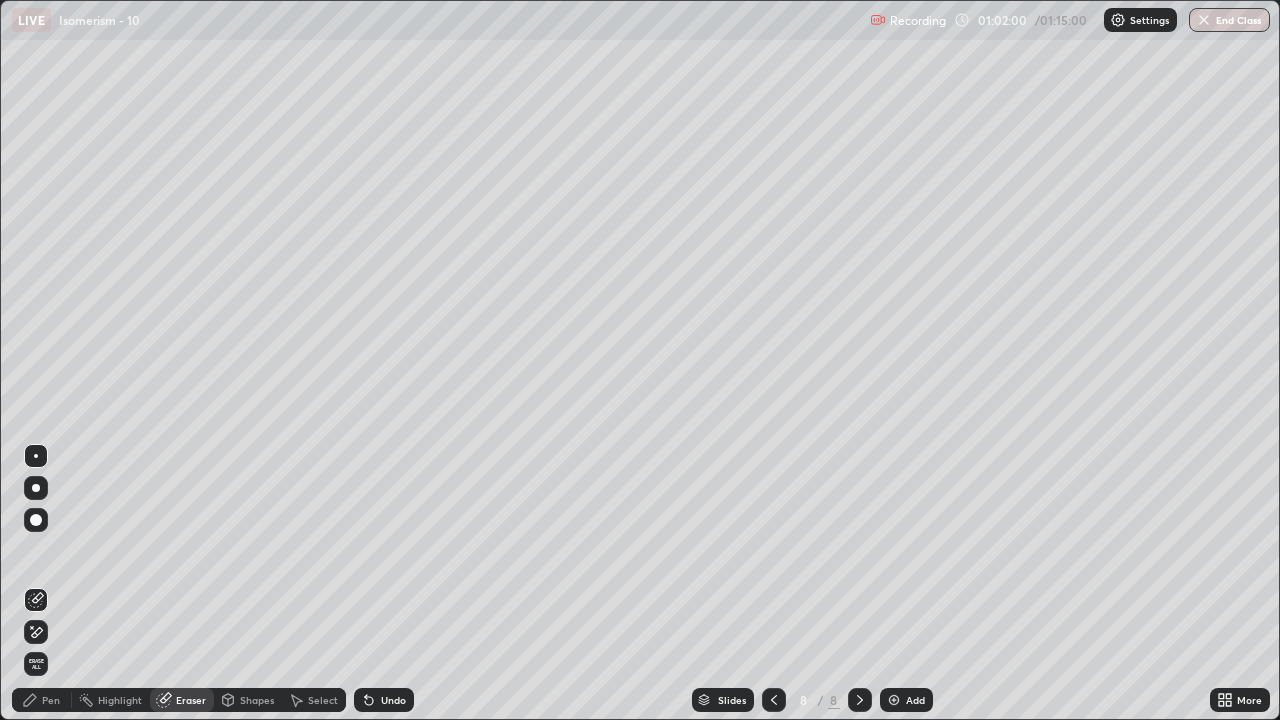 click on "Pen" at bounding box center [51, 700] 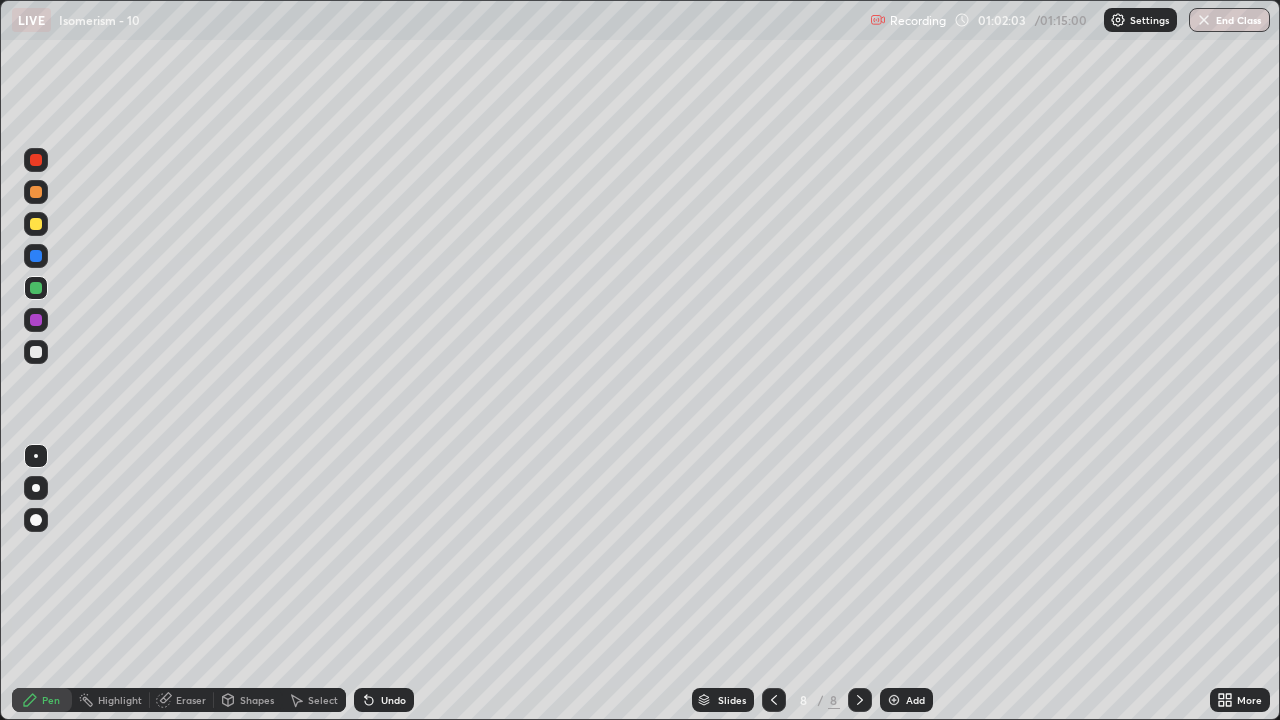 click at bounding box center (36, 160) 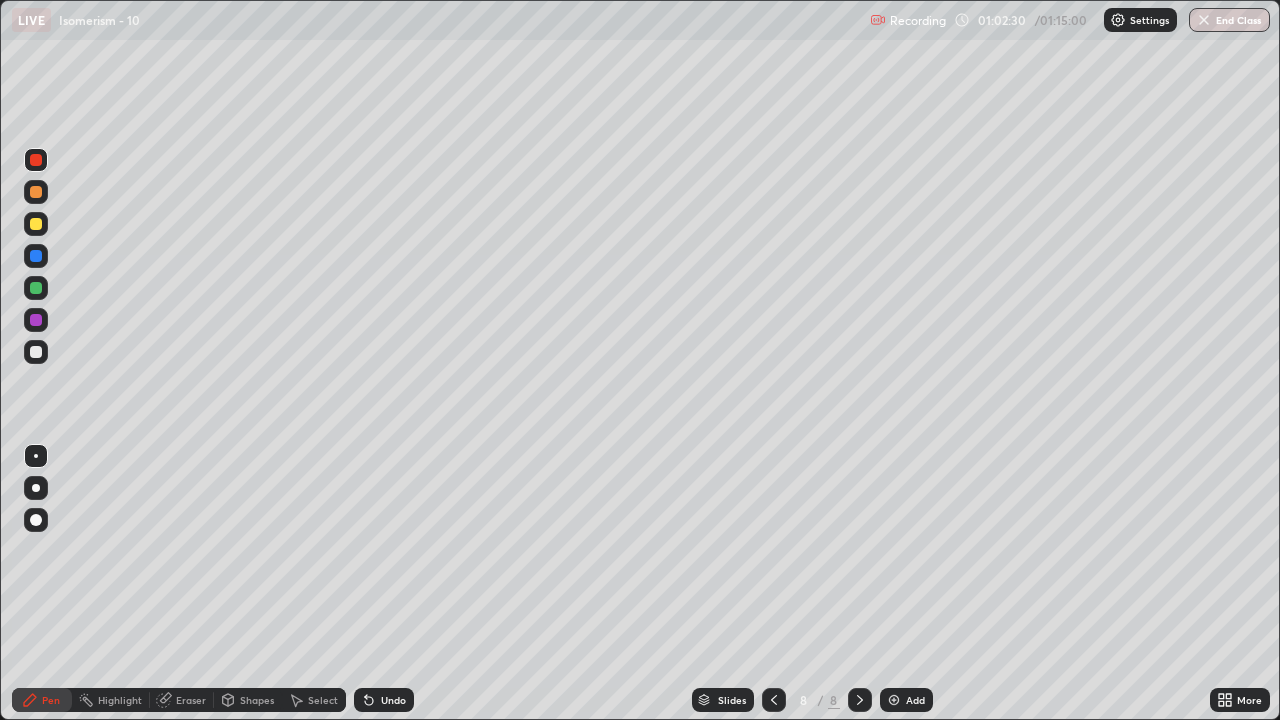 click on "Eraser" at bounding box center (191, 700) 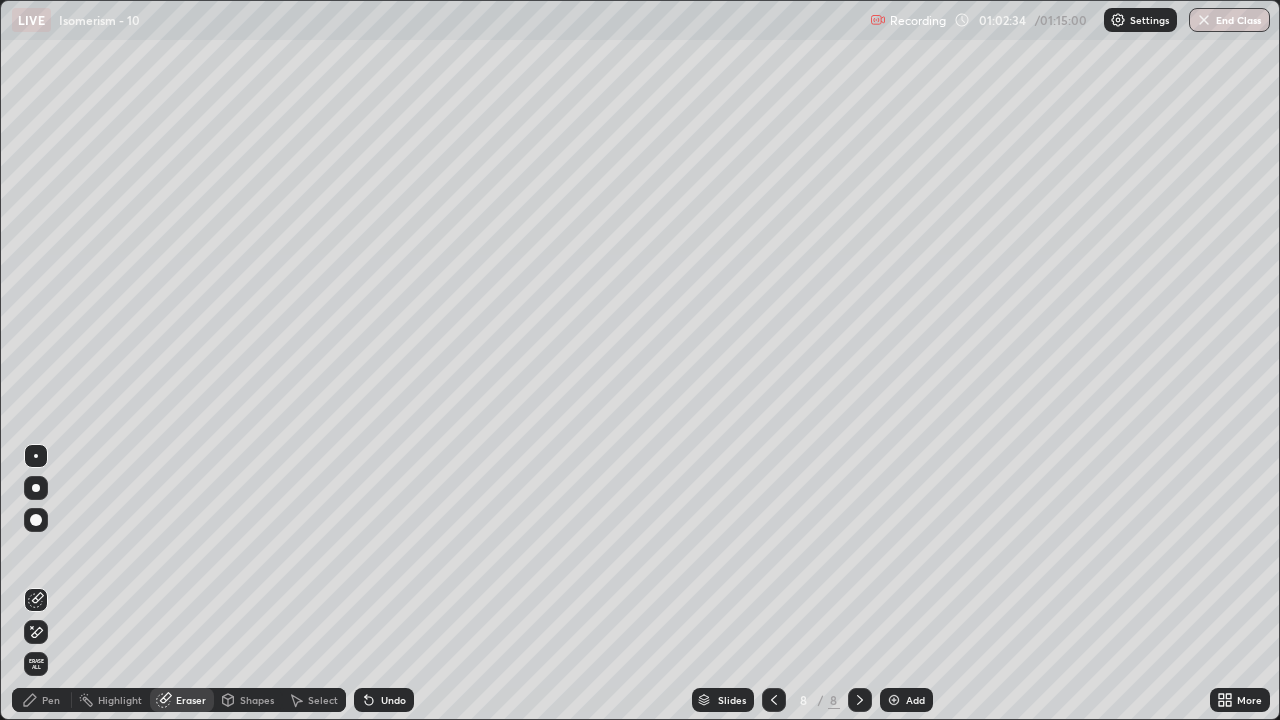 click on "Pen" at bounding box center [42, 700] 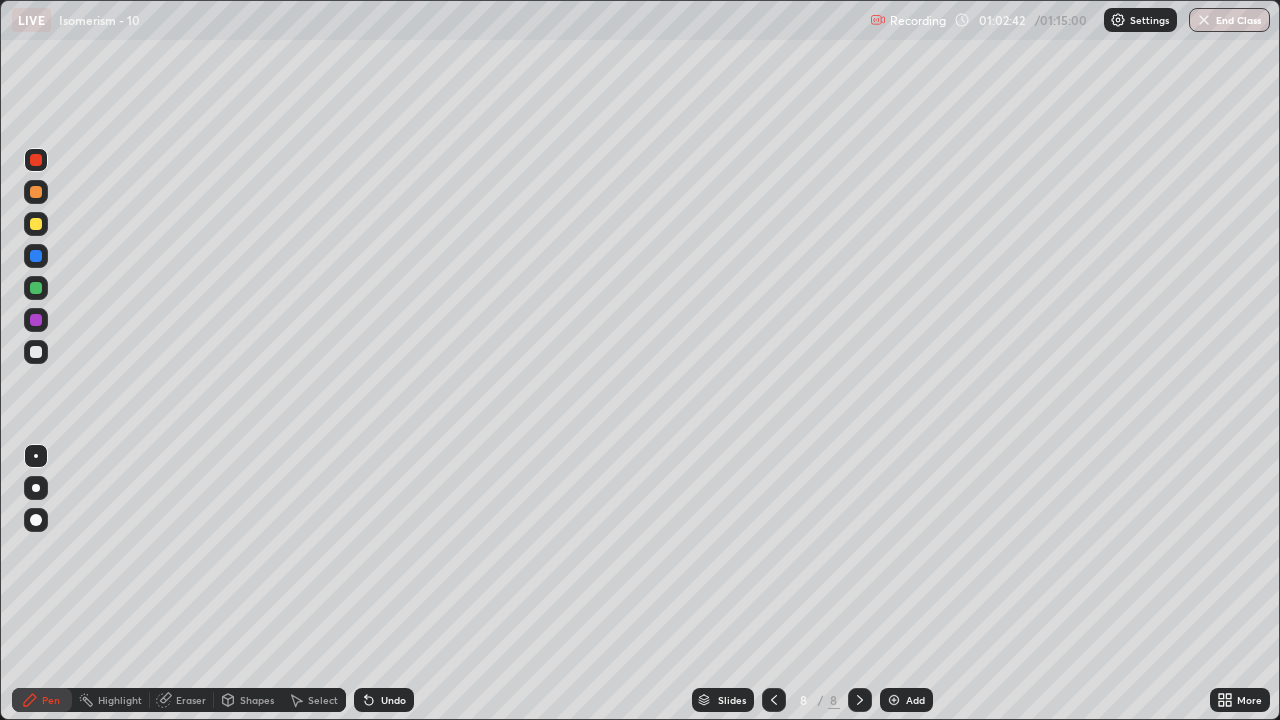 click on "Eraser" at bounding box center [191, 700] 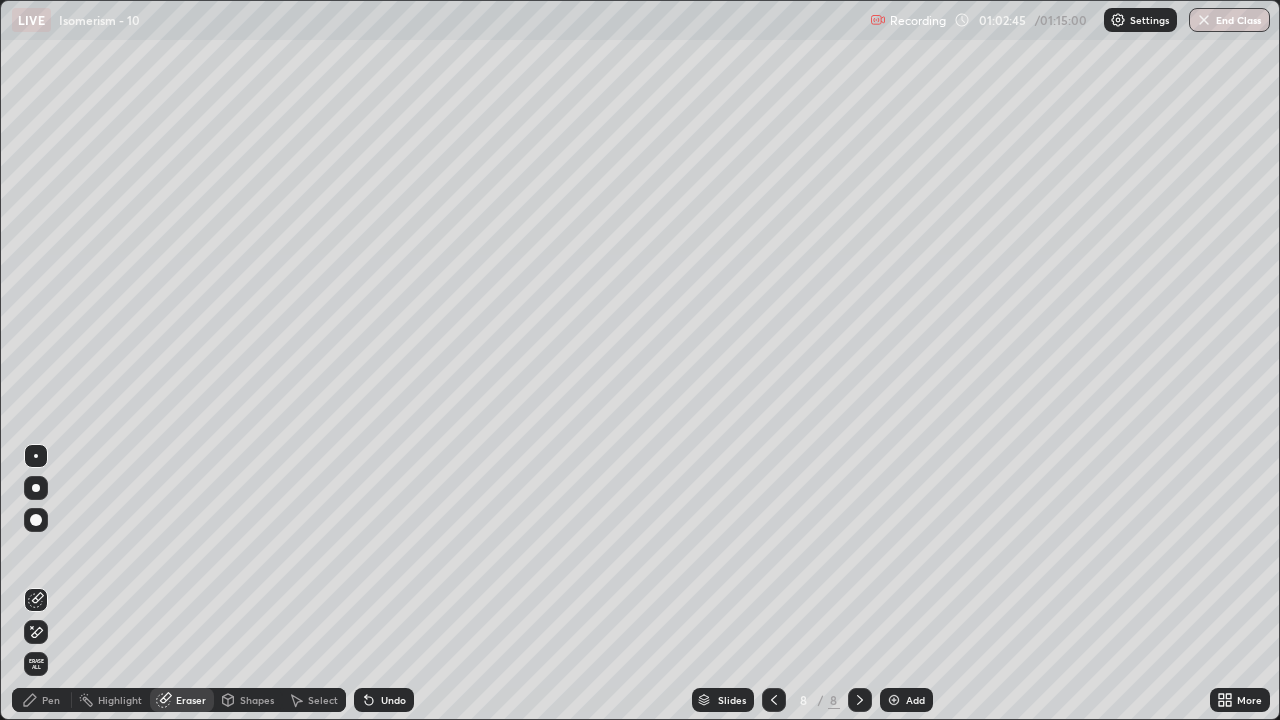 click on "Pen" at bounding box center [51, 700] 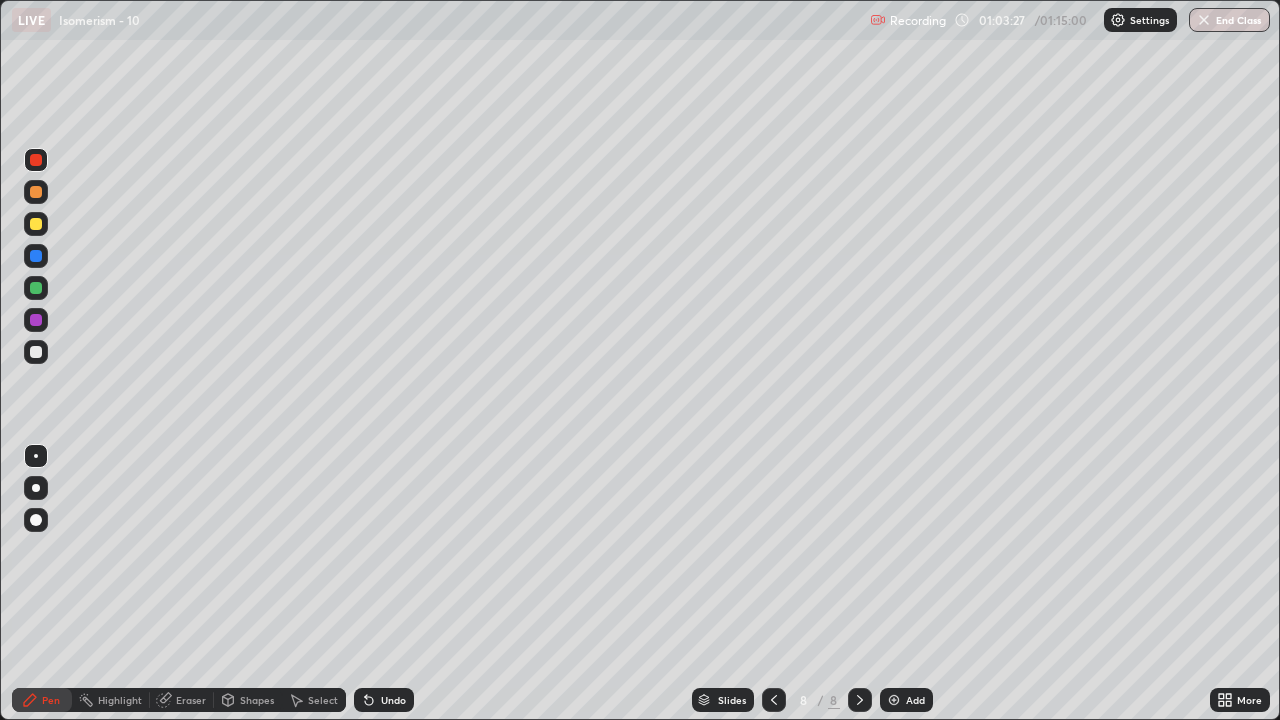 click on "Add" at bounding box center [906, 700] 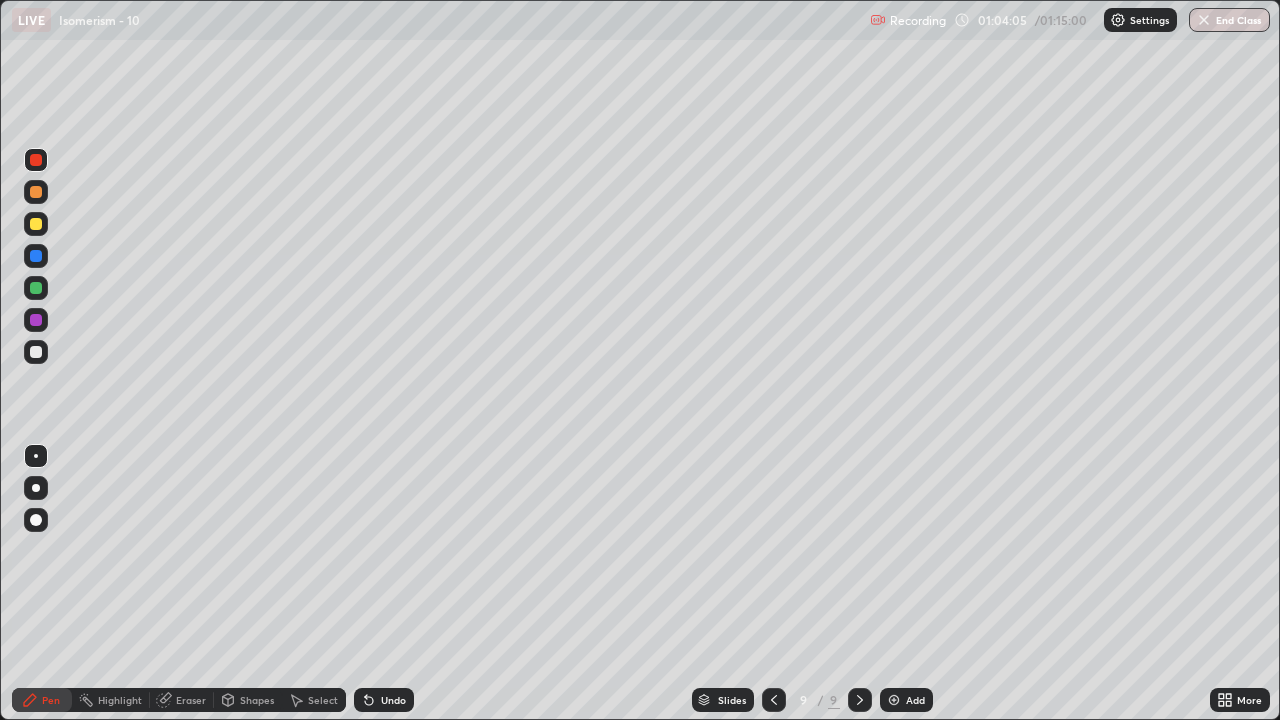 click at bounding box center [36, 352] 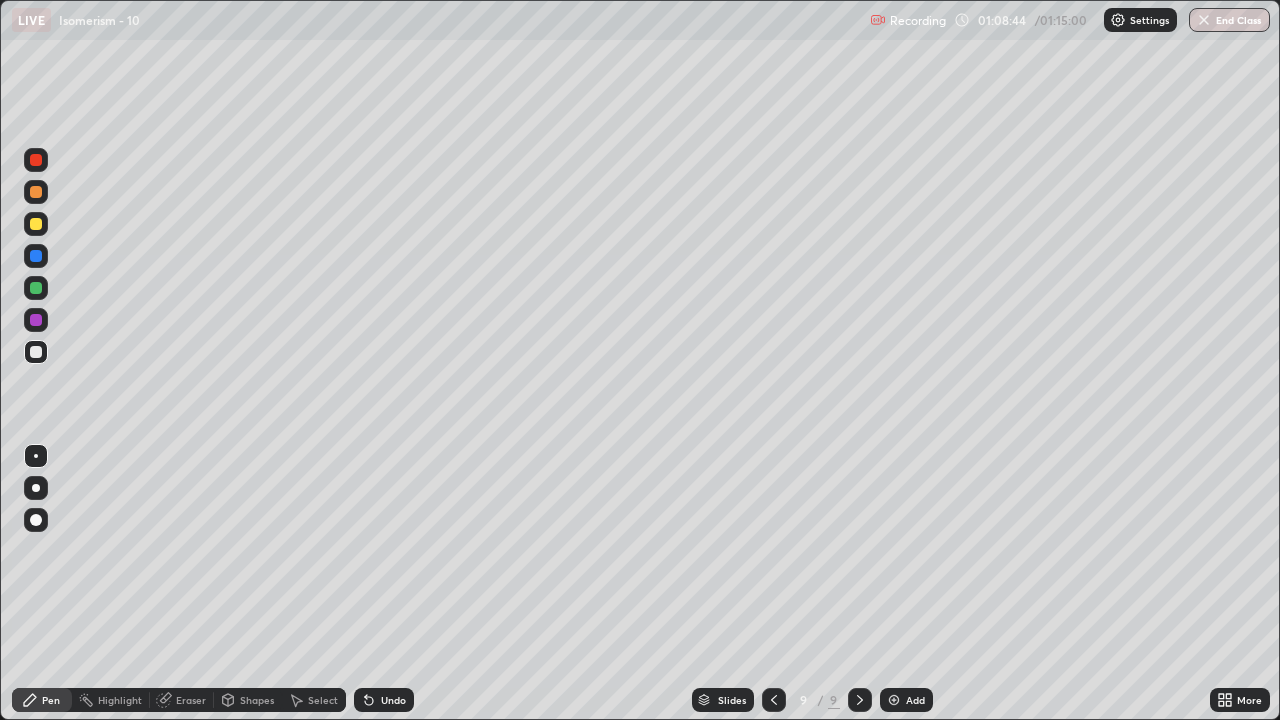 click at bounding box center [36, 160] 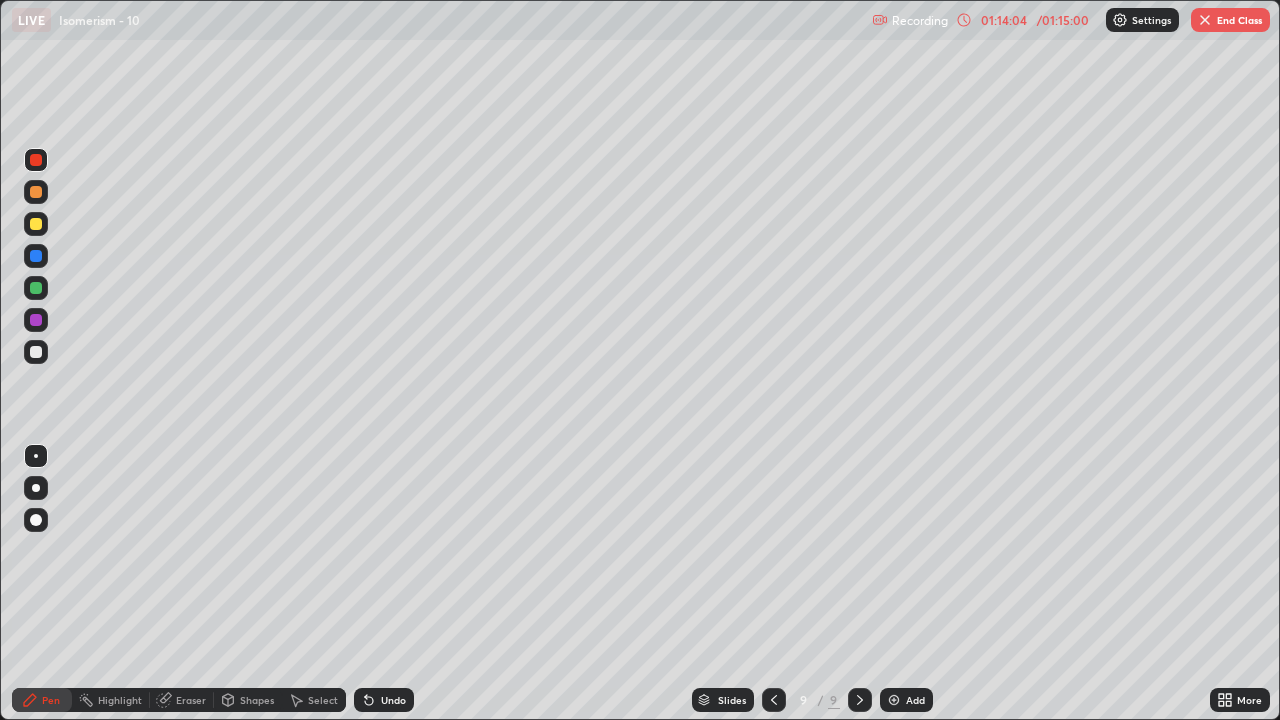 click at bounding box center (36, 352) 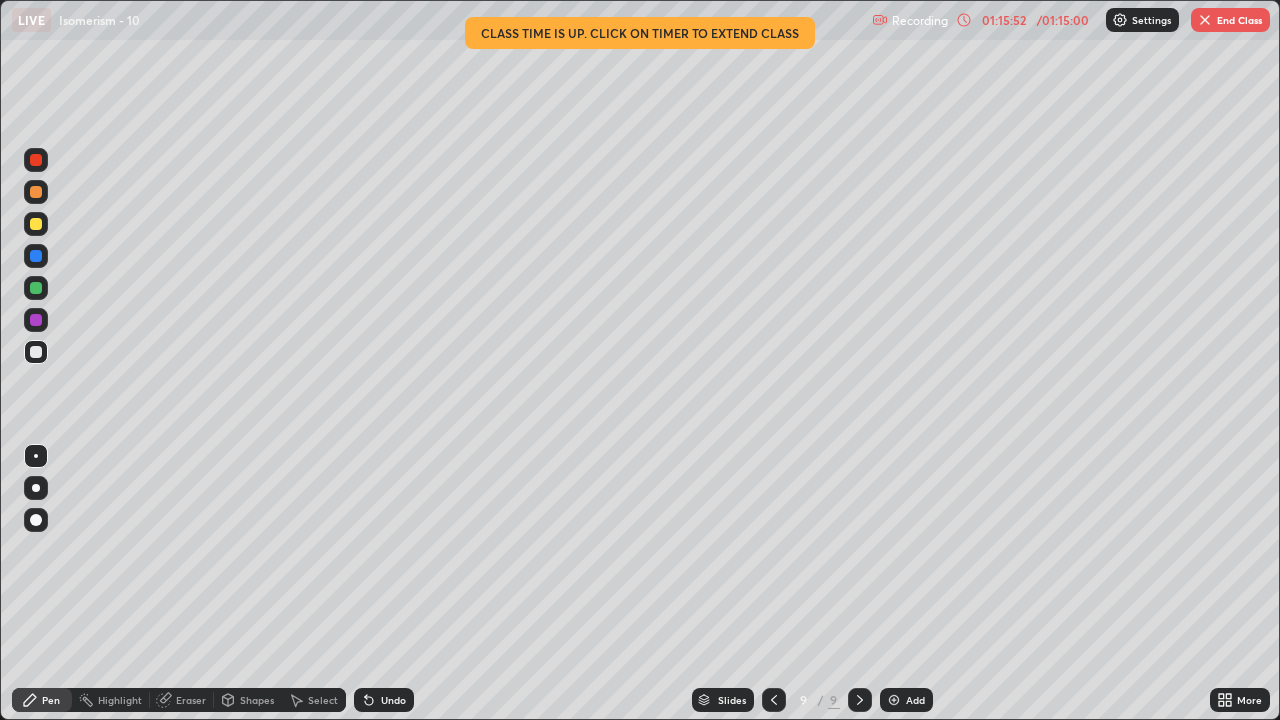 click on "End Class" at bounding box center (1230, 20) 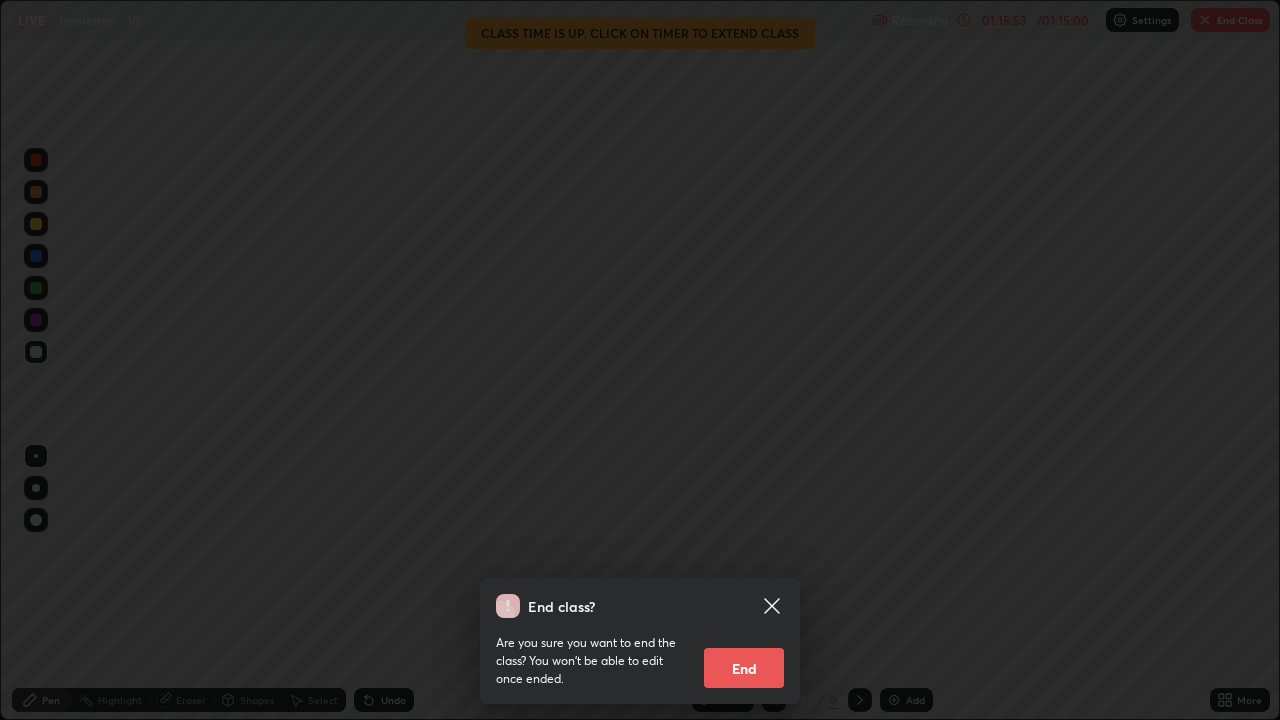 click on "End" at bounding box center [744, 668] 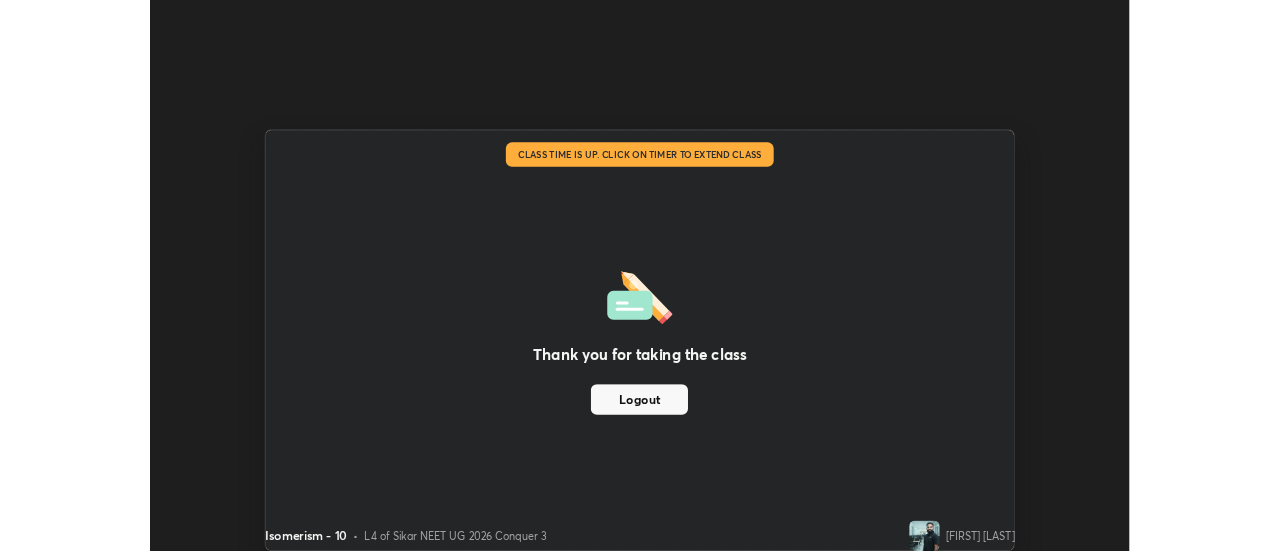 scroll, scrollTop: 551, scrollLeft: 1280, axis: both 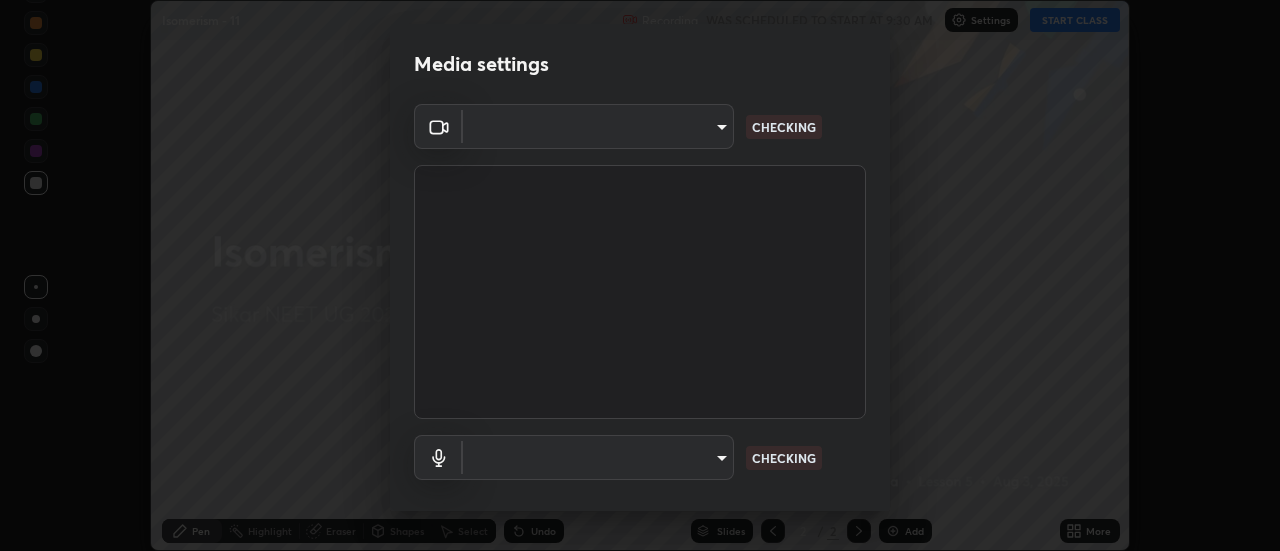 type on "b824b6a50507c2aa7935cbbe04181019069ab9832a06c4c86264e2e57790493c" 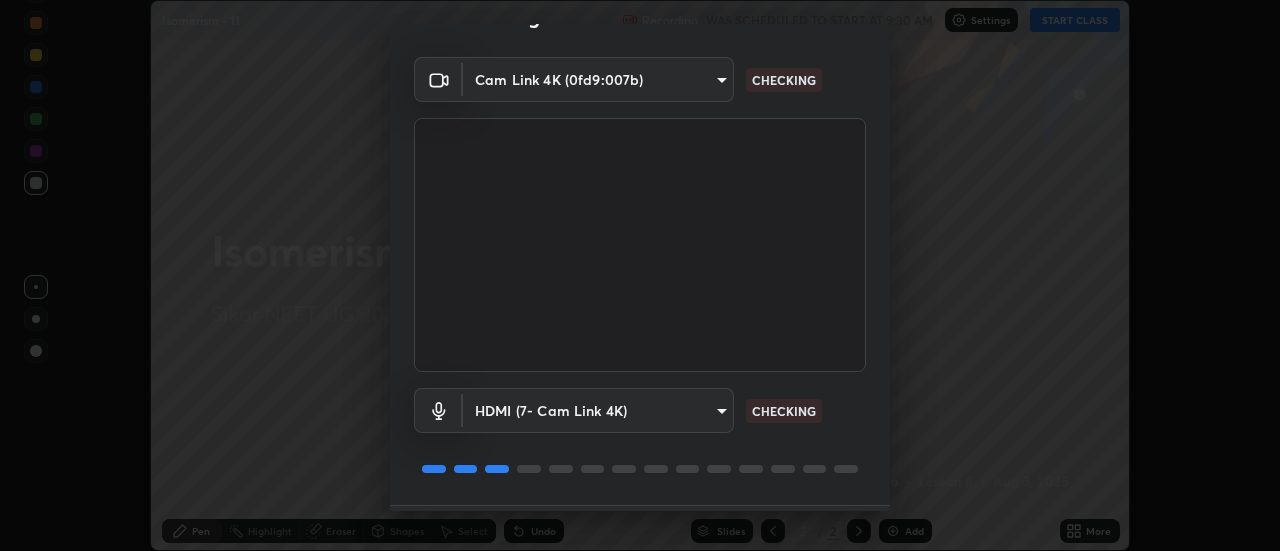 scroll, scrollTop: 105, scrollLeft: 0, axis: vertical 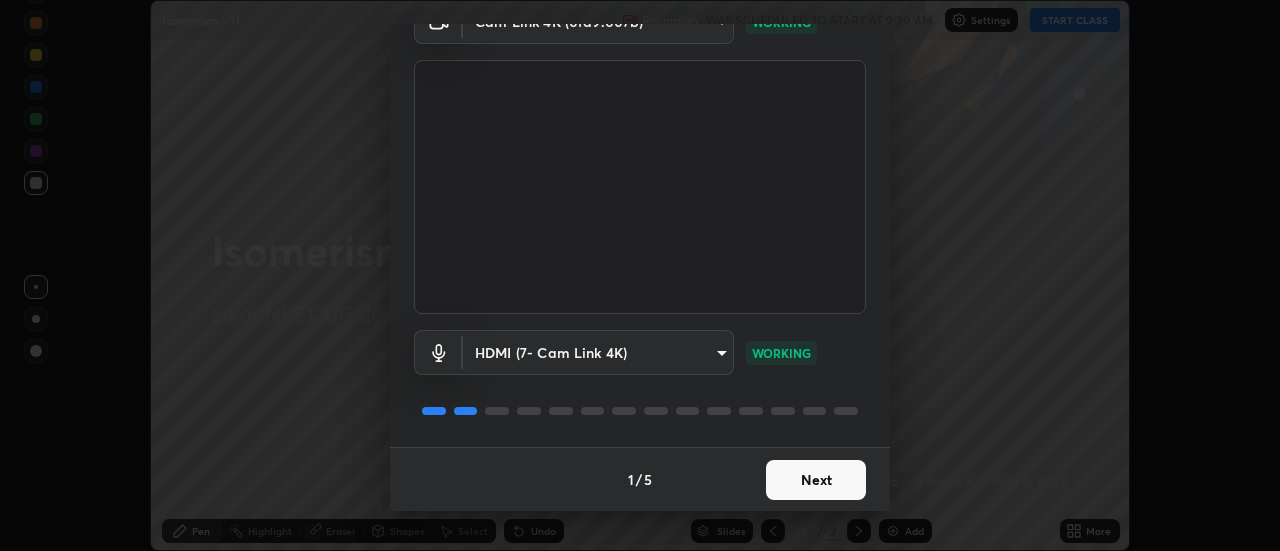 click on "Next" at bounding box center [816, 480] 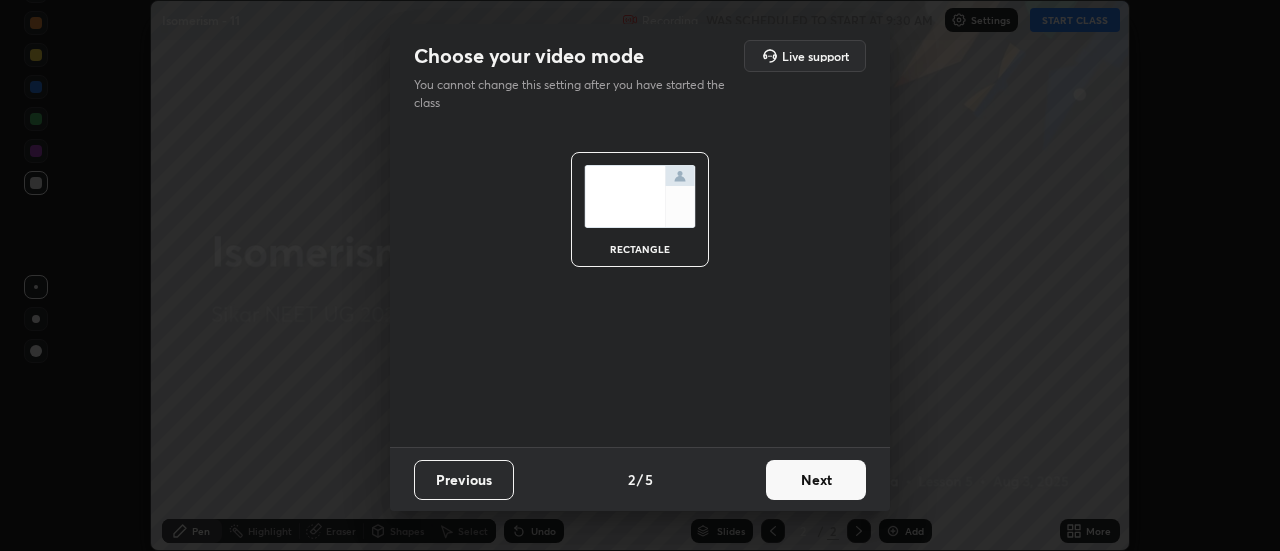 scroll, scrollTop: 0, scrollLeft: 0, axis: both 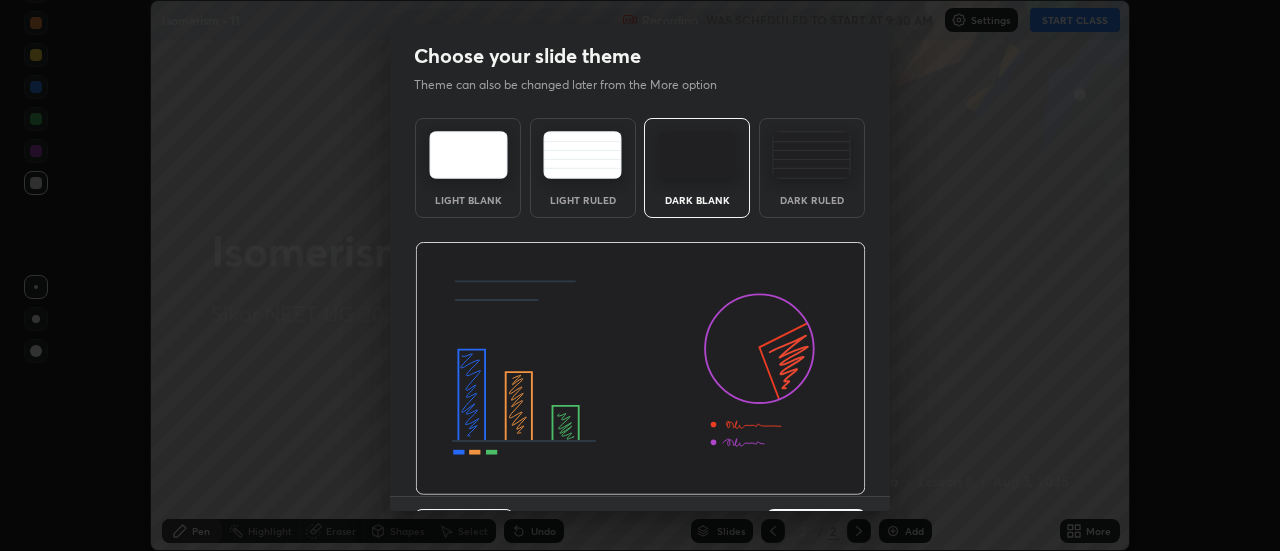 click at bounding box center [640, 369] 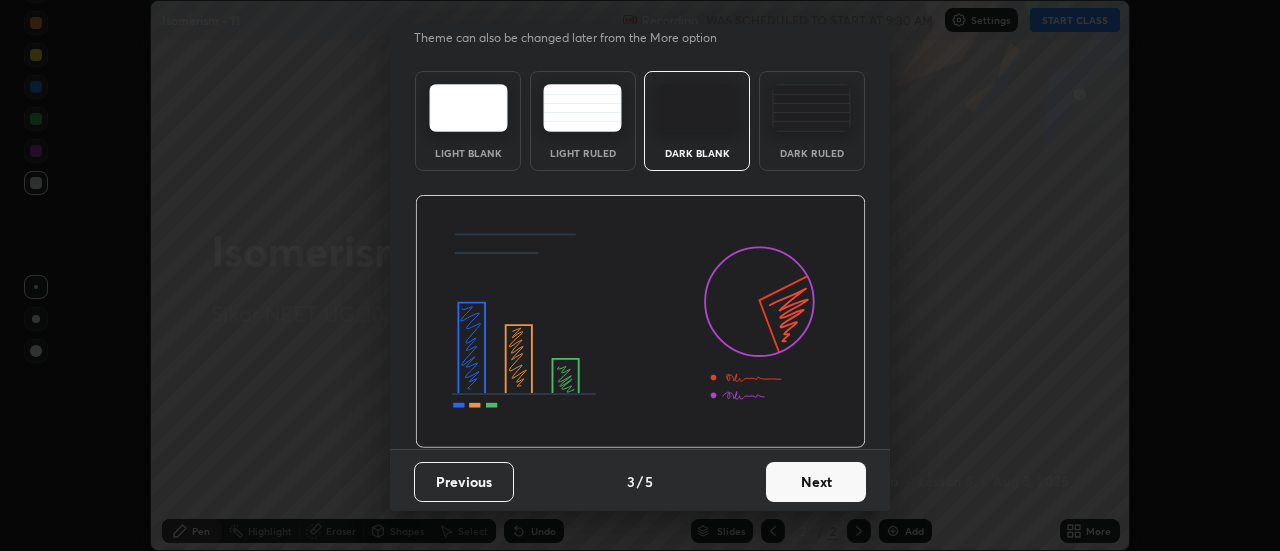 scroll, scrollTop: 49, scrollLeft: 0, axis: vertical 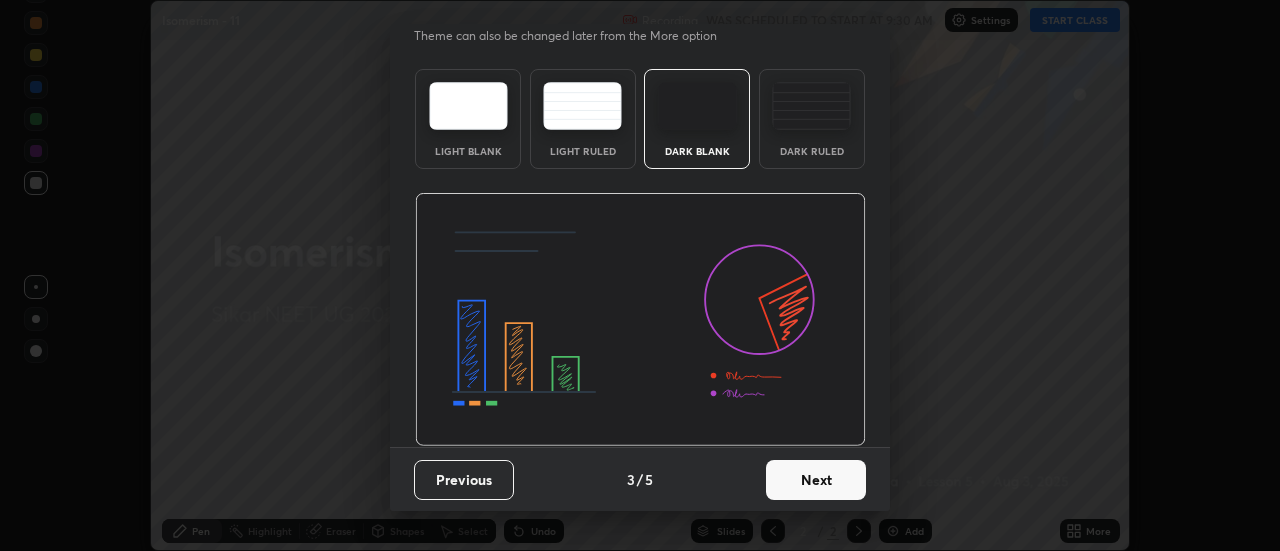 click on "Next" at bounding box center (816, 480) 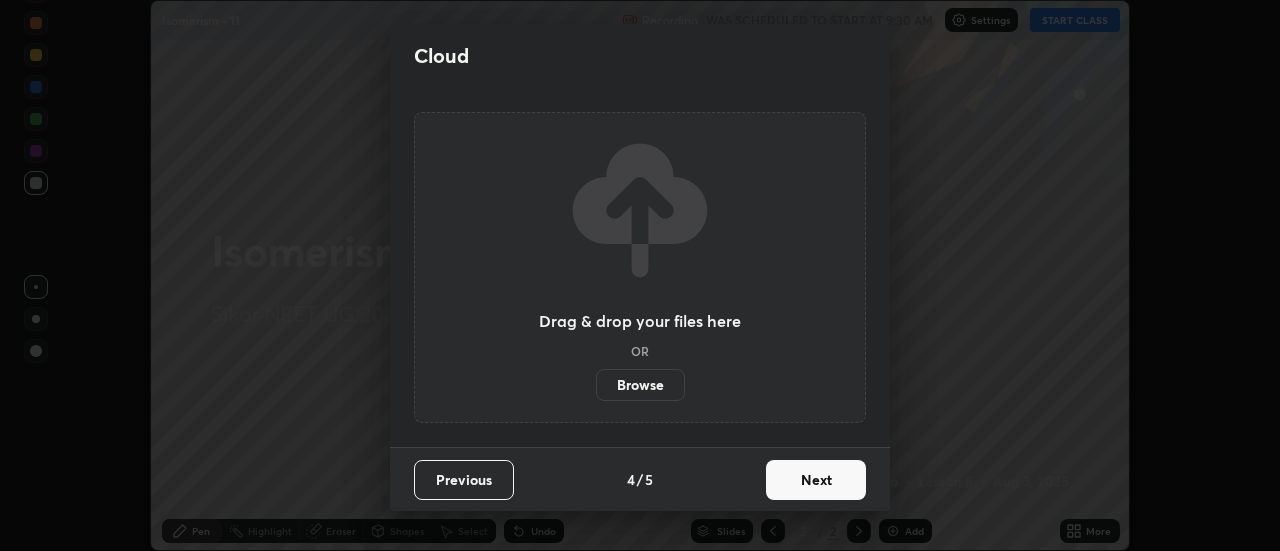 click on "Next" at bounding box center [816, 480] 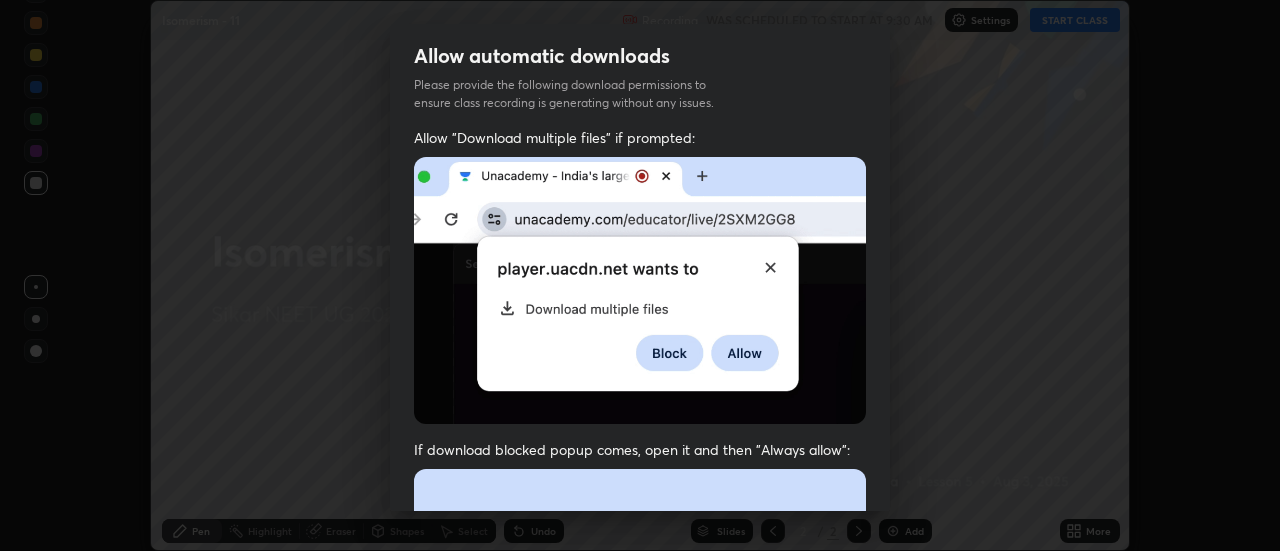 click at bounding box center (640, 687) 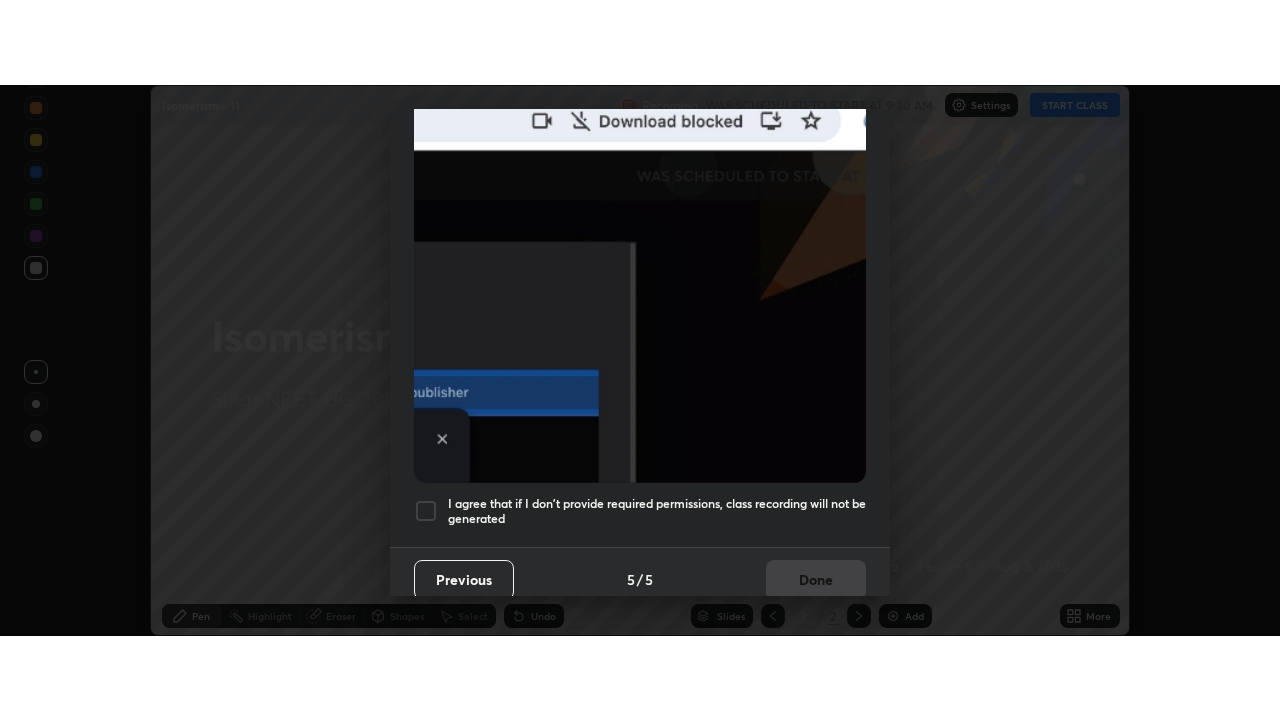 scroll, scrollTop: 513, scrollLeft: 0, axis: vertical 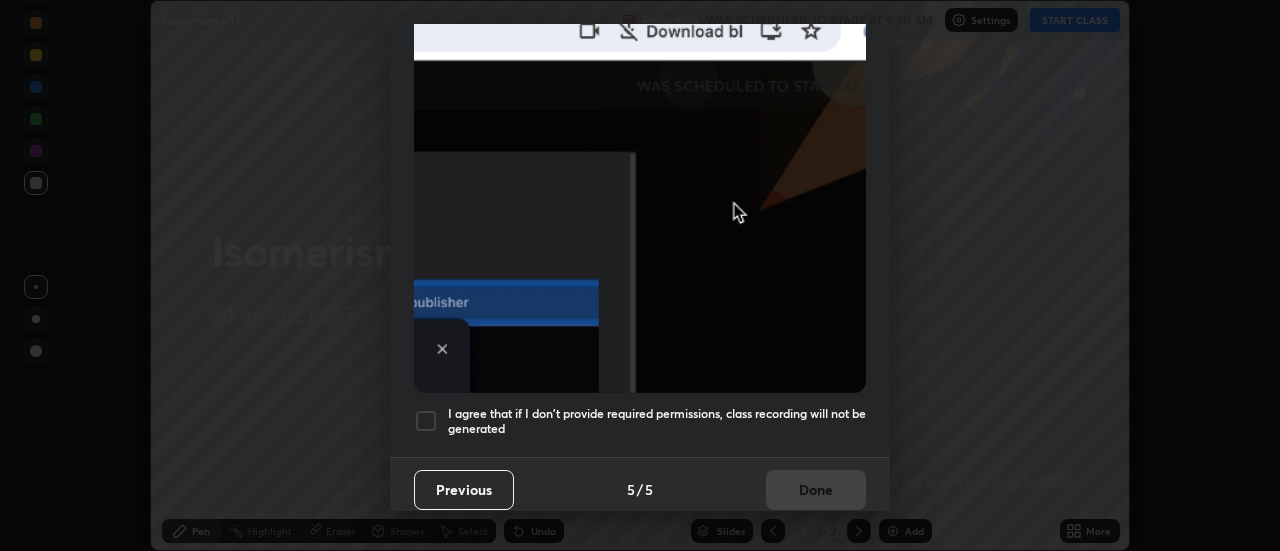 click on "I agree that if I don't provide required permissions, class recording will not be generated" at bounding box center [657, 421] 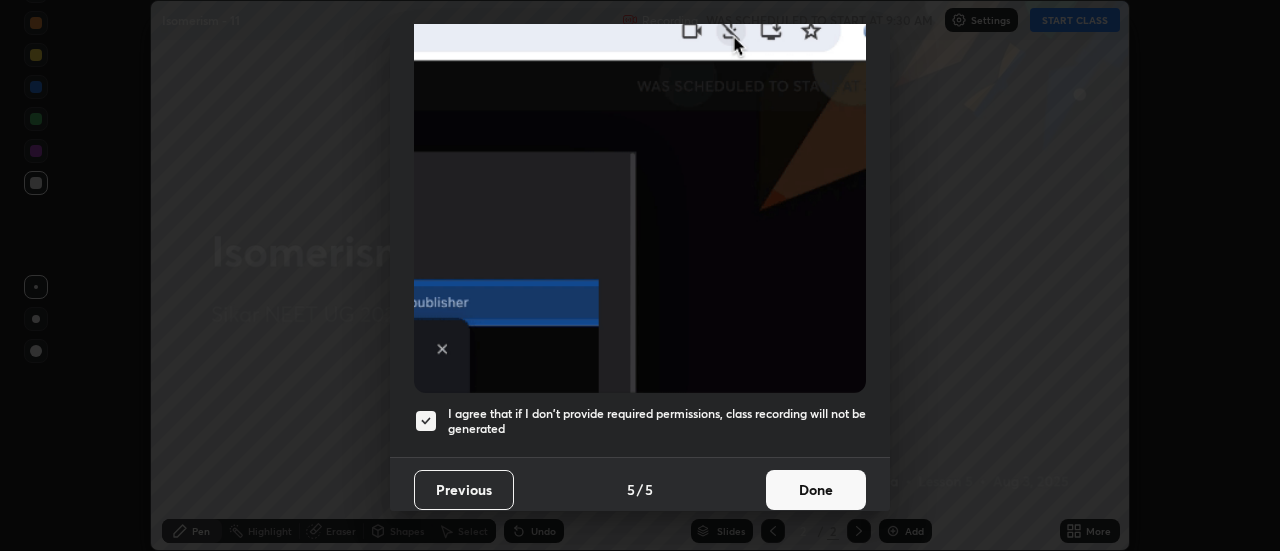 click on "Done" at bounding box center [816, 490] 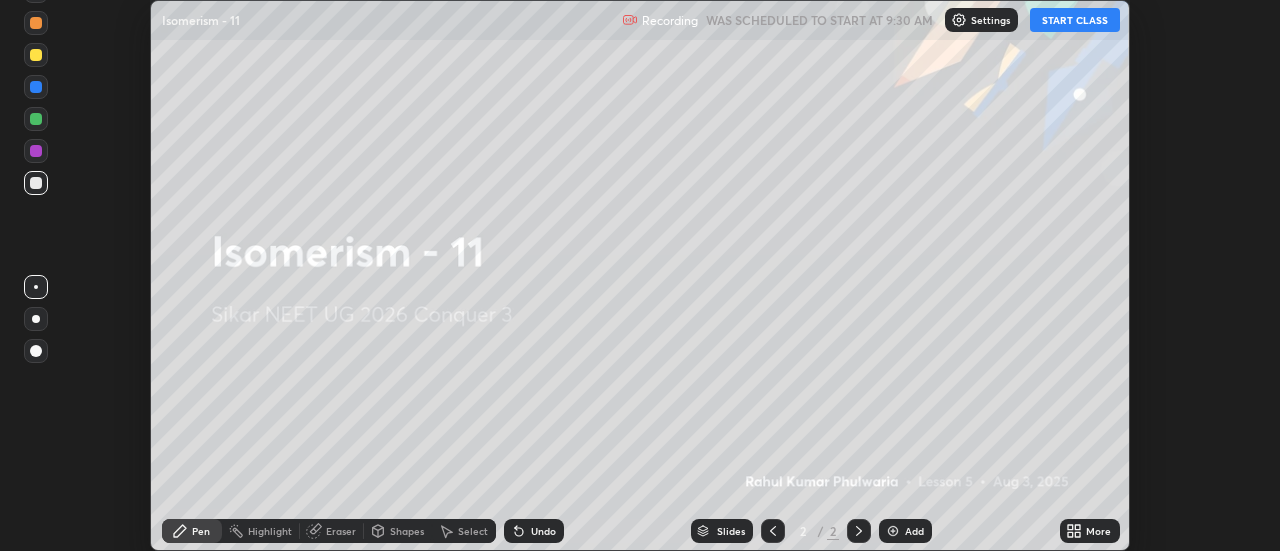 click 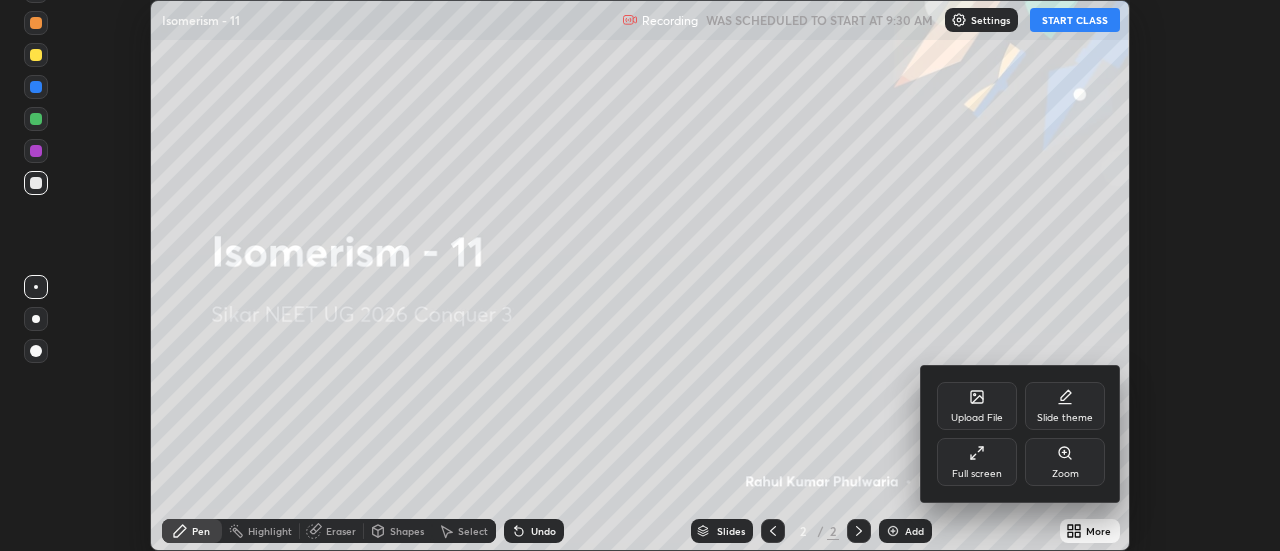 click on "Full screen" at bounding box center [977, 462] 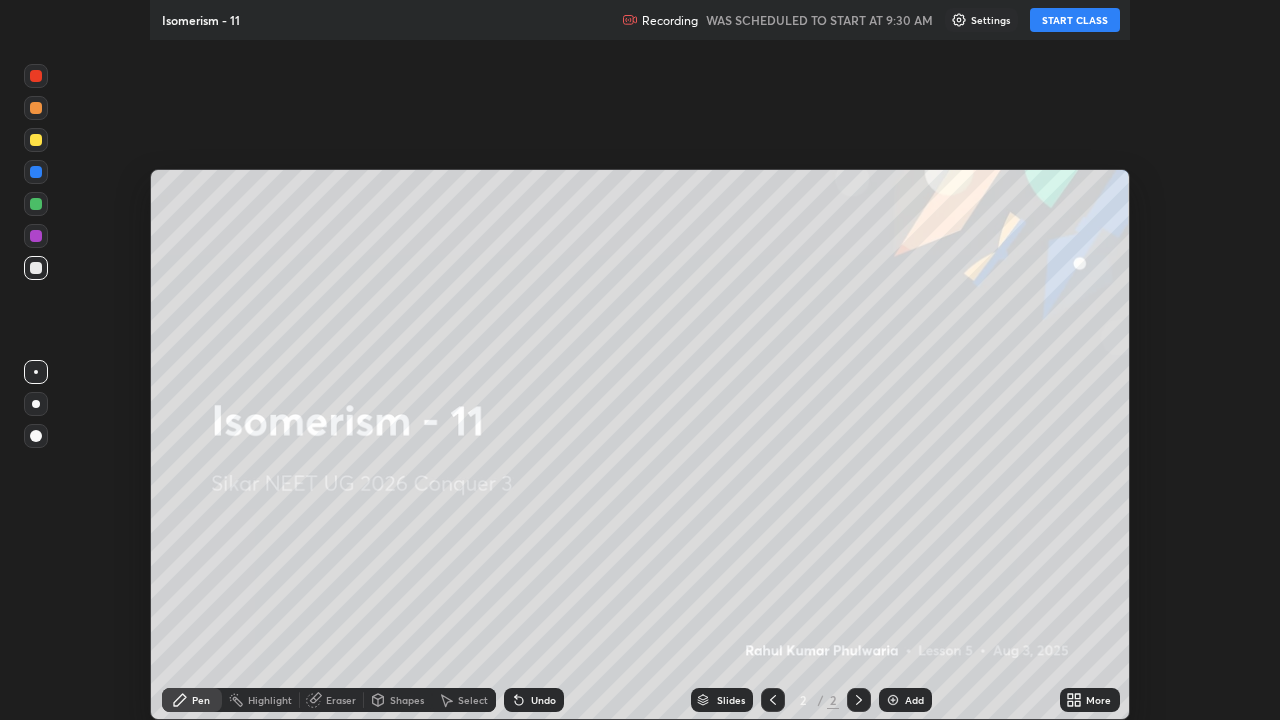 scroll, scrollTop: 99280, scrollLeft: 98720, axis: both 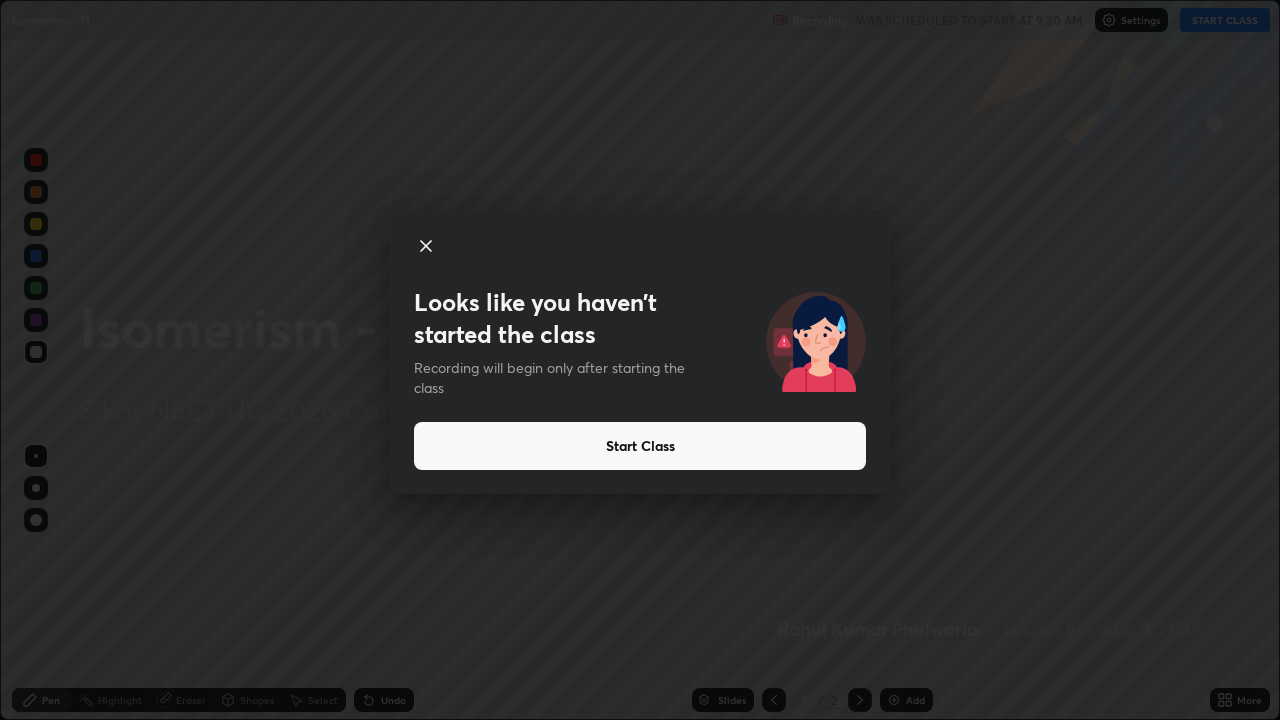 click on "Start Class" at bounding box center (640, 446) 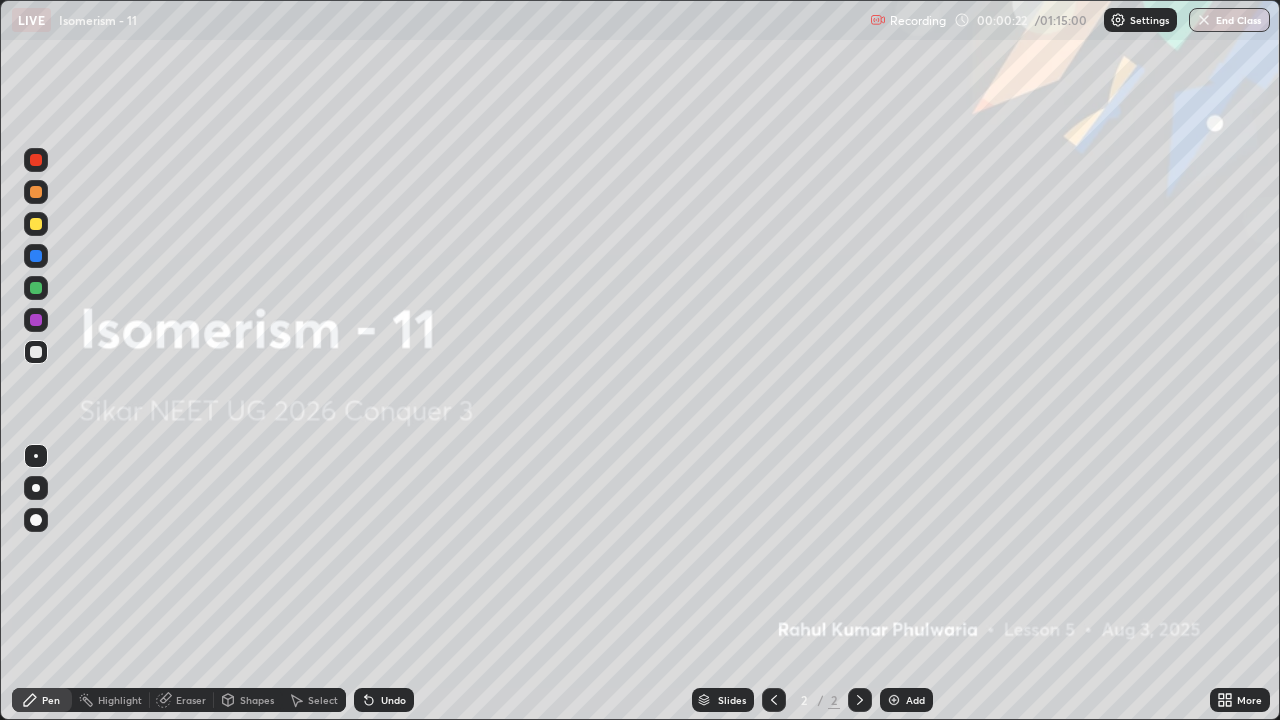 click at bounding box center [894, 700] 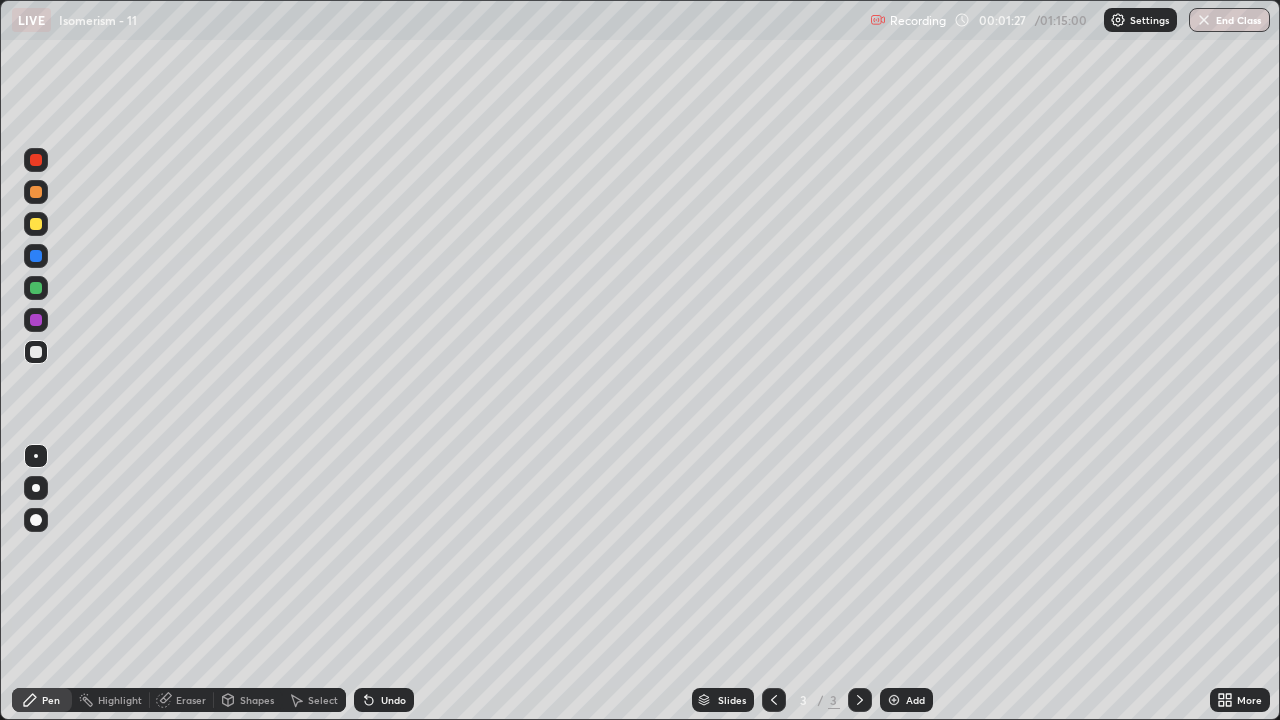 click at bounding box center (36, 160) 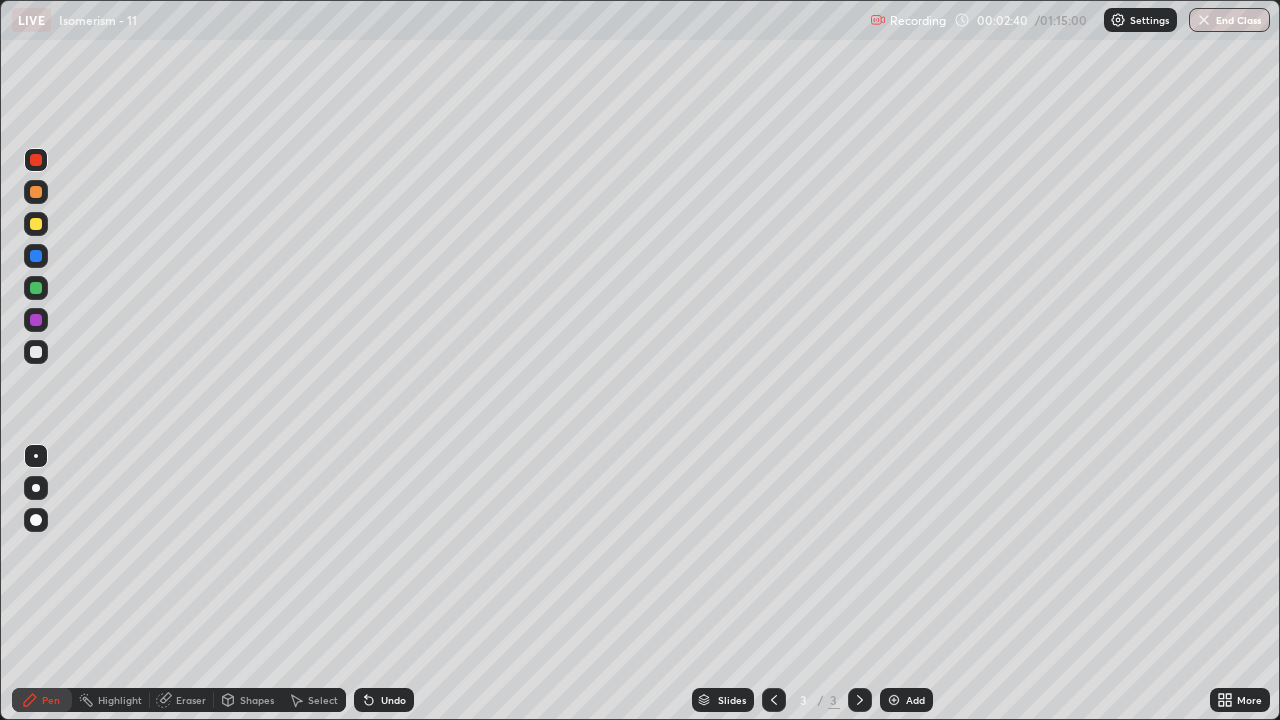 click at bounding box center (36, 352) 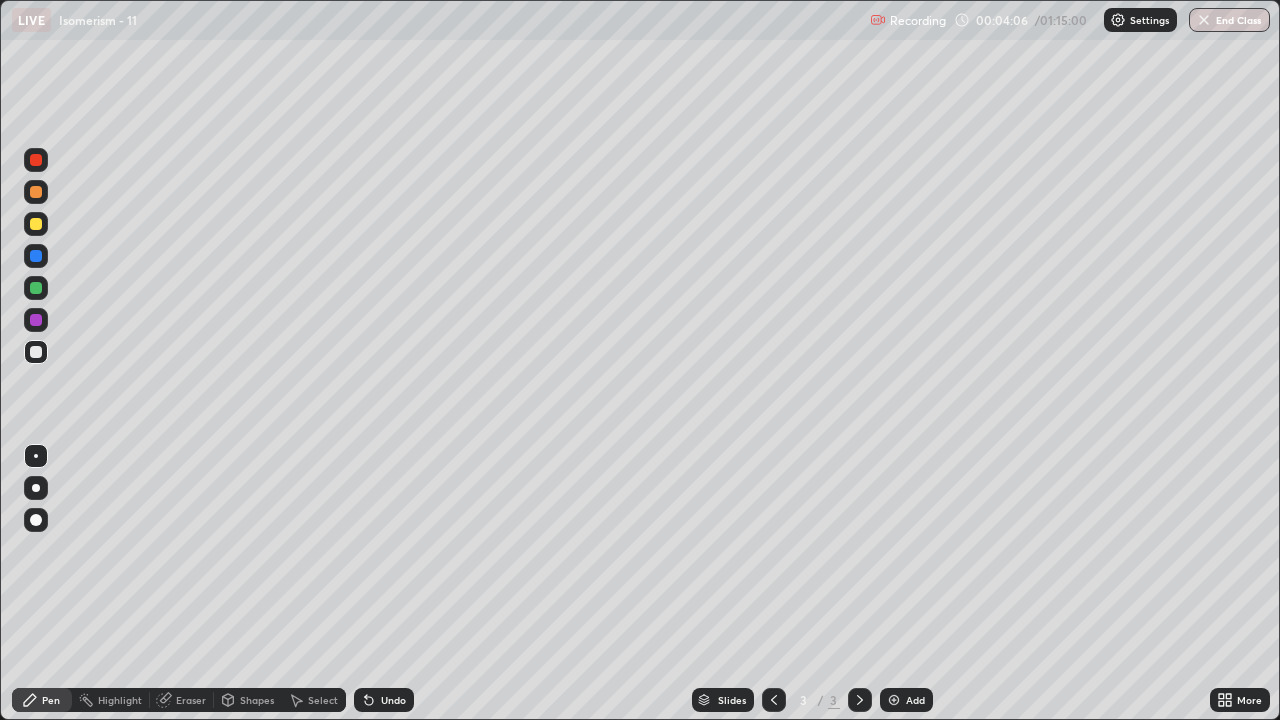 click at bounding box center [36, 160] 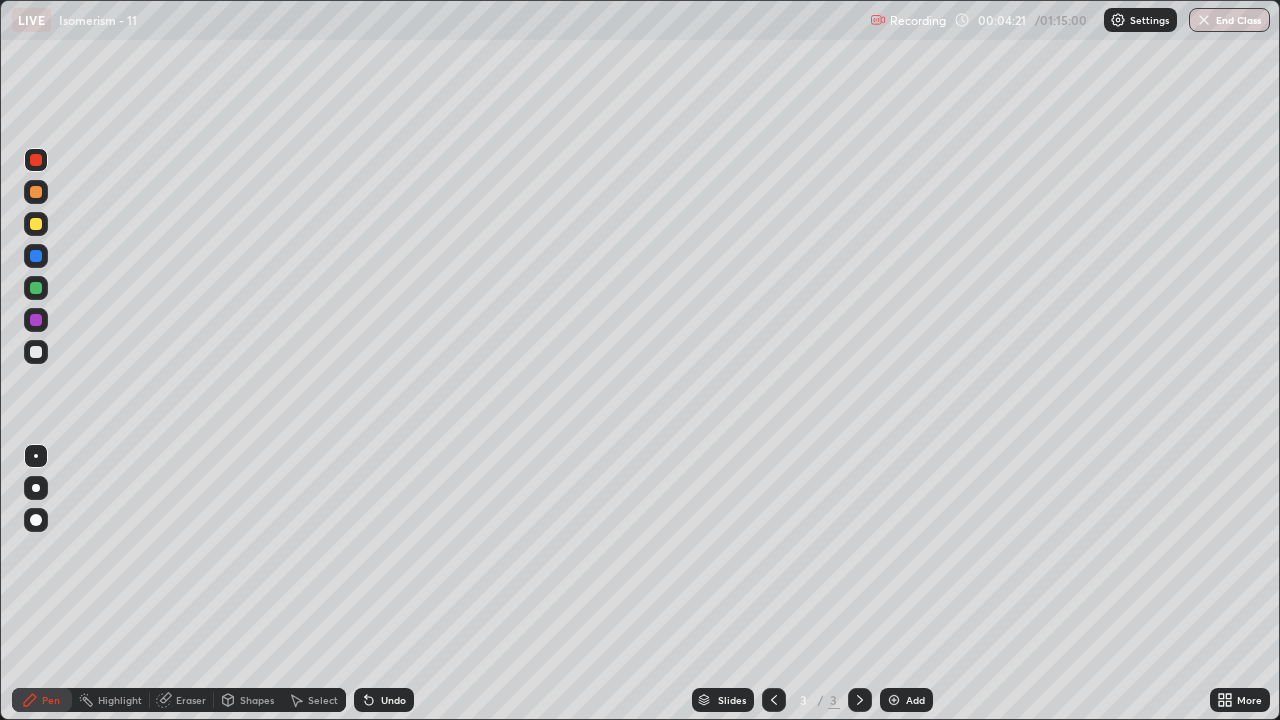 click at bounding box center [36, 352] 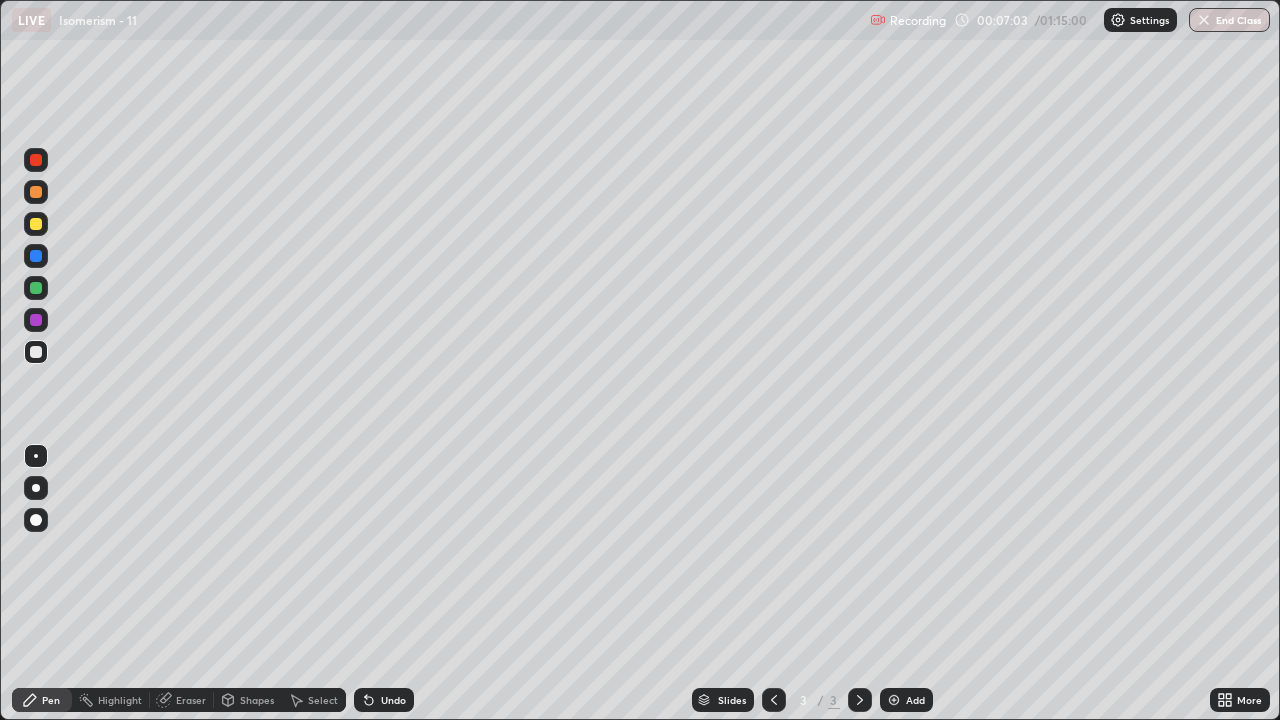 click on "Eraser" at bounding box center (191, 700) 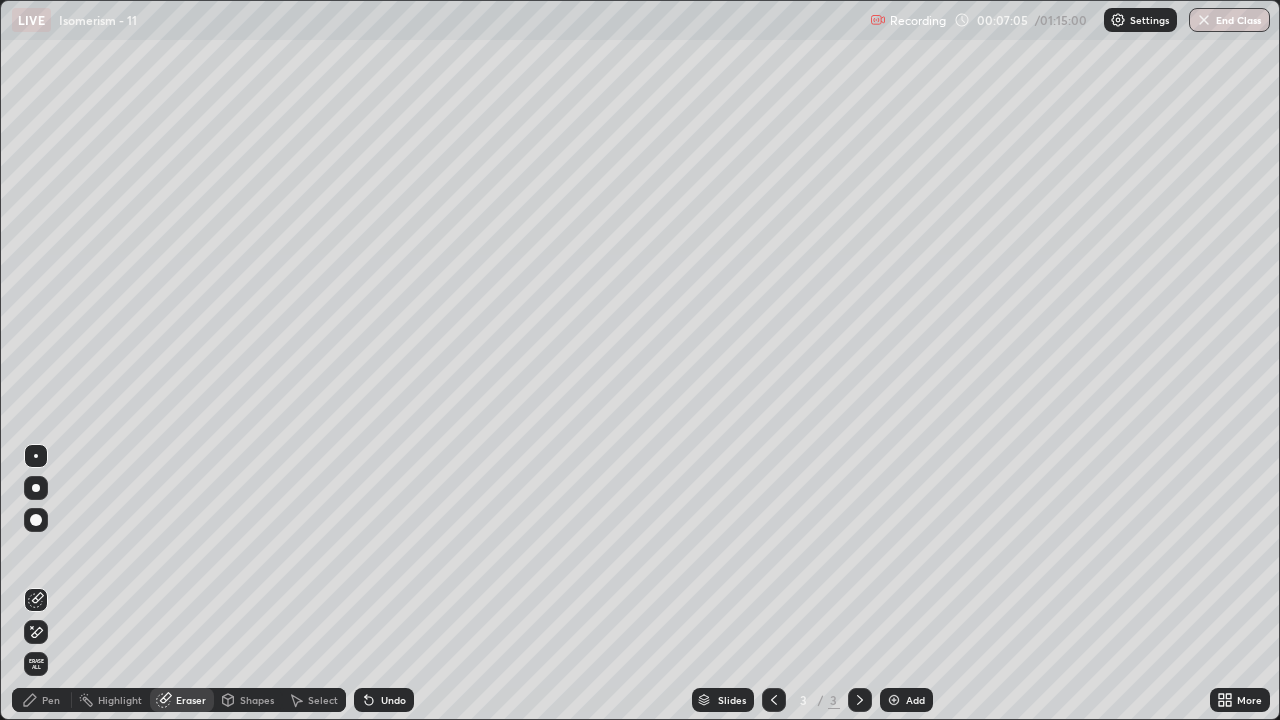 click on "Pen" at bounding box center [51, 700] 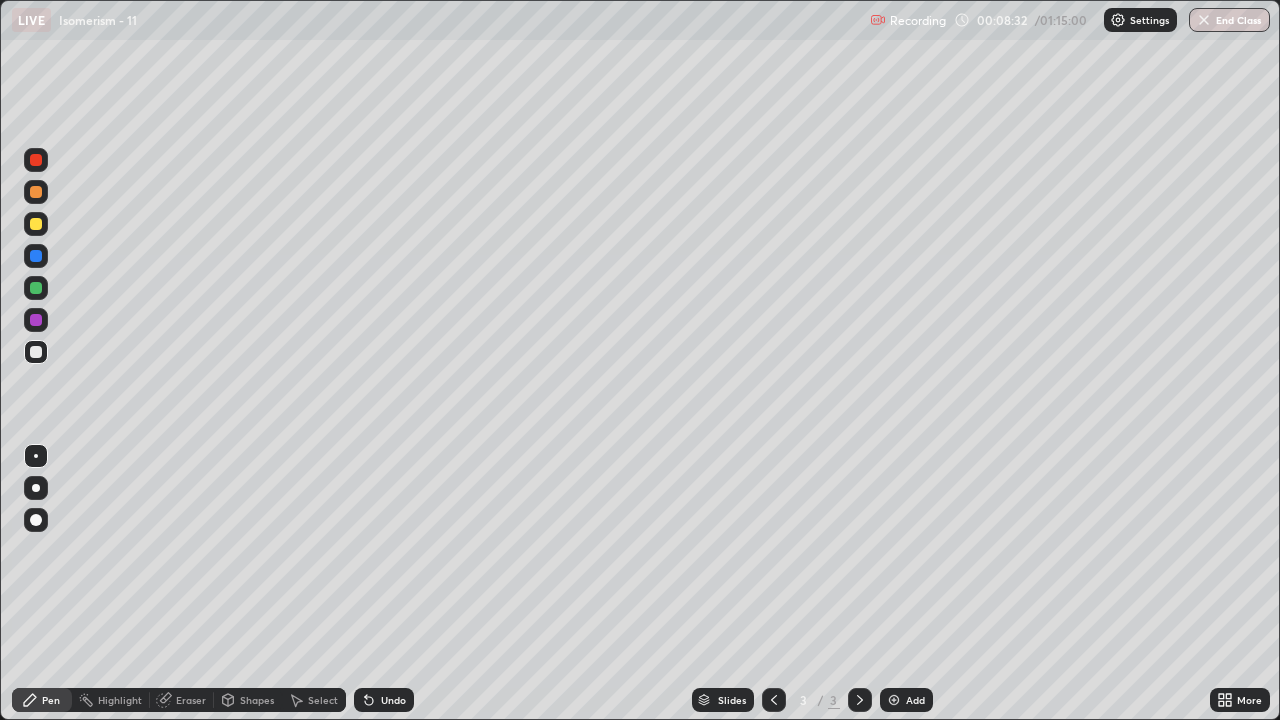 click at bounding box center [36, 160] 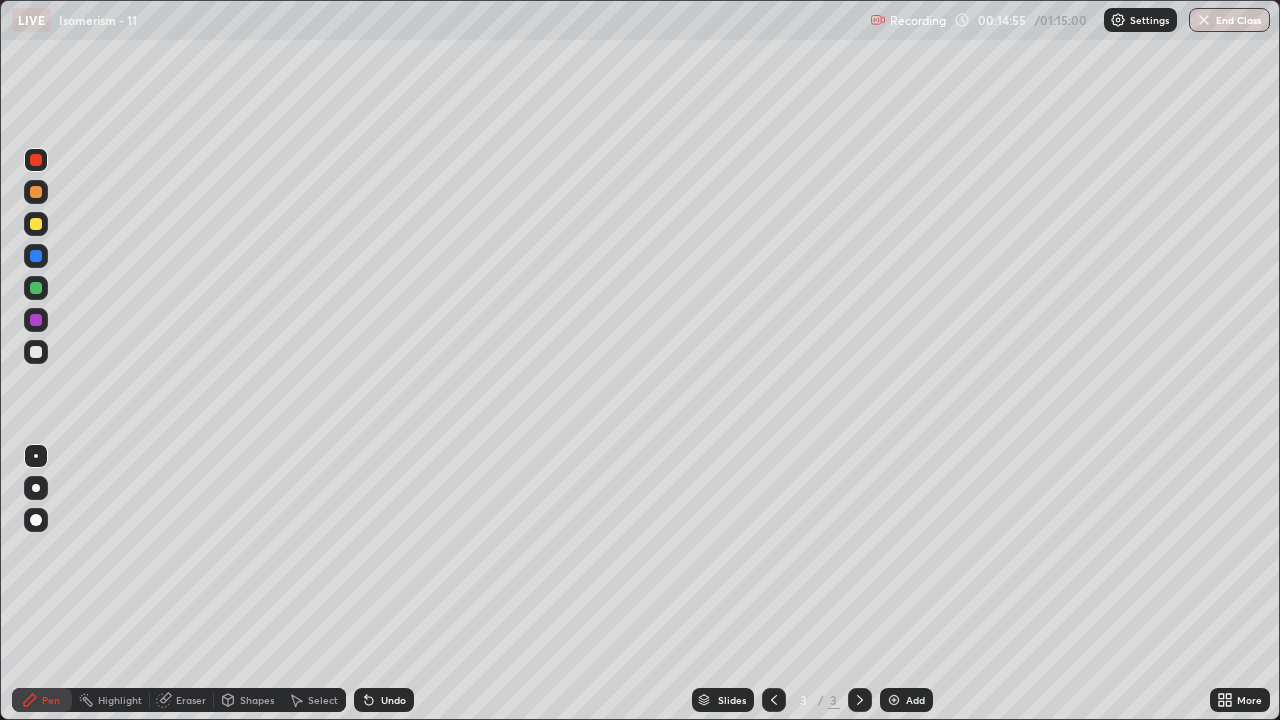 click at bounding box center [36, 352] 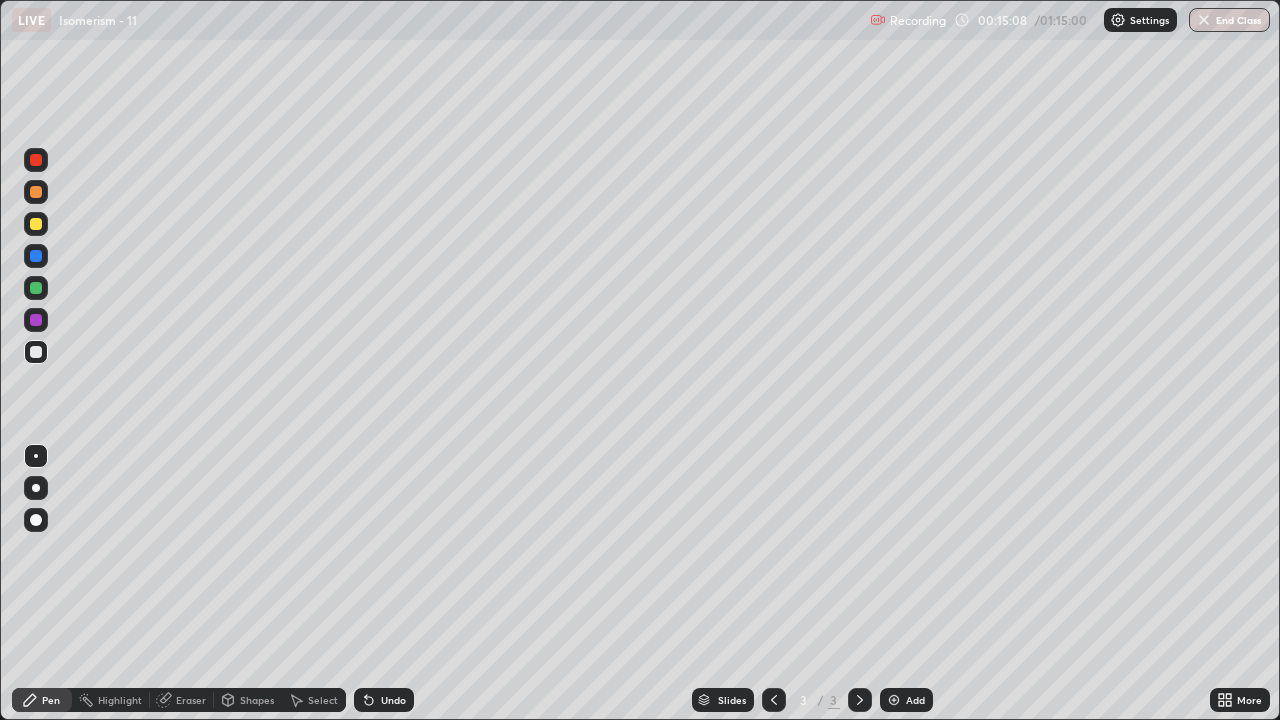 click at bounding box center [894, 700] 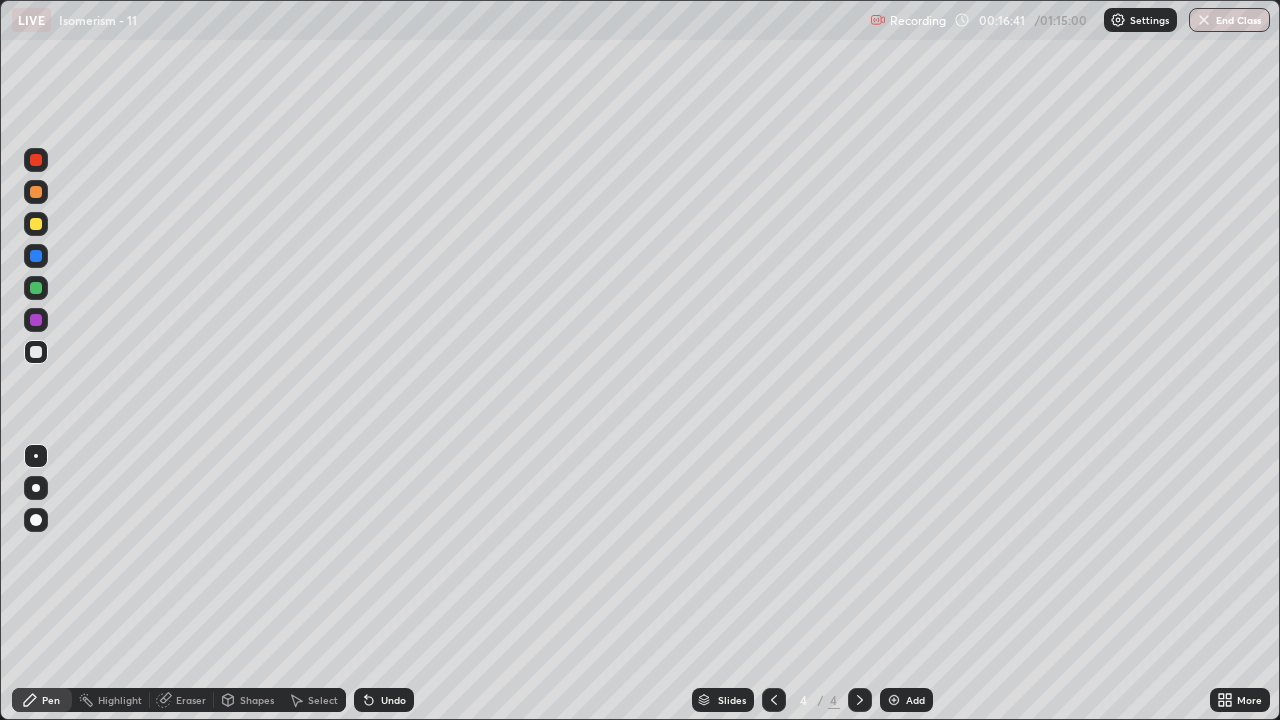 click on "Eraser" at bounding box center [191, 700] 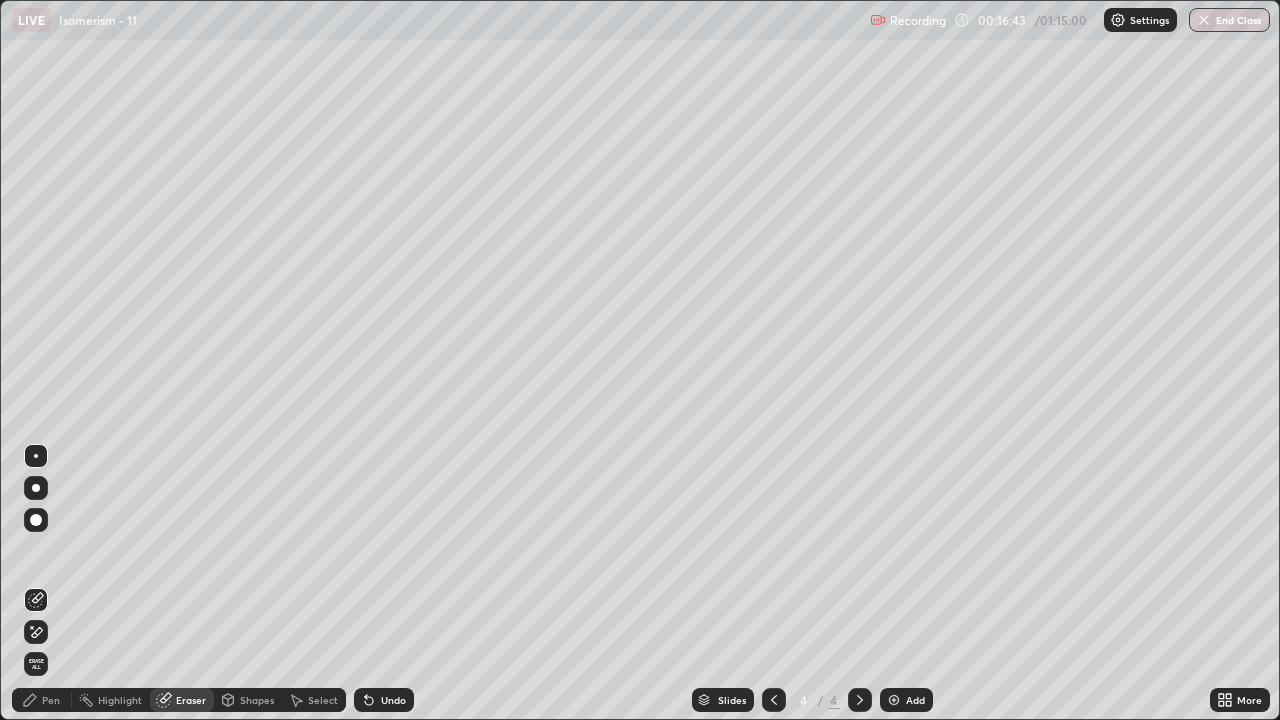 click on "Pen" at bounding box center [51, 700] 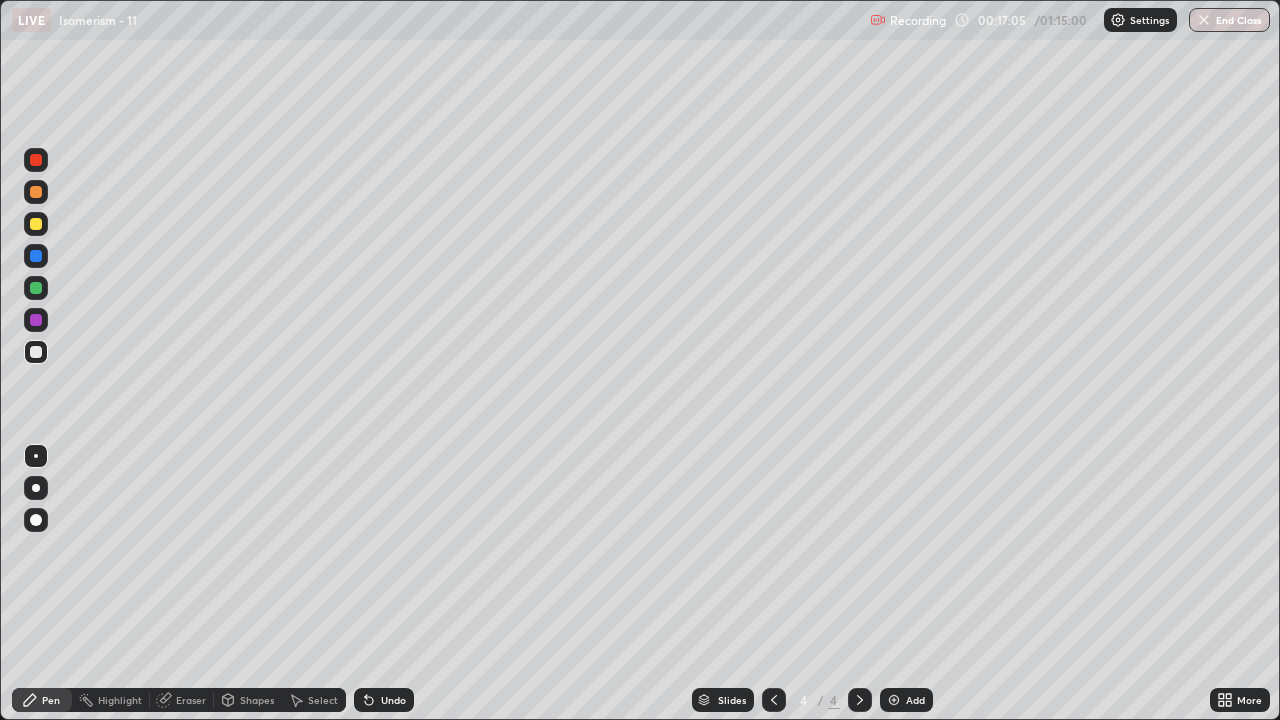 click on "Undo" at bounding box center (384, 700) 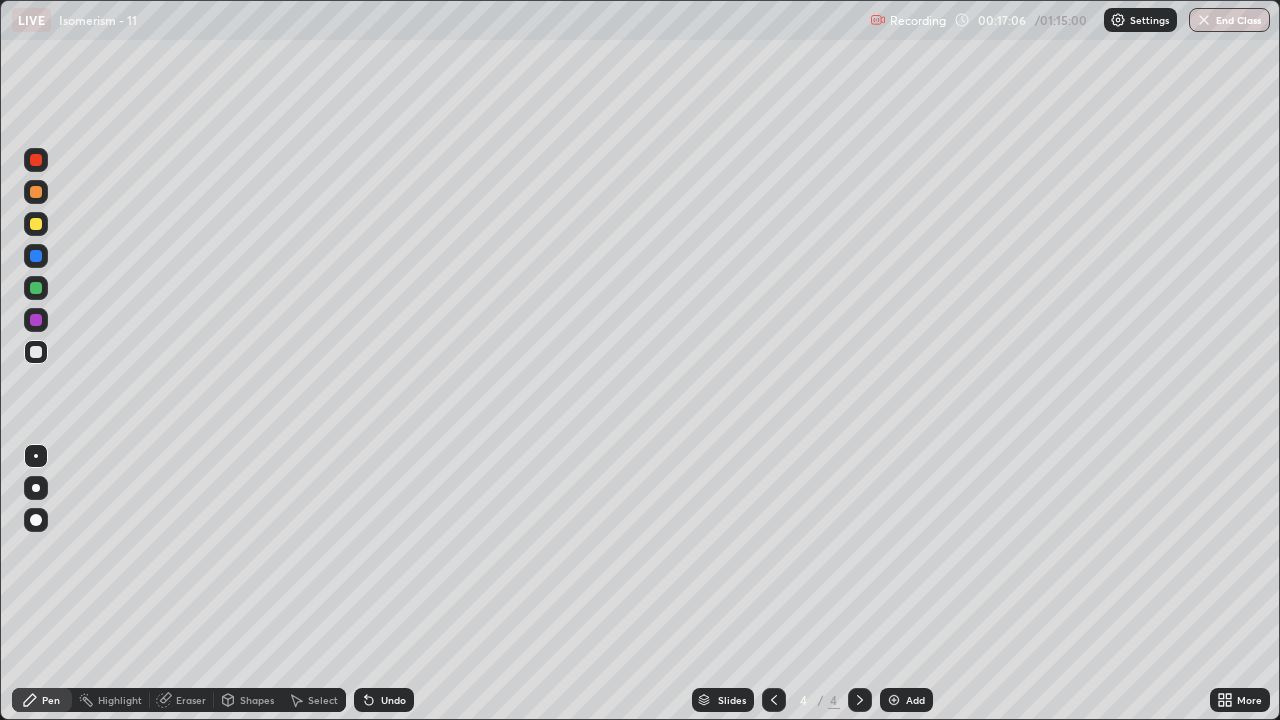 click on "Undo" at bounding box center [393, 700] 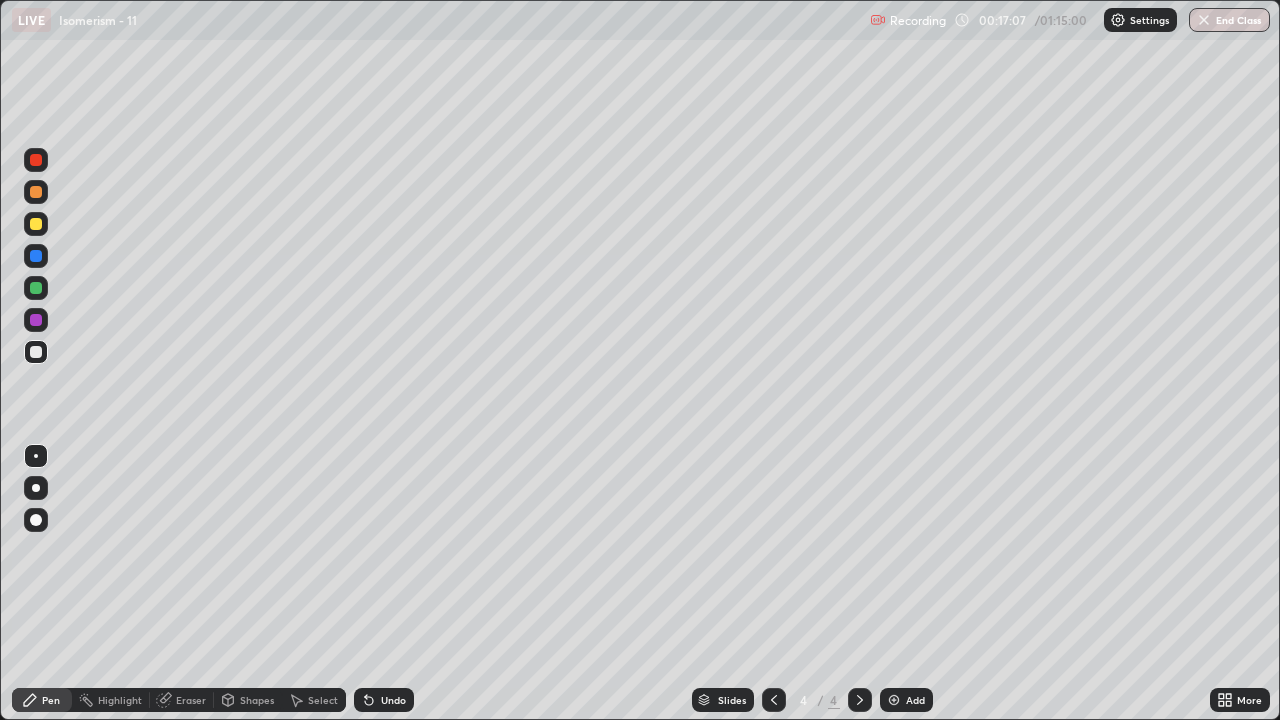 click on "Undo" at bounding box center [393, 700] 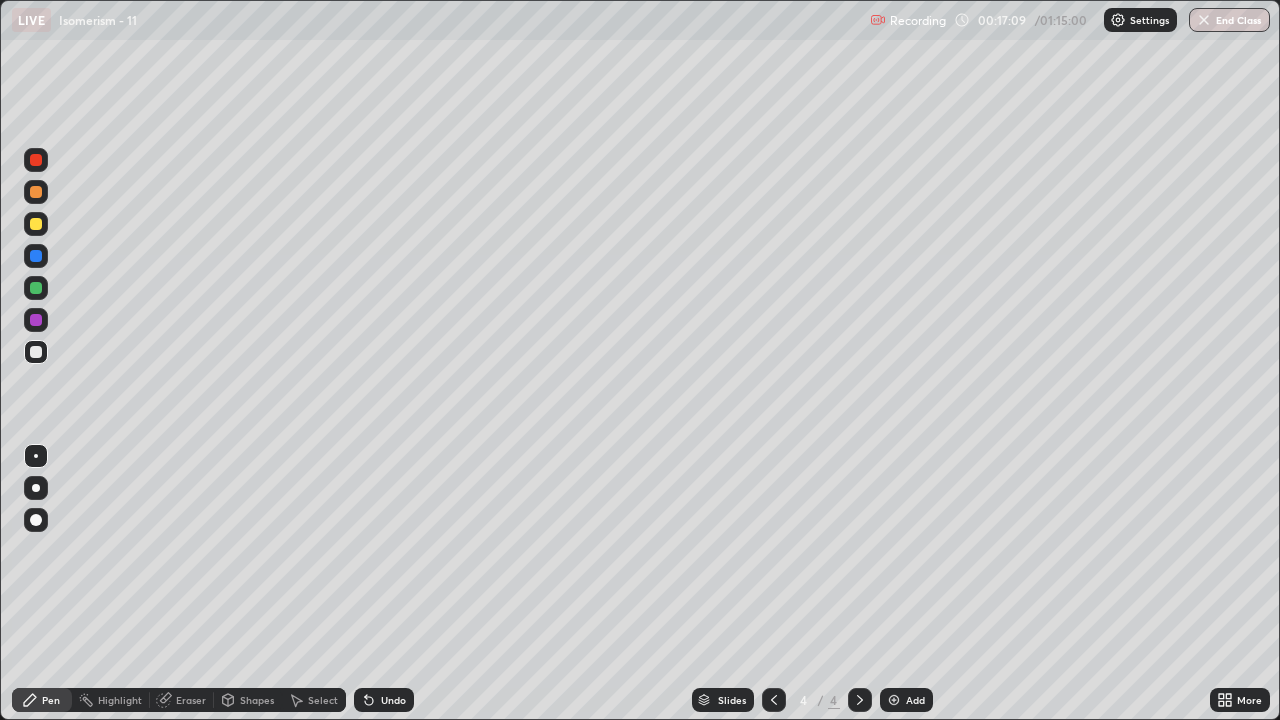 click on "Undo" at bounding box center (384, 700) 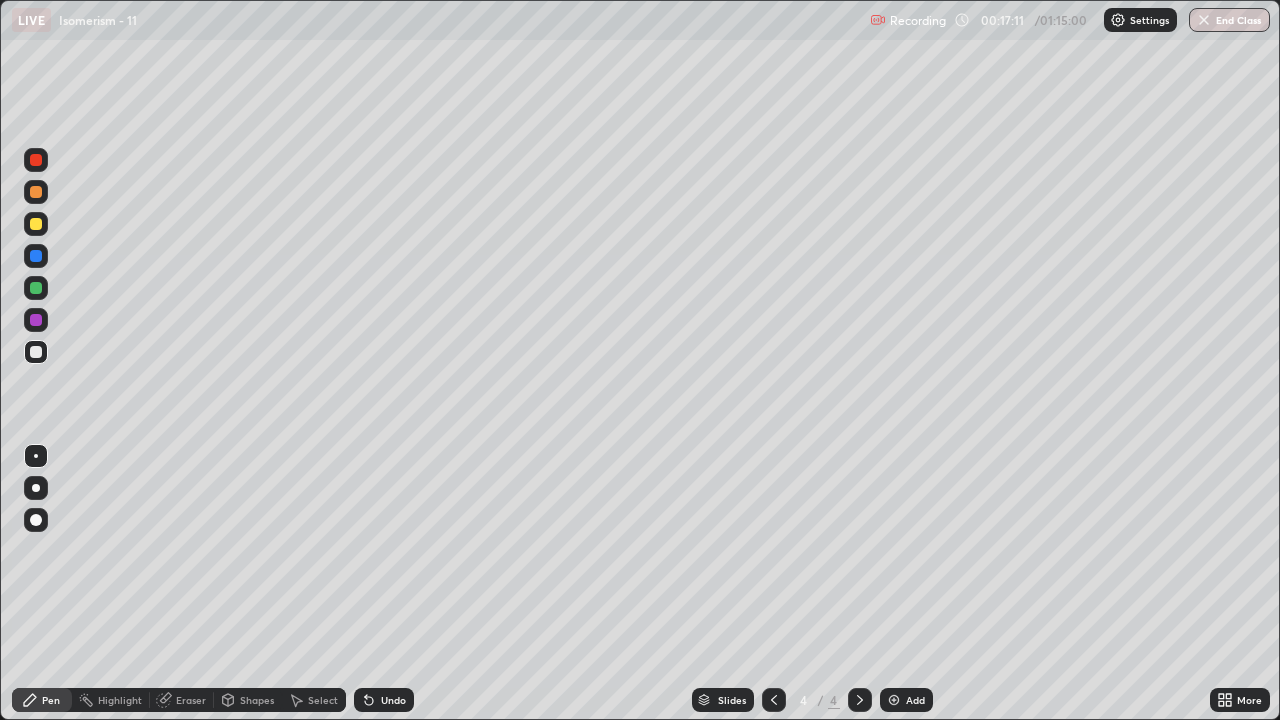 click on "Undo" at bounding box center [393, 700] 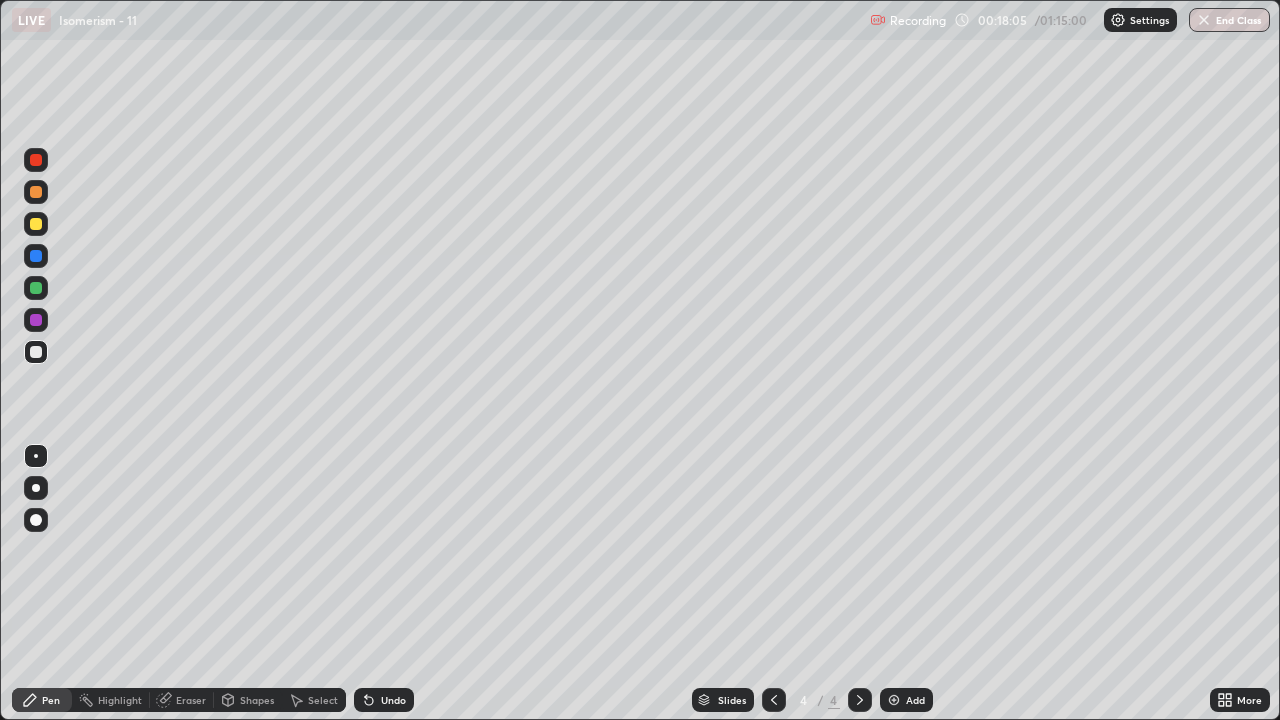 click on "Eraser" at bounding box center [191, 700] 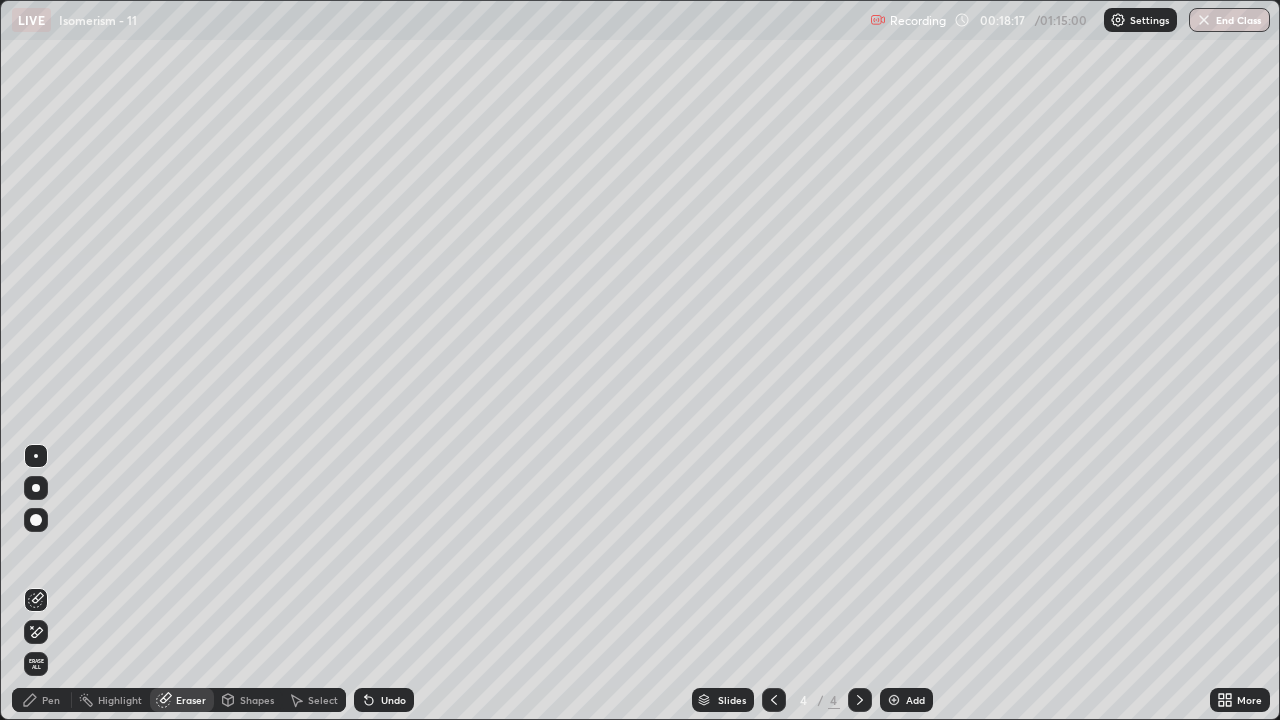 click on "Pen" at bounding box center [42, 700] 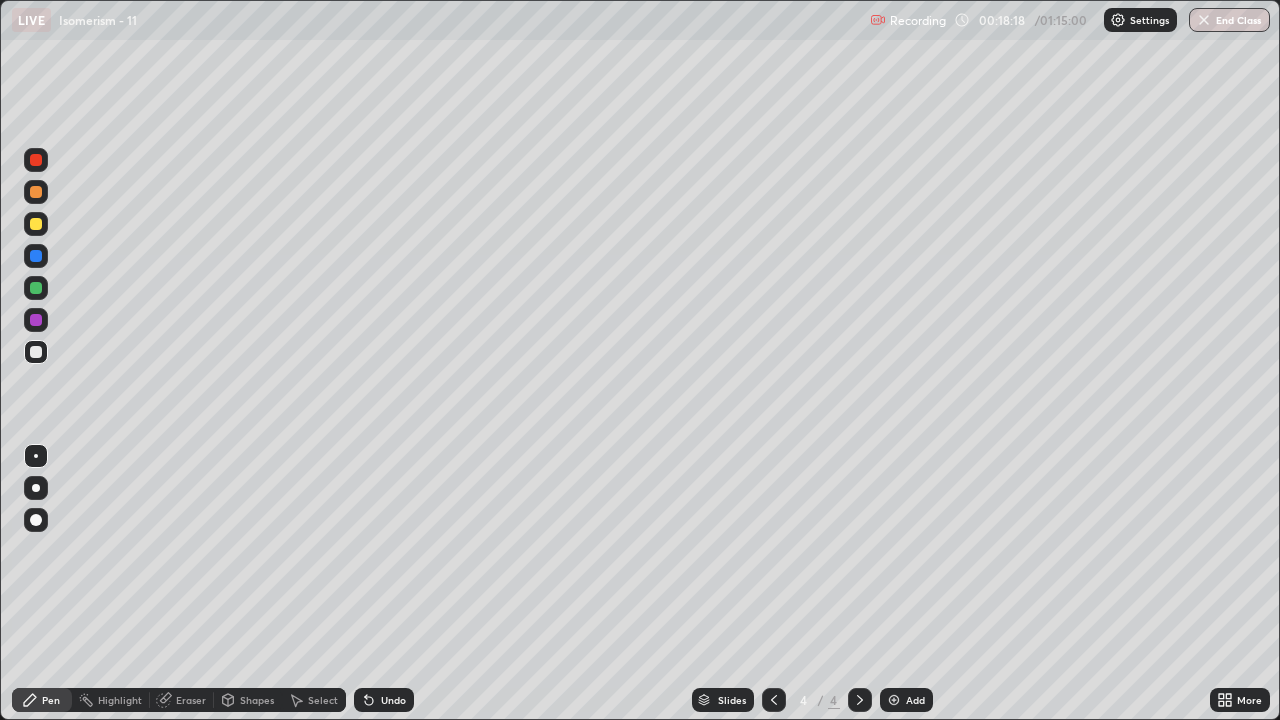 click at bounding box center [36, 160] 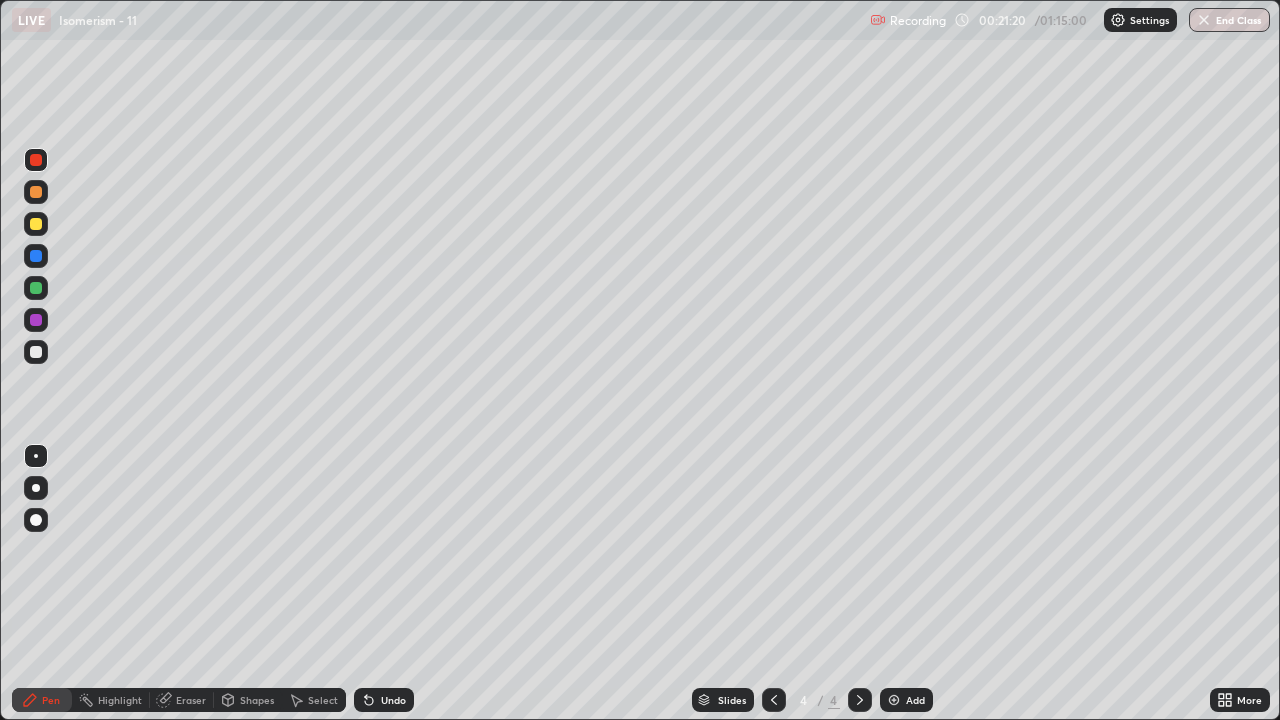 click at bounding box center (36, 352) 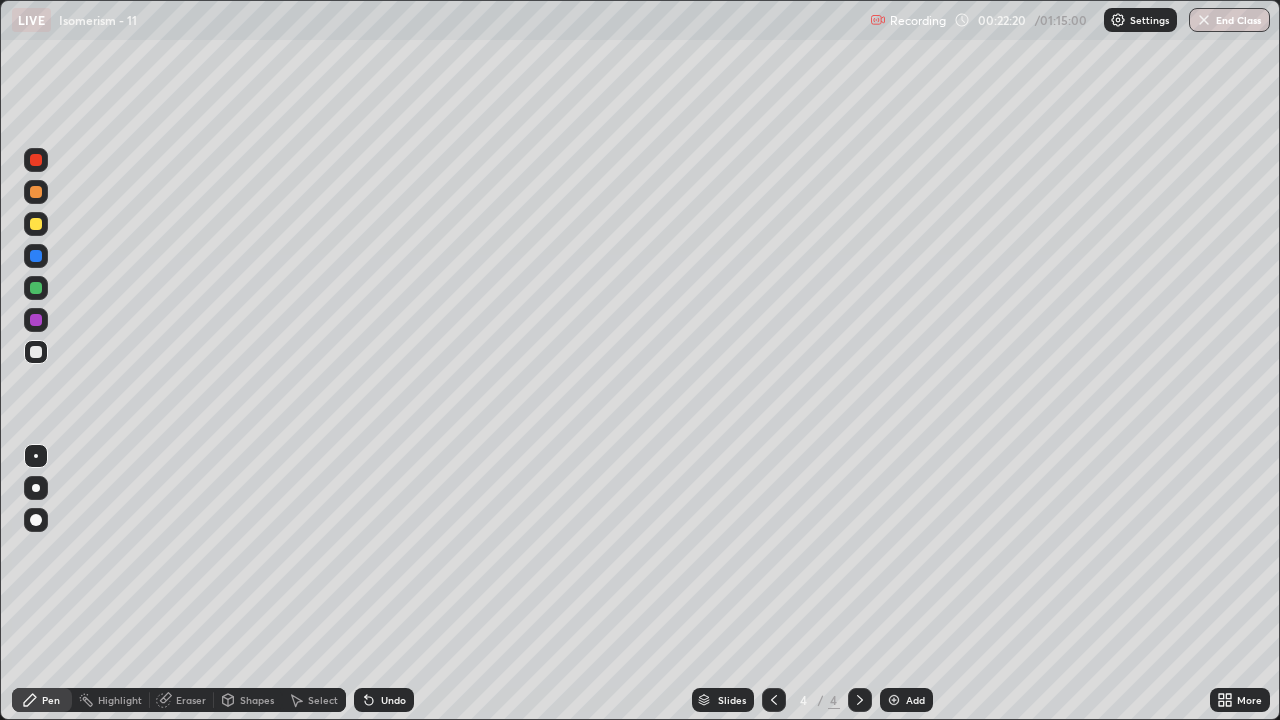click at bounding box center (894, 700) 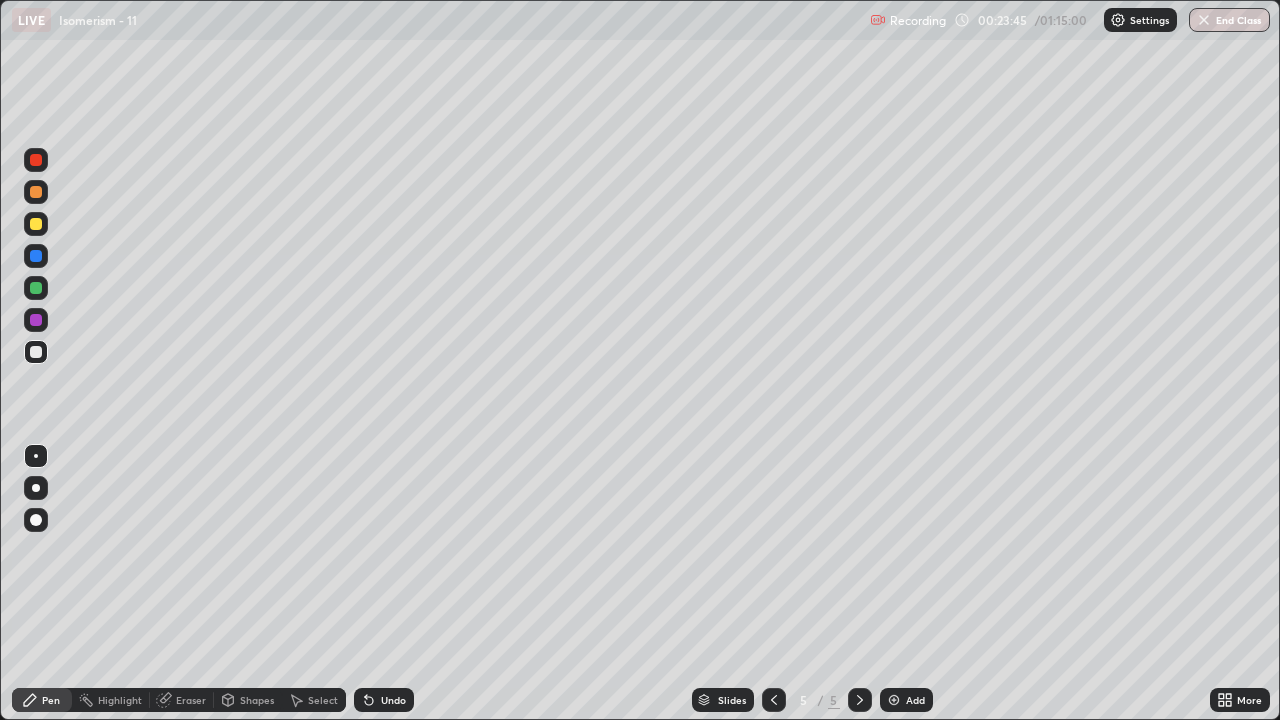 click at bounding box center [36, 160] 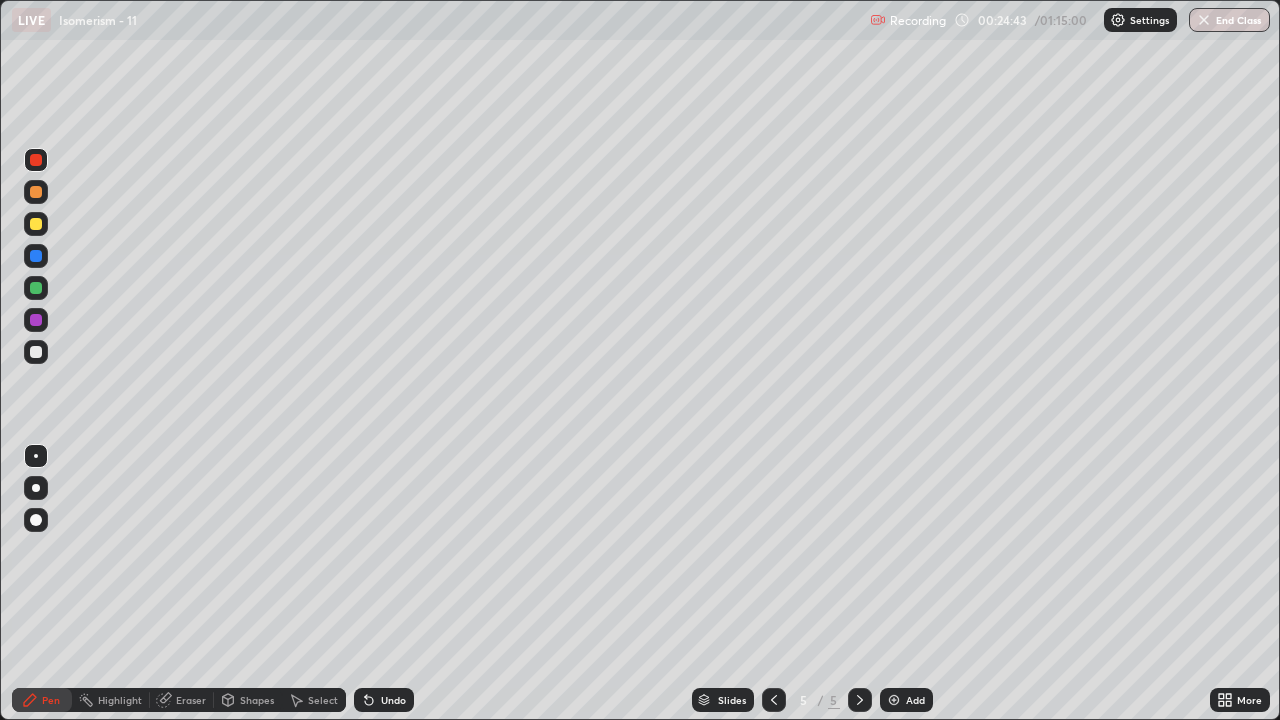 click at bounding box center [36, 352] 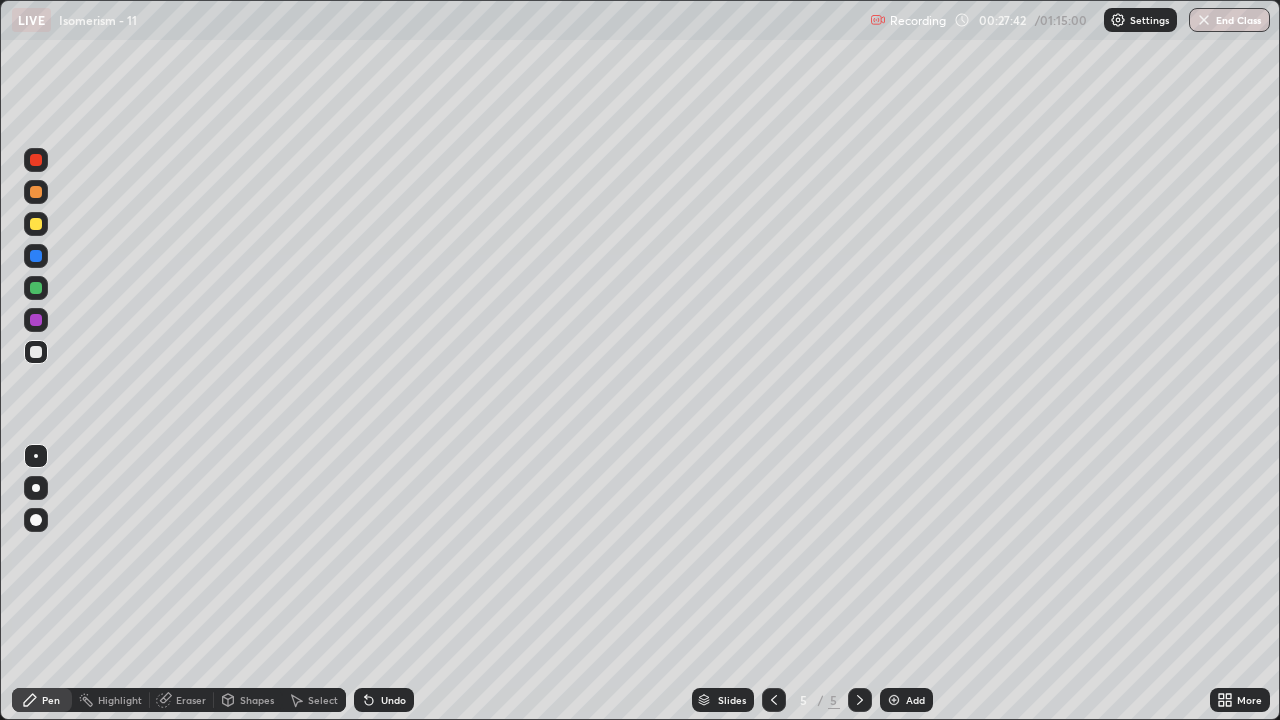 click at bounding box center (894, 700) 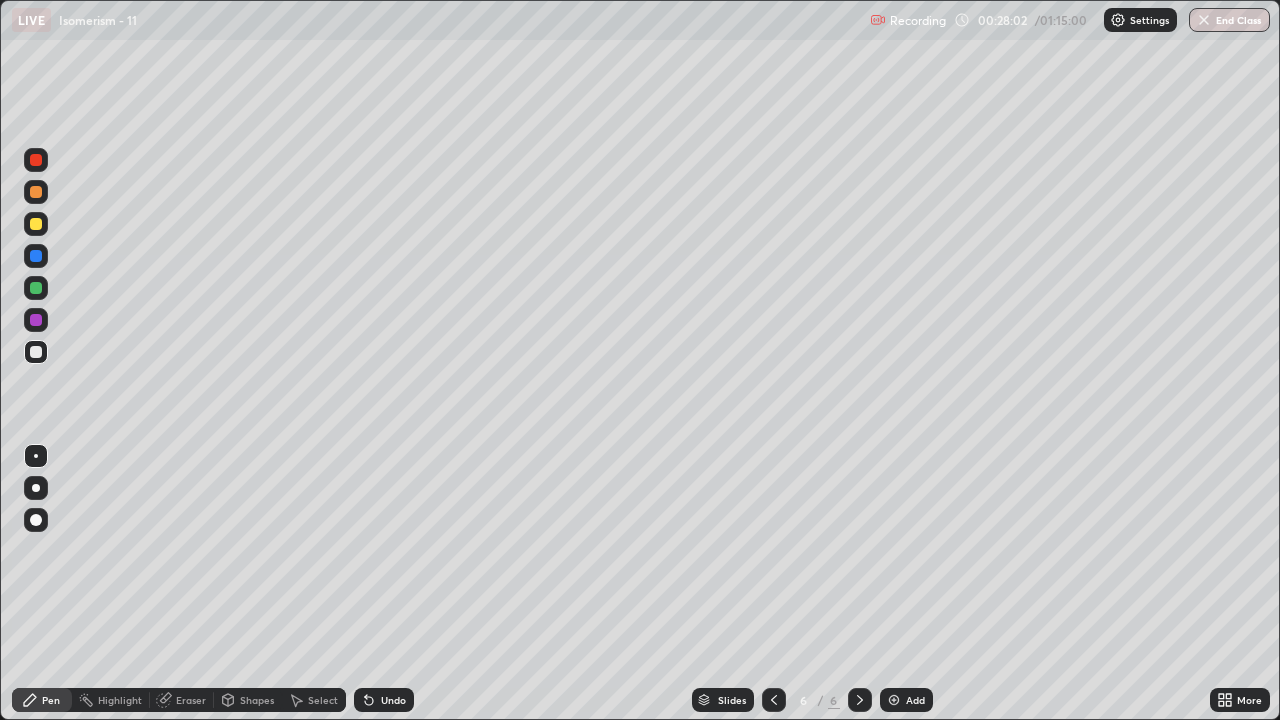 click at bounding box center (36, 288) 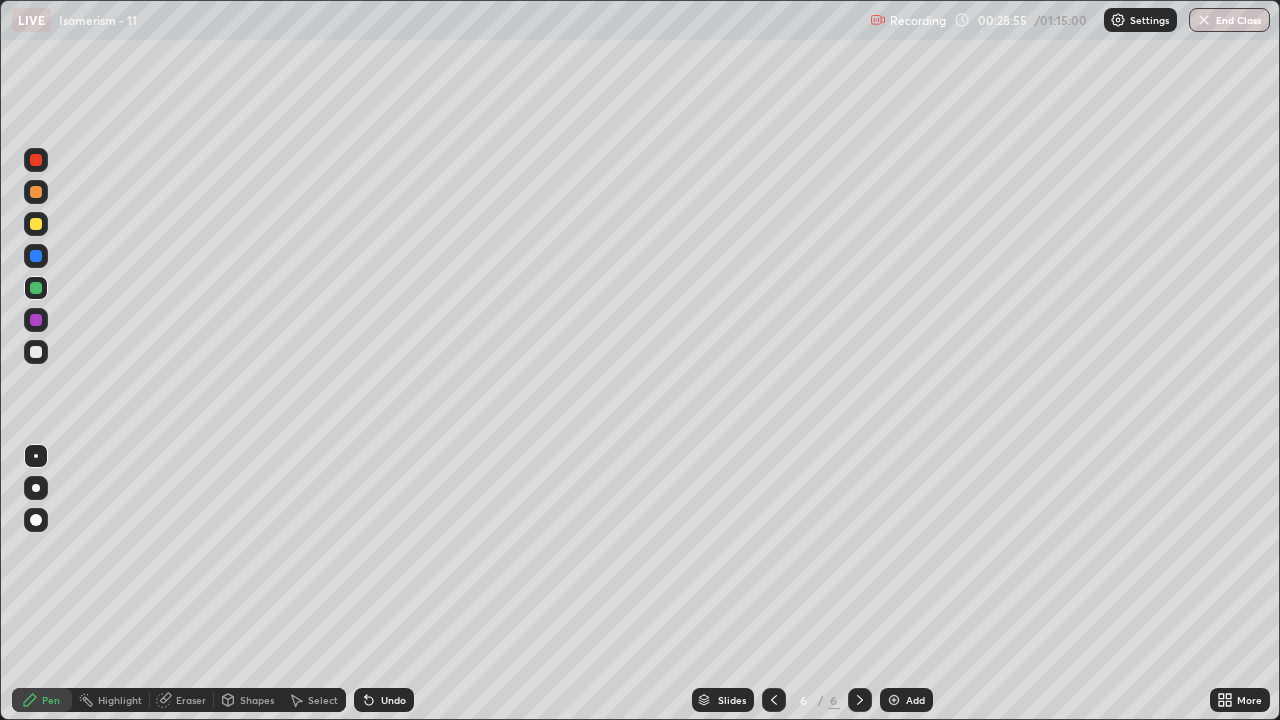 click at bounding box center (36, 352) 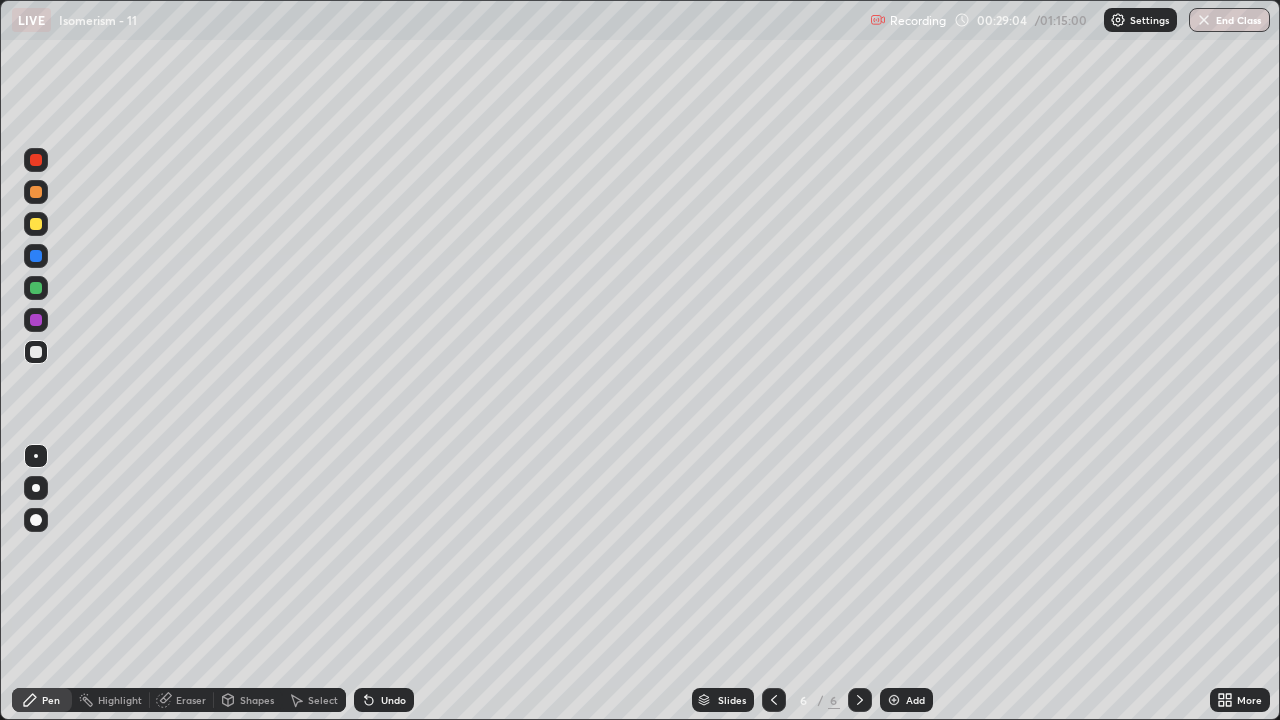 click on "Eraser" at bounding box center [191, 700] 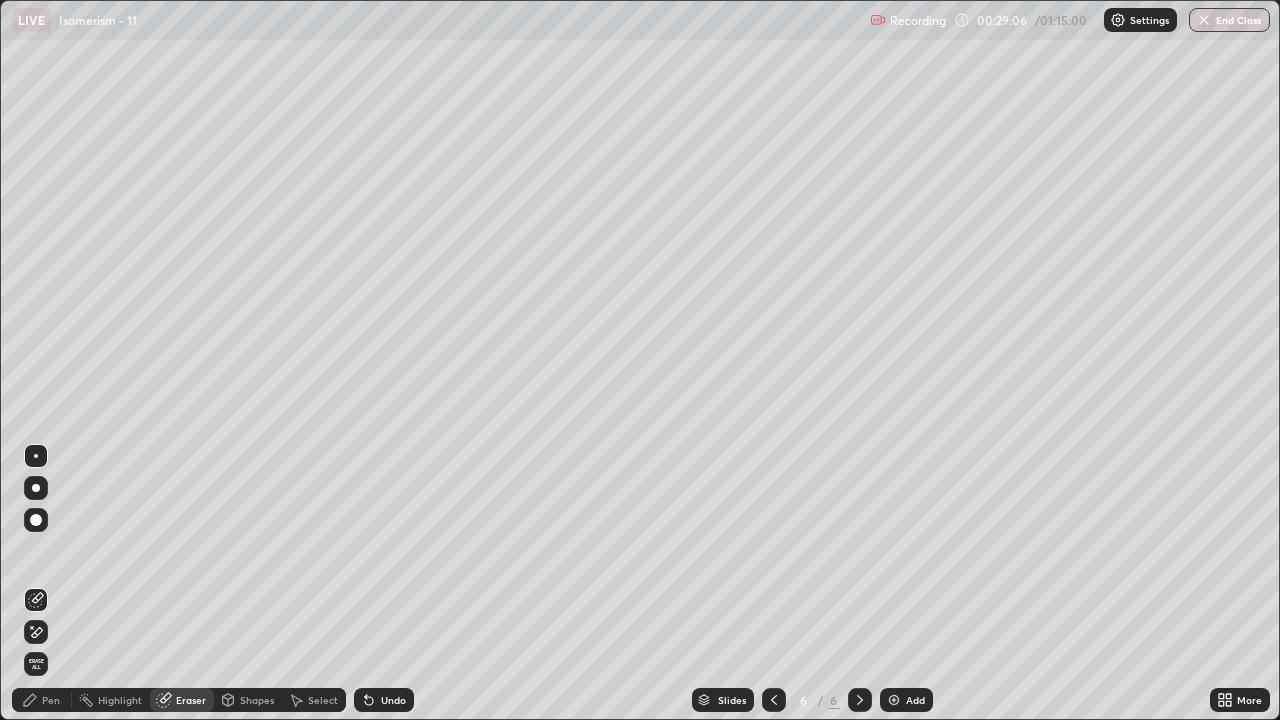 click on "Pen" at bounding box center [51, 700] 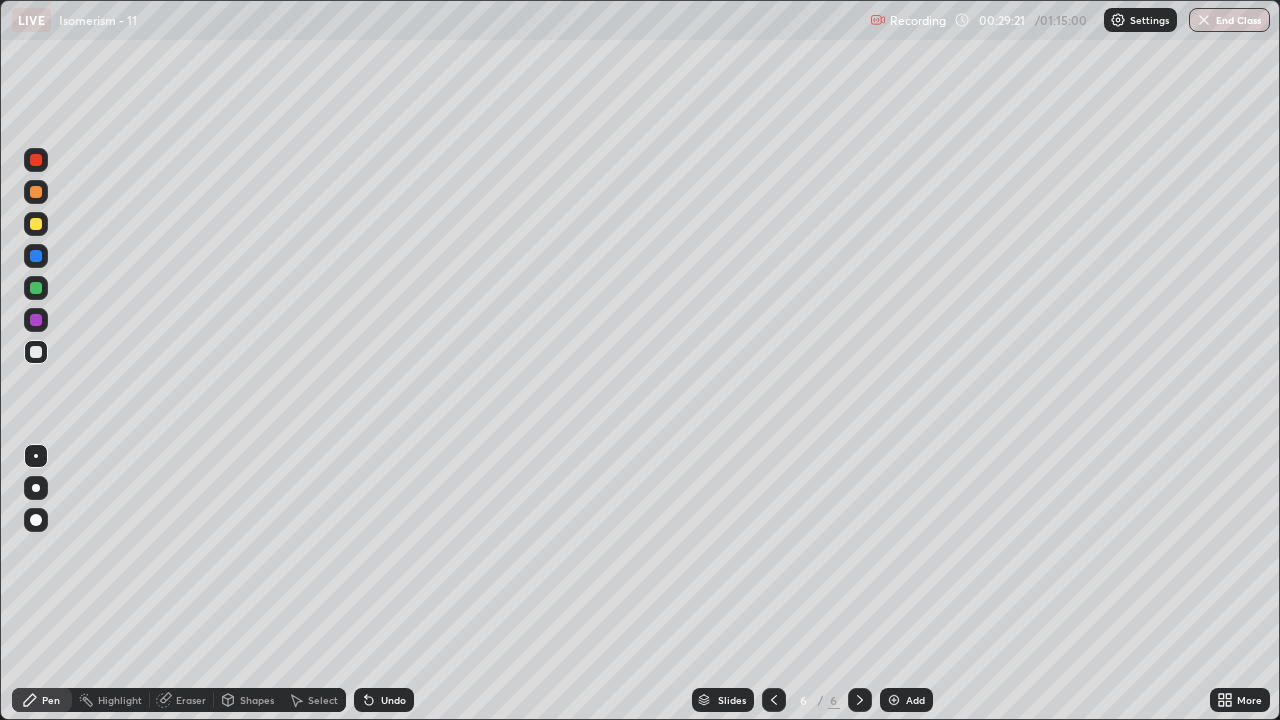 click on "Eraser" at bounding box center [191, 700] 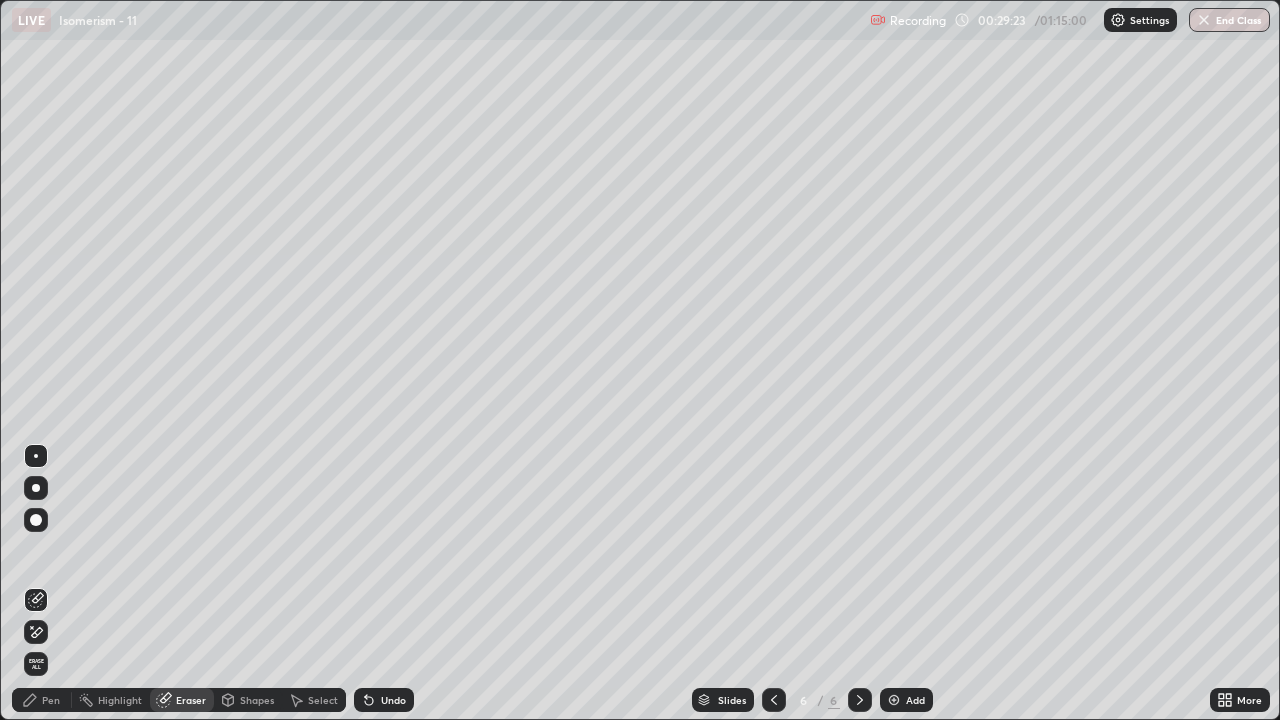 click on "Pen" at bounding box center [51, 700] 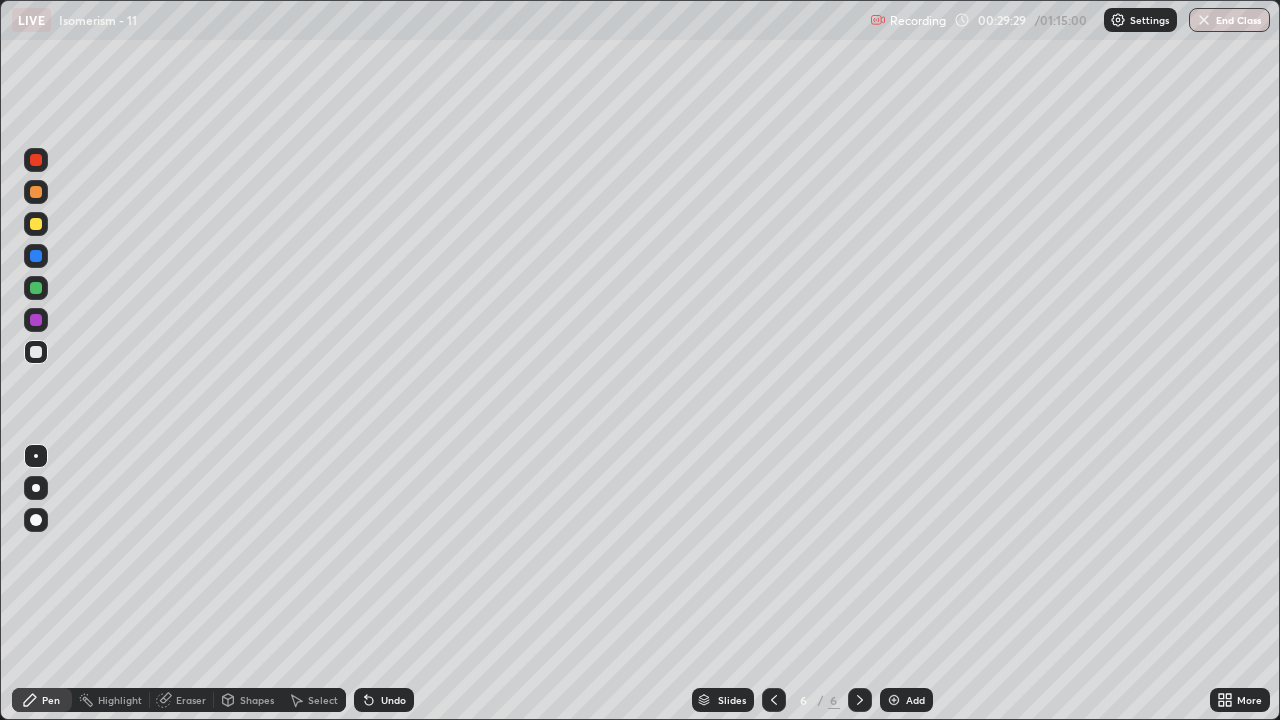 click at bounding box center [36, 160] 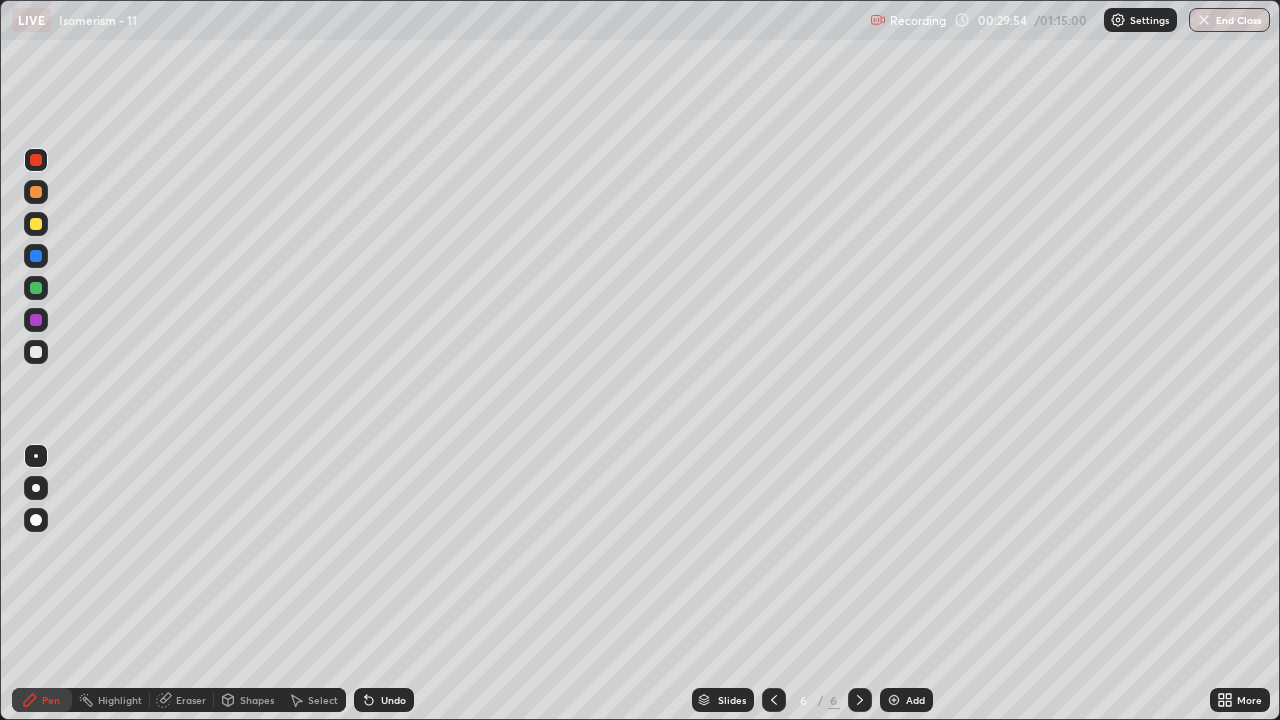 click at bounding box center (36, 352) 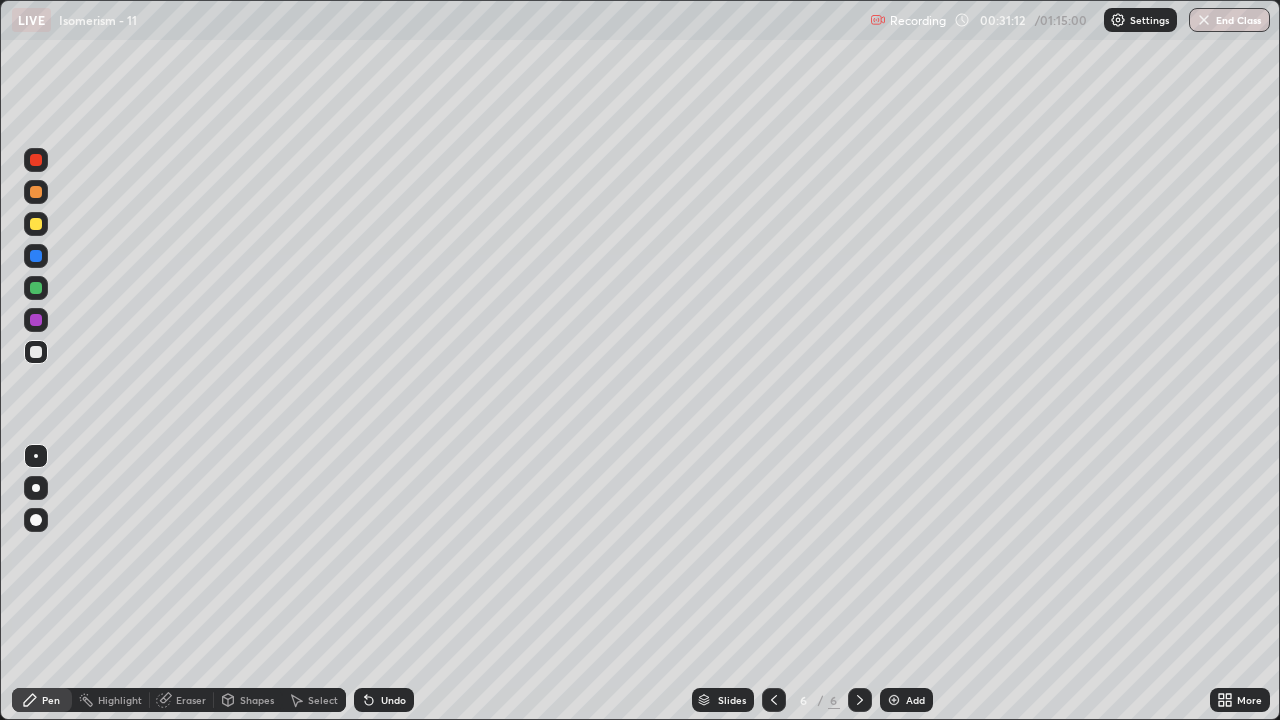click on "Eraser" at bounding box center [182, 700] 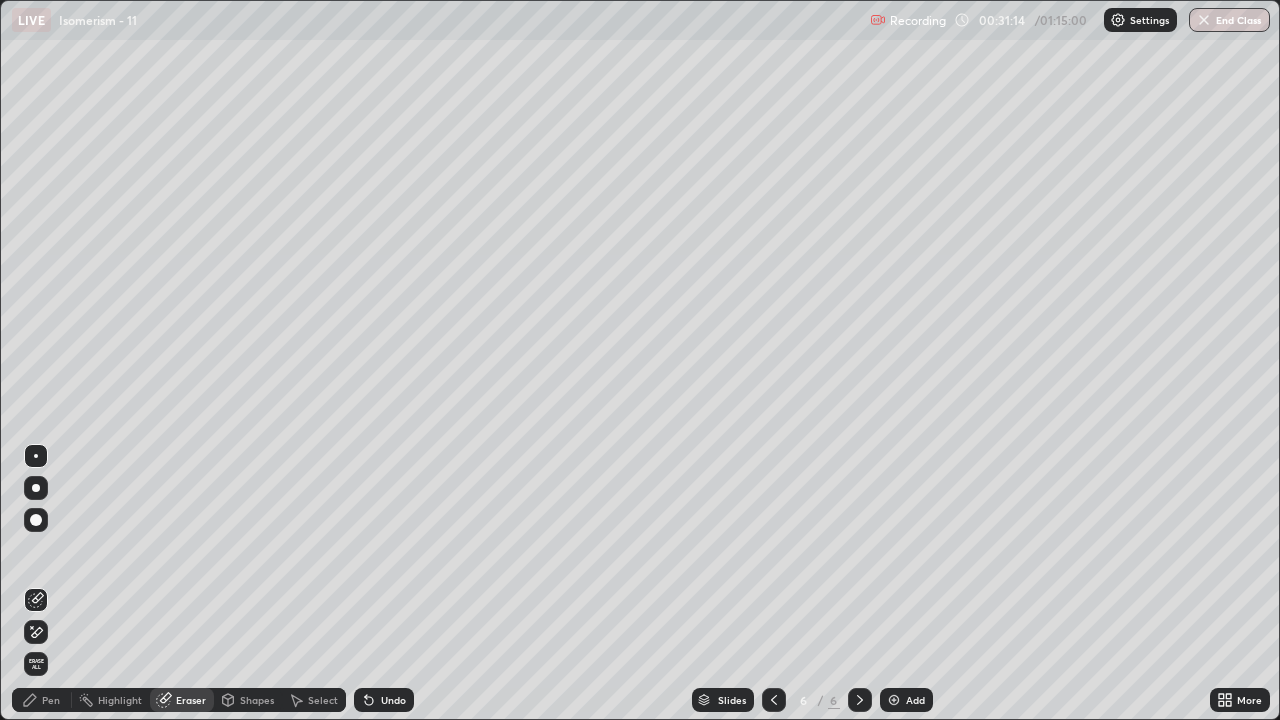 click on "Pen" at bounding box center [51, 700] 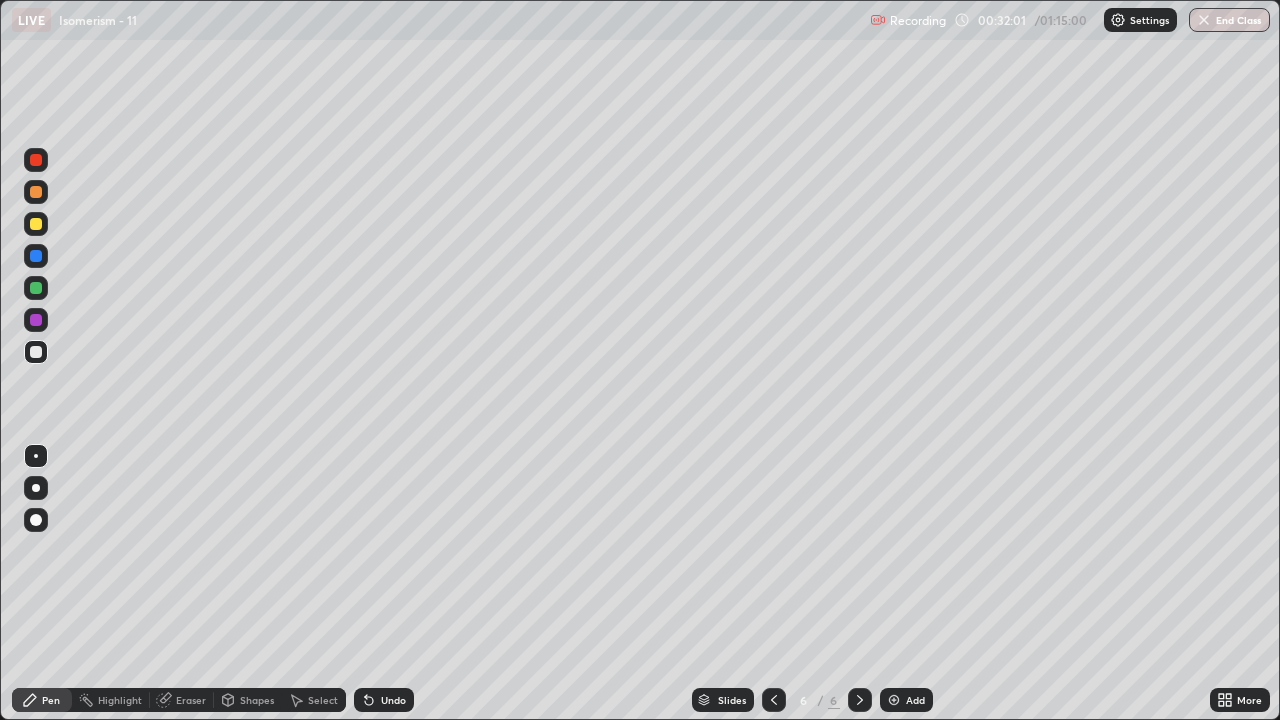click at bounding box center (36, 160) 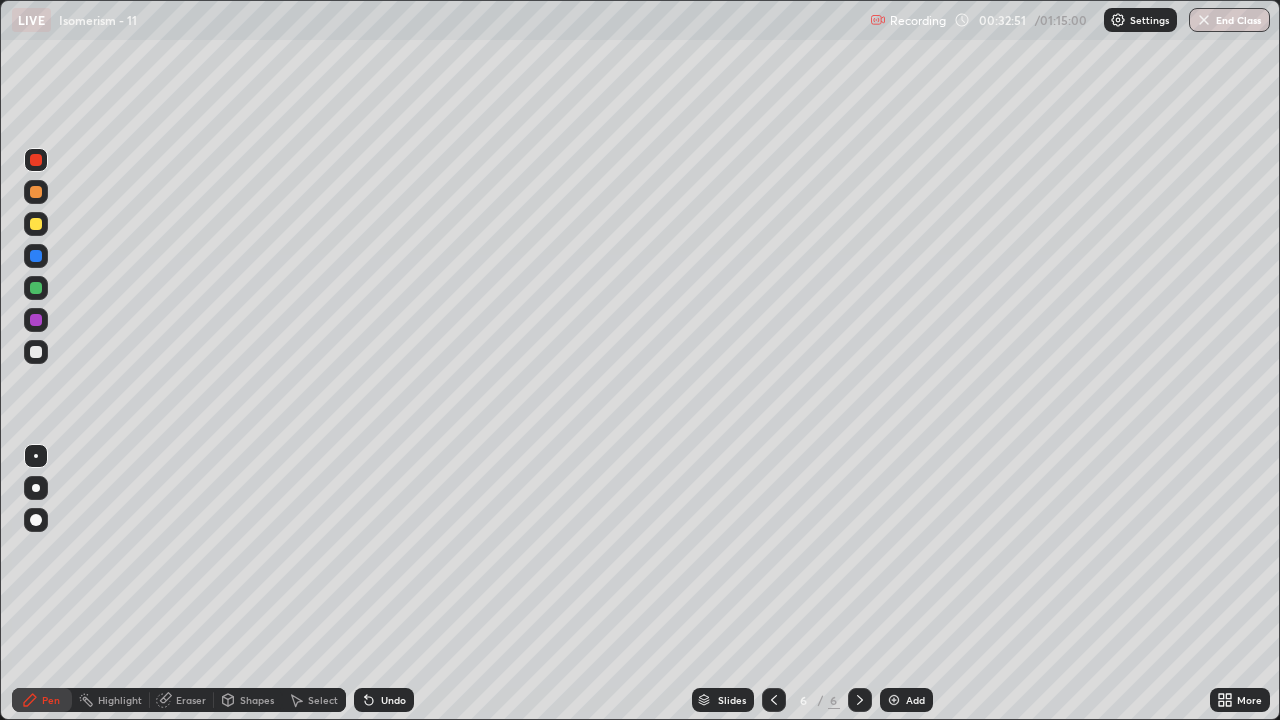 click on "Erase all" at bounding box center (36, 360) 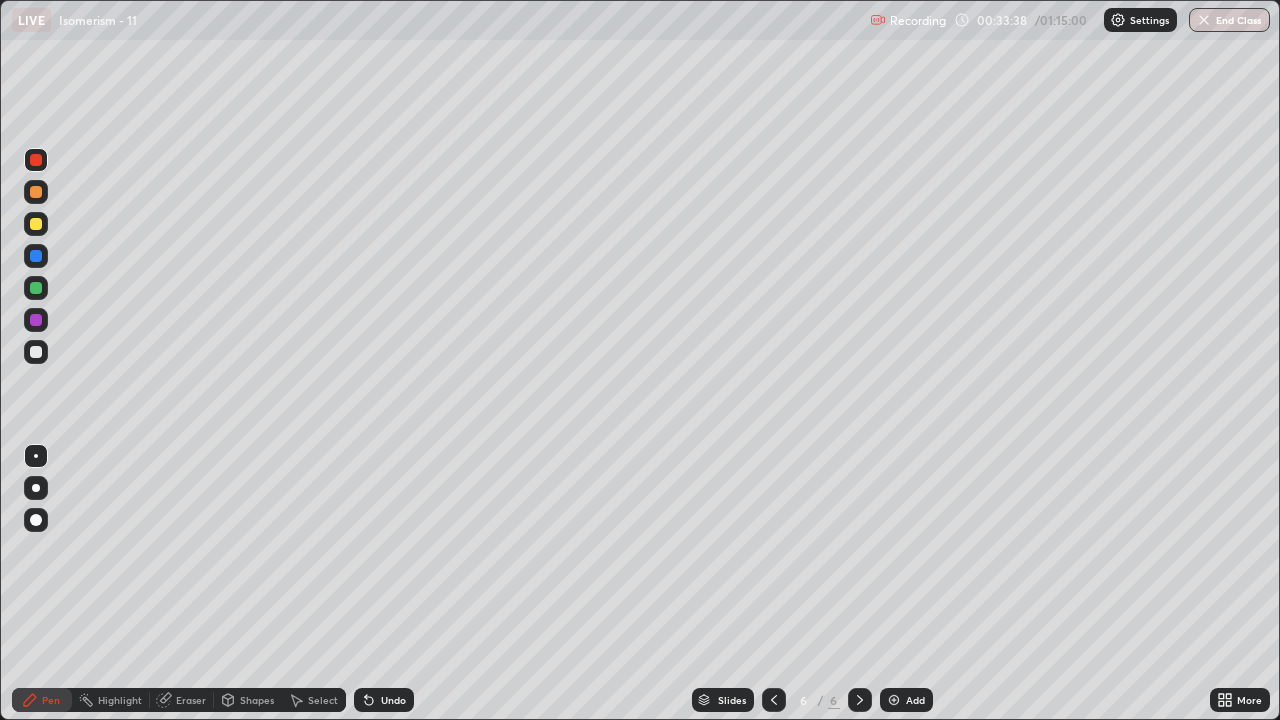 click at bounding box center [36, 352] 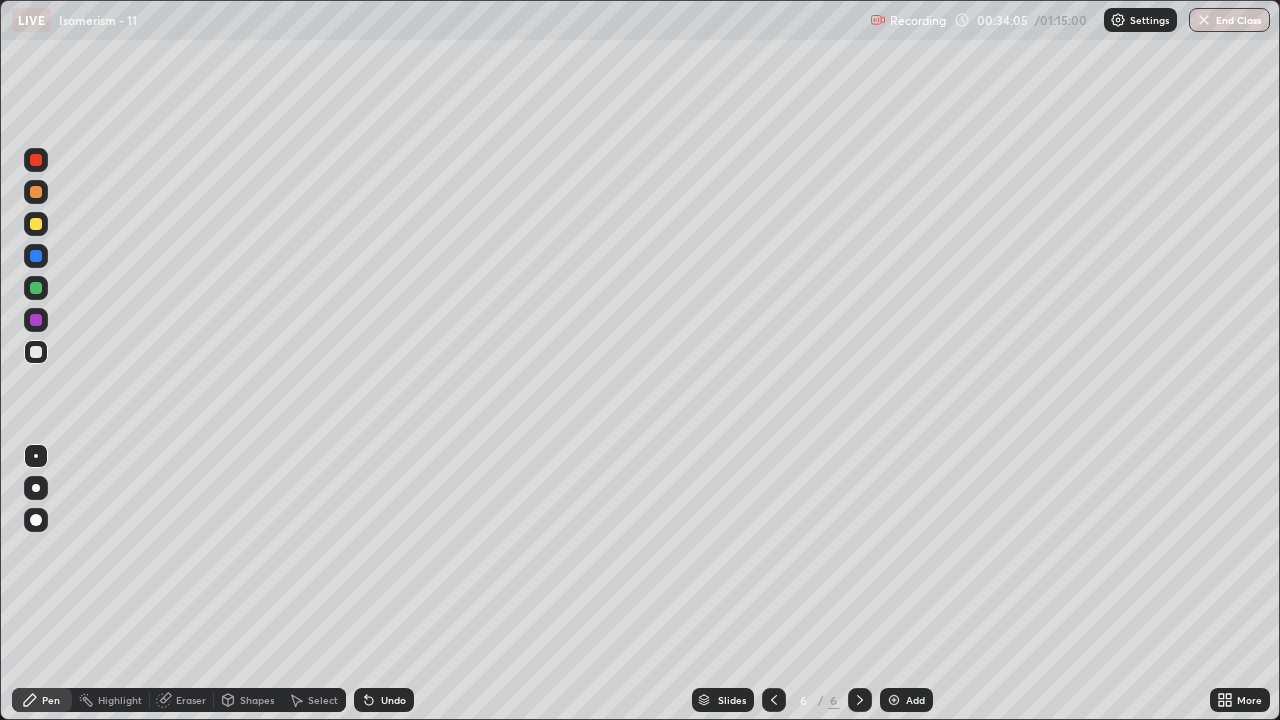 click on "Add" at bounding box center [906, 700] 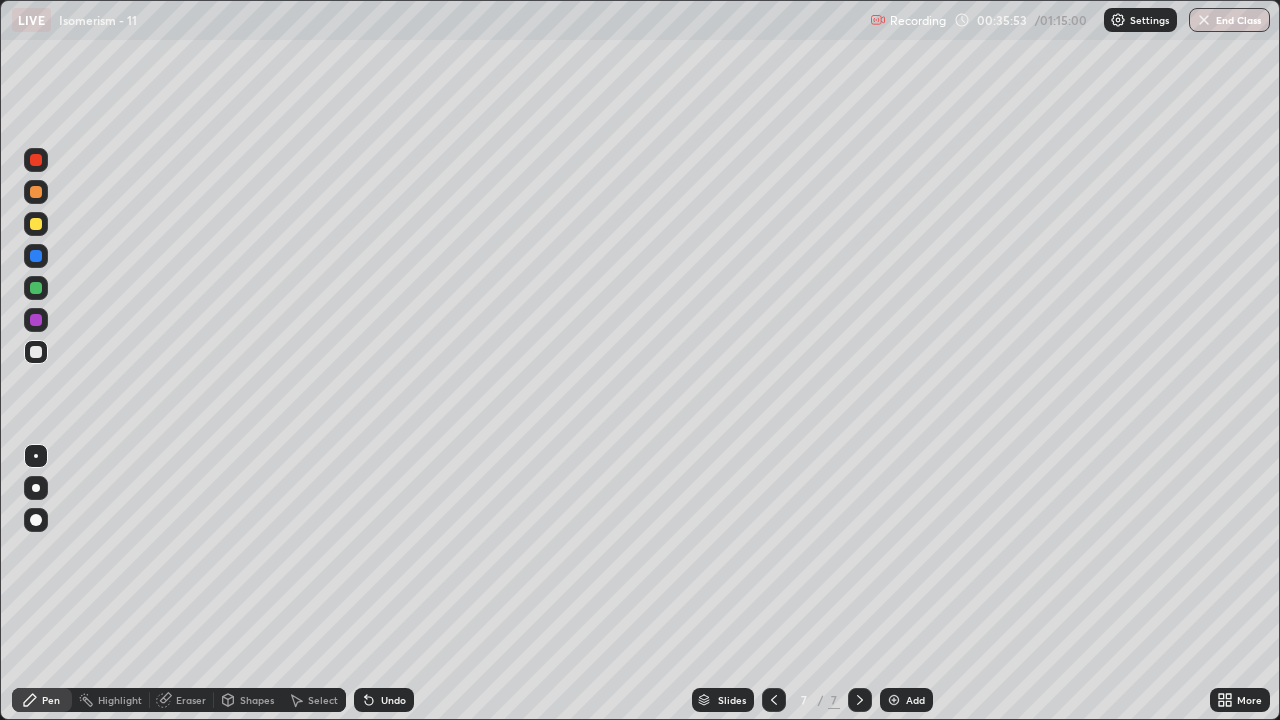 click at bounding box center (36, 160) 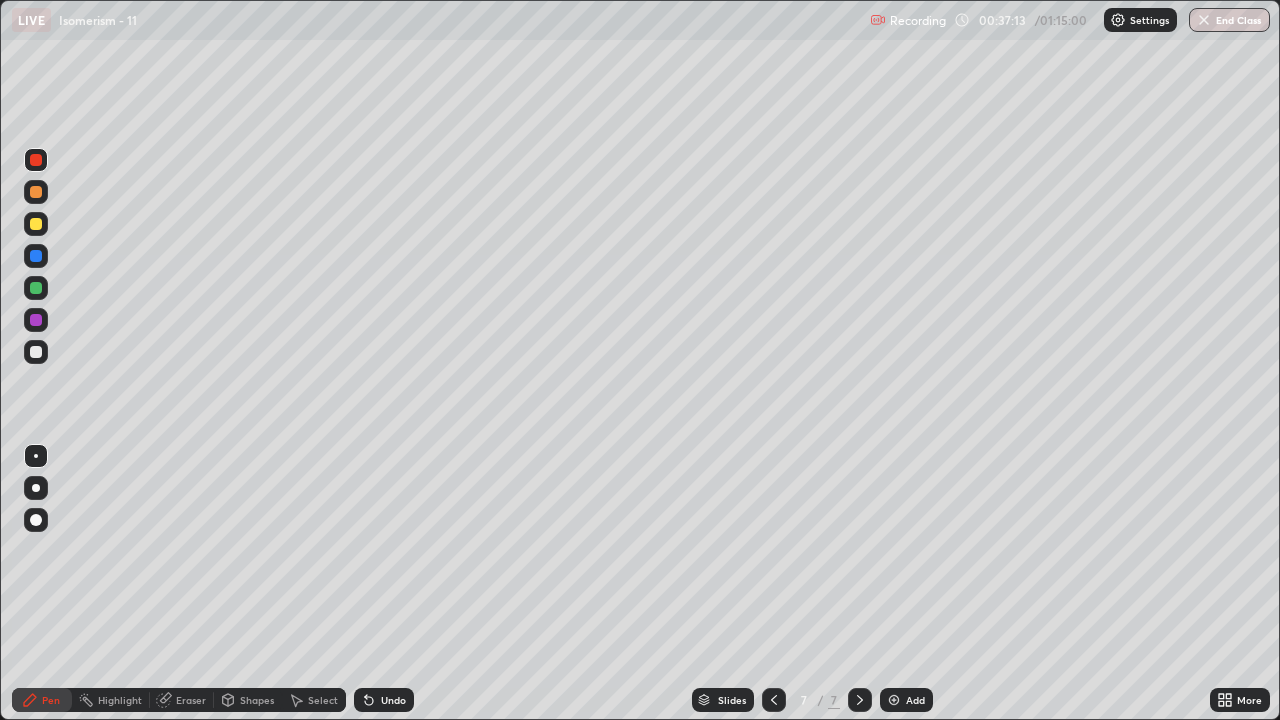 click on "Eraser" at bounding box center [191, 700] 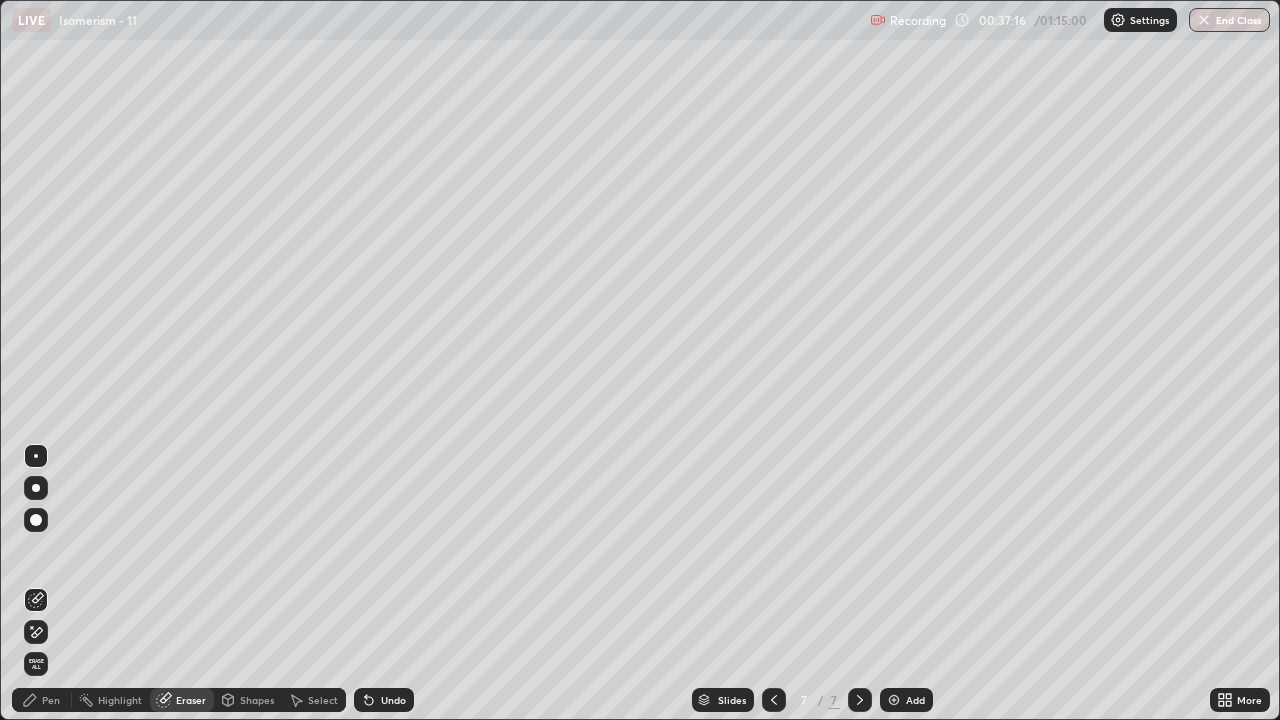 click on "Pen" at bounding box center (51, 700) 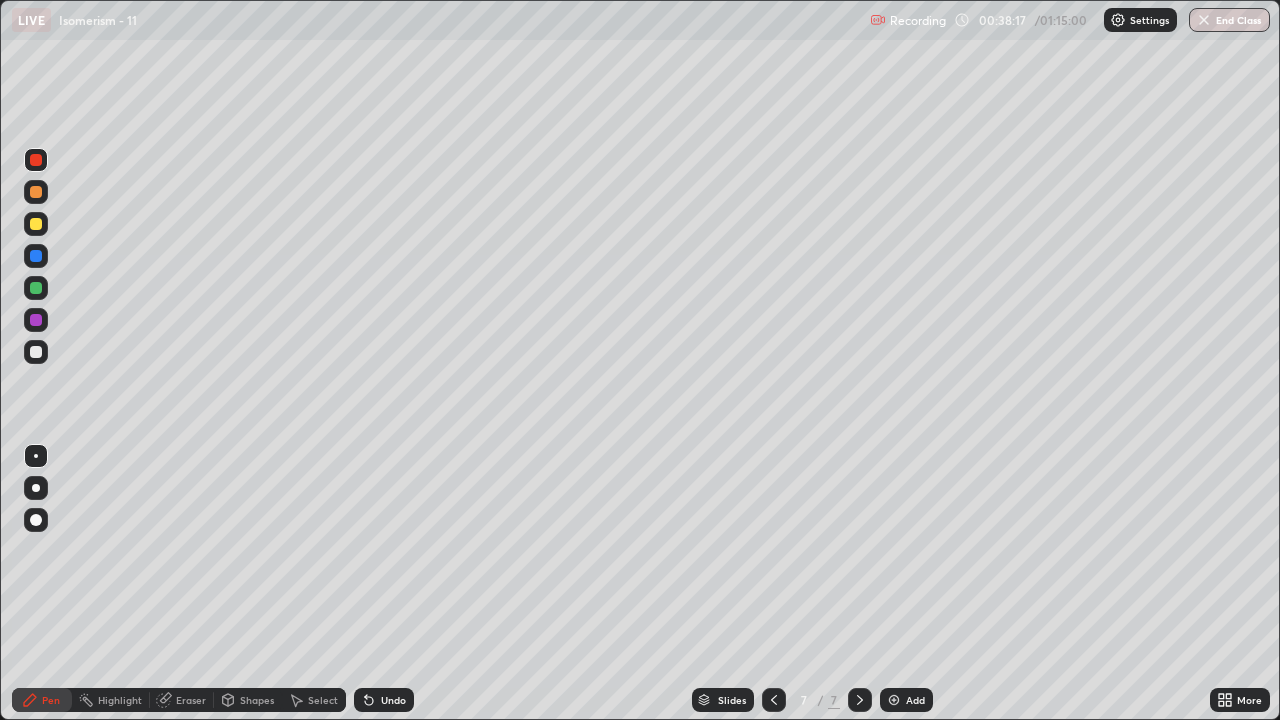 click at bounding box center [36, 352] 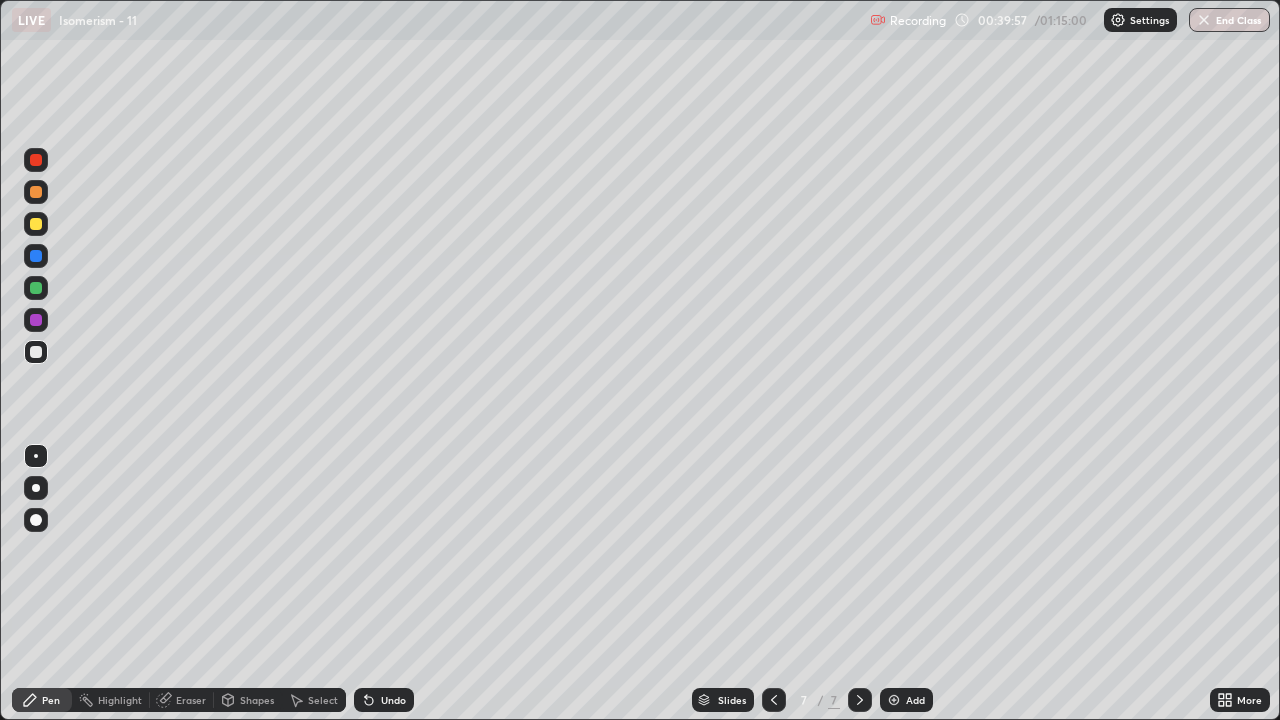 click at bounding box center [36, 160] 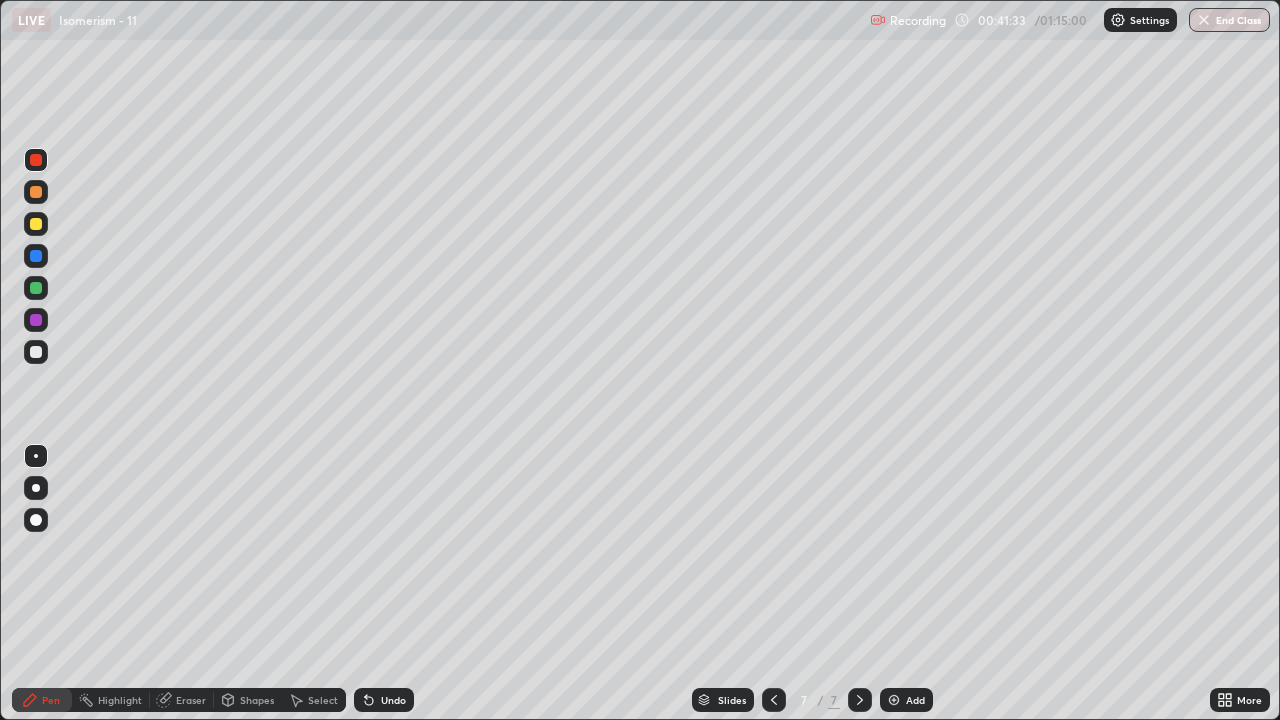 click at bounding box center [36, 352] 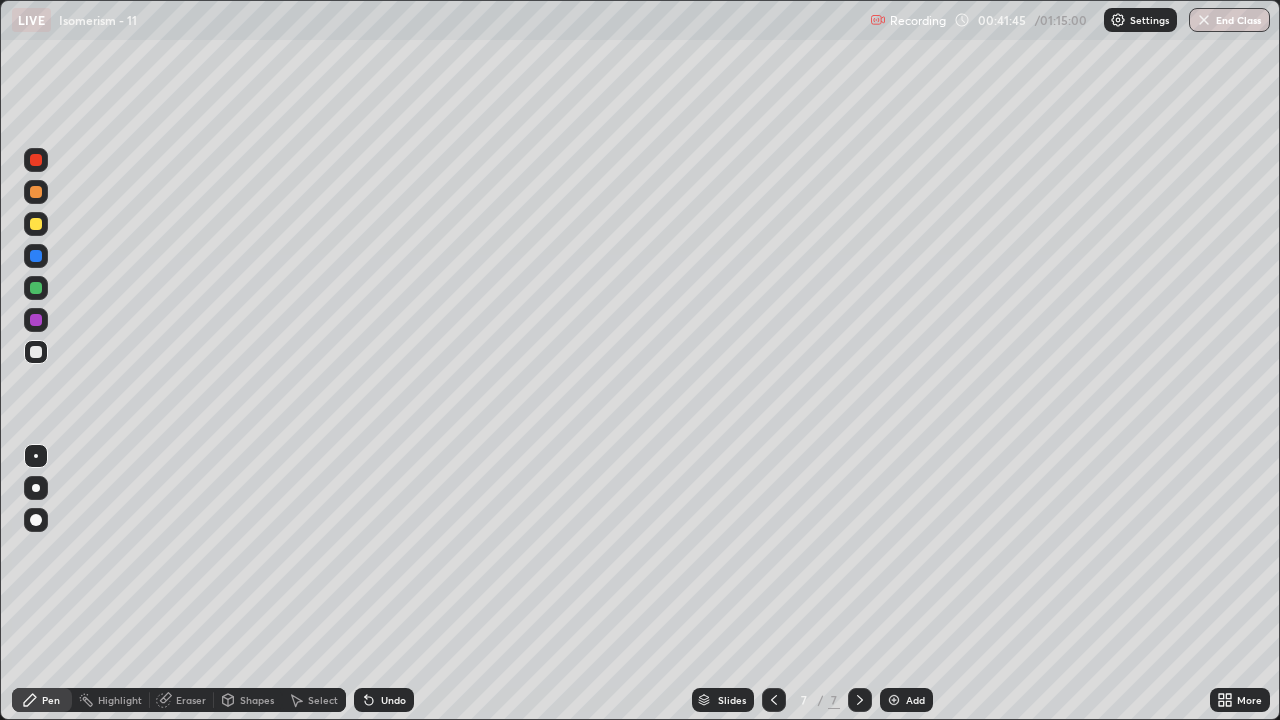 click at bounding box center (894, 700) 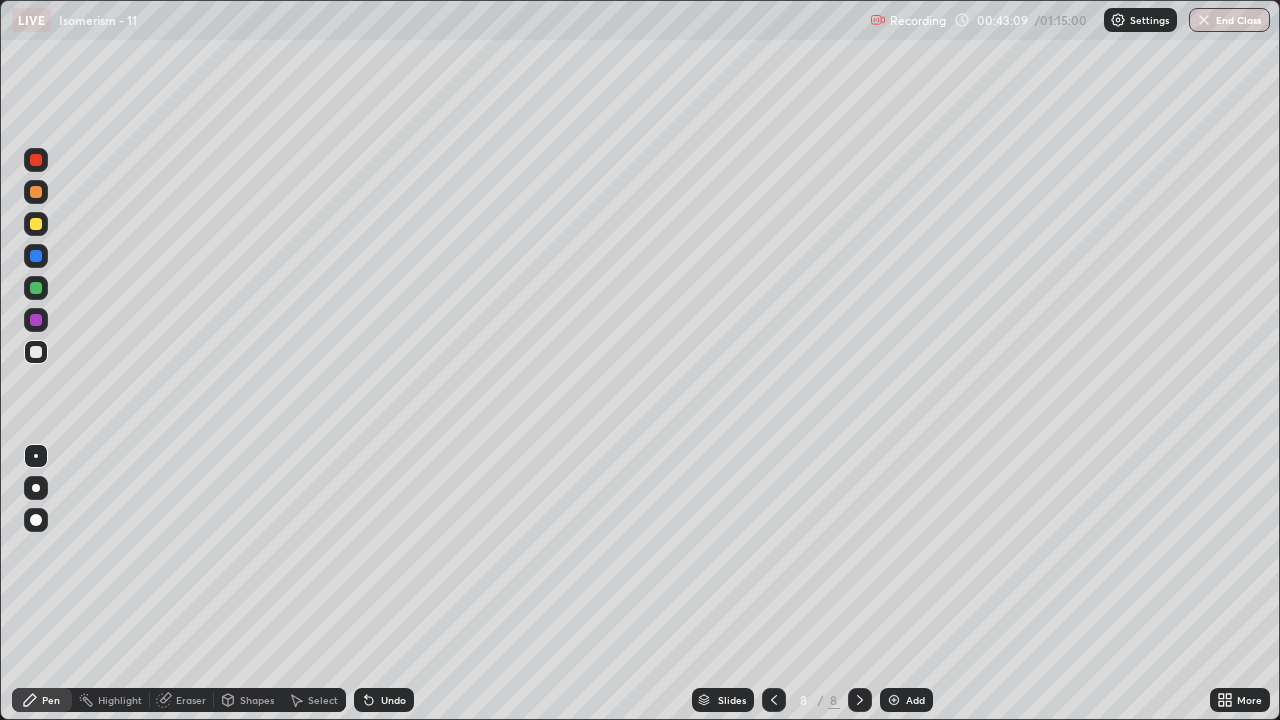 click on "Eraser" at bounding box center (191, 700) 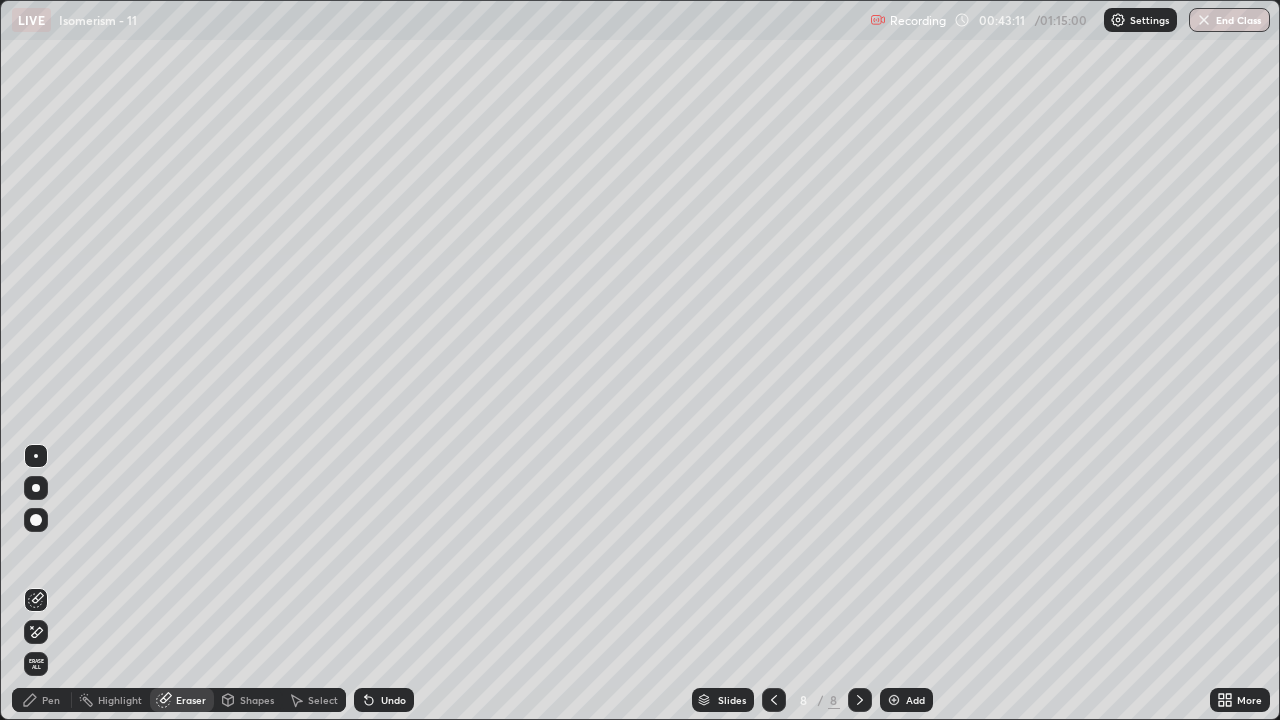 click on "Pen" at bounding box center (51, 700) 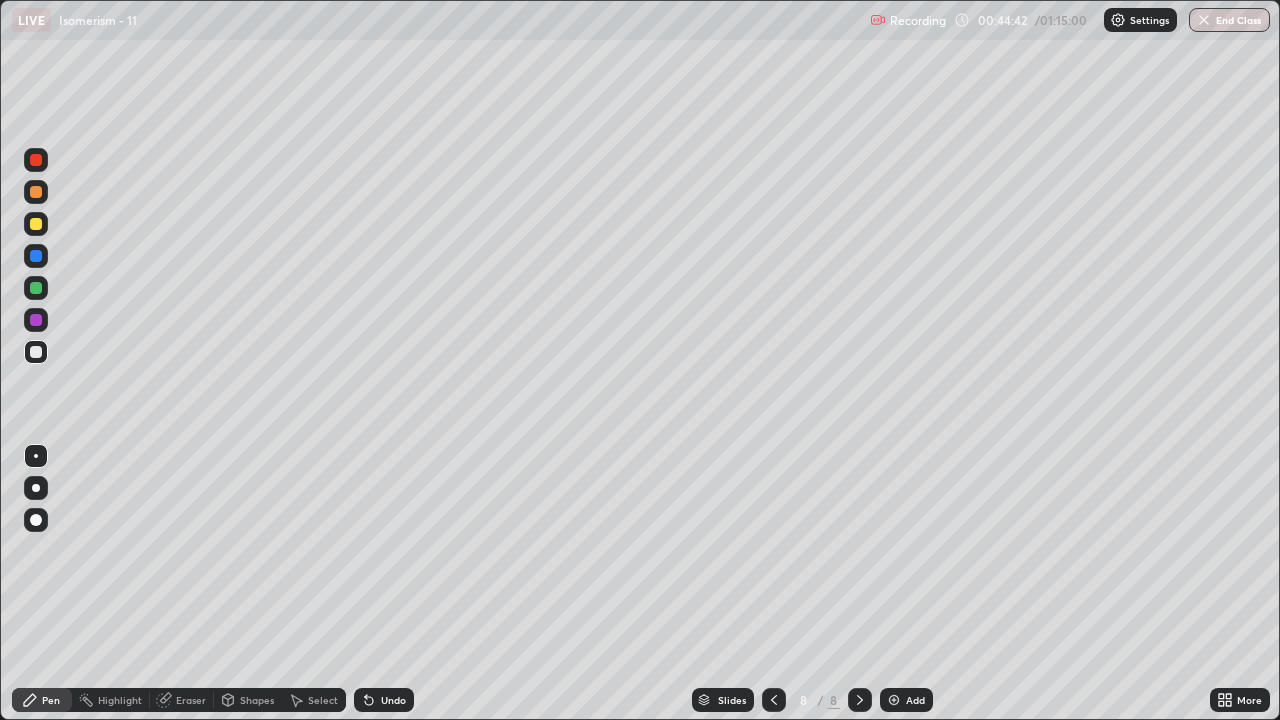 click at bounding box center [774, 700] 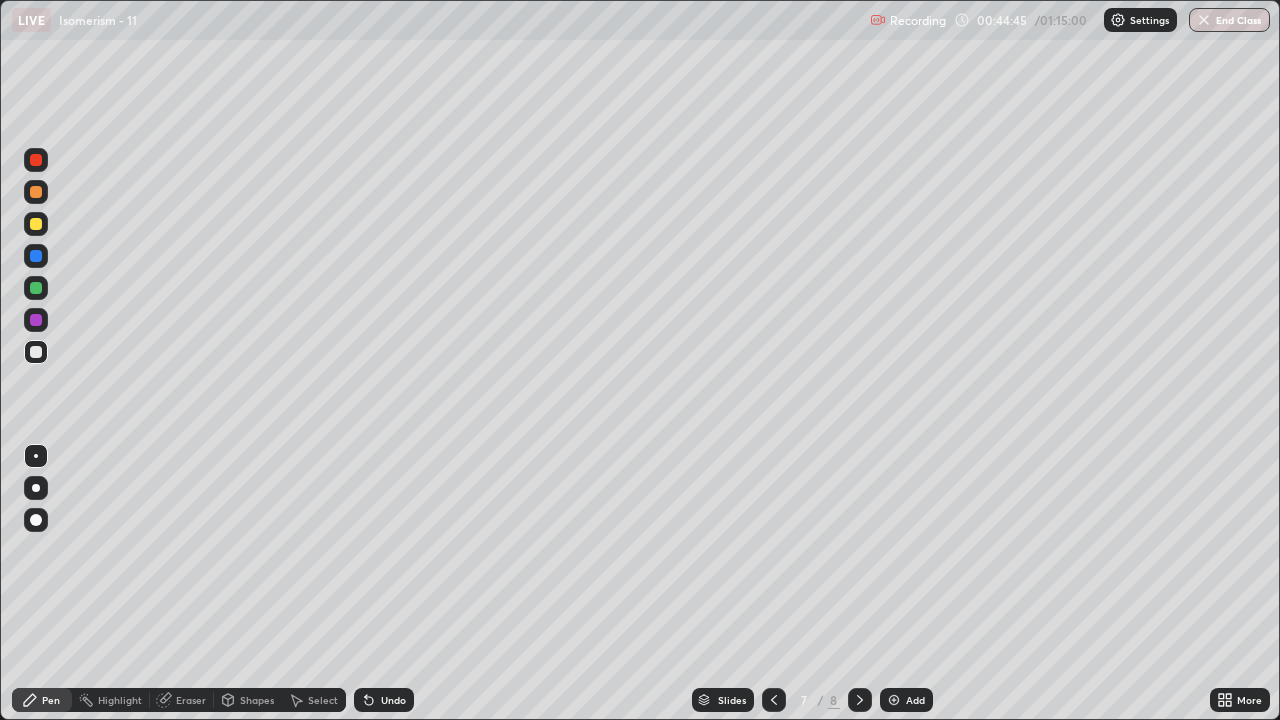 click 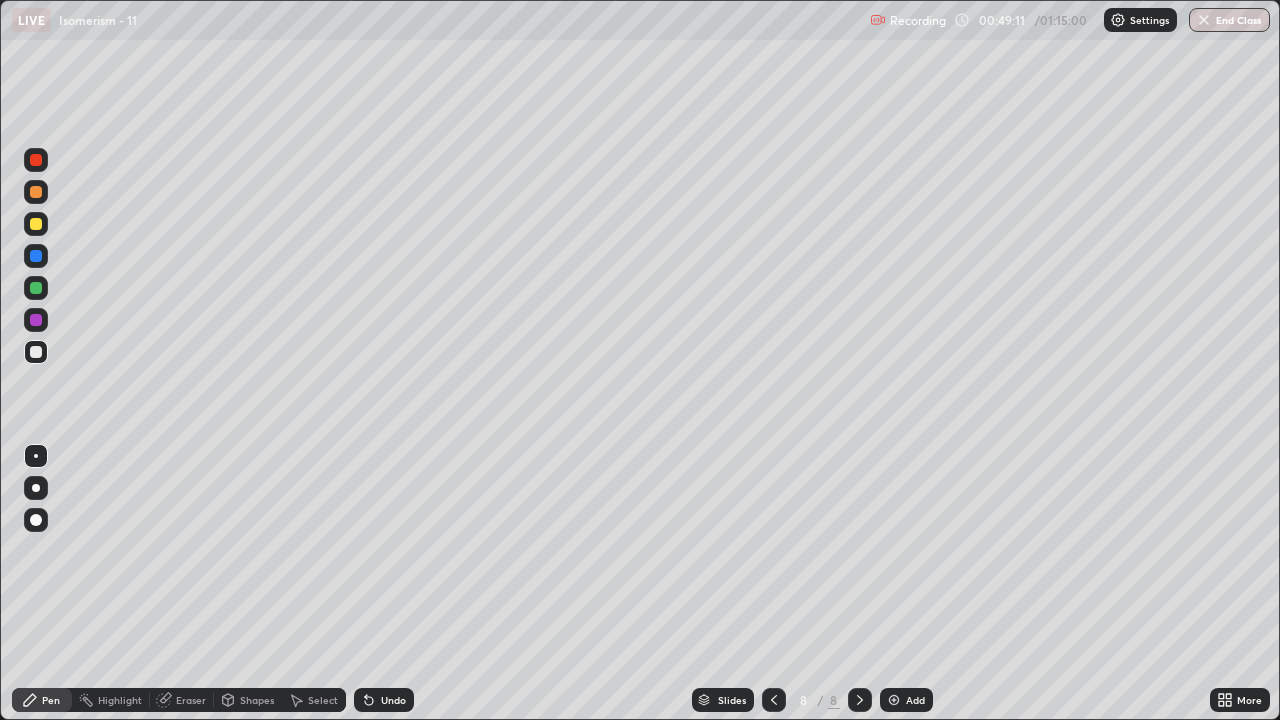 click at bounding box center (894, 700) 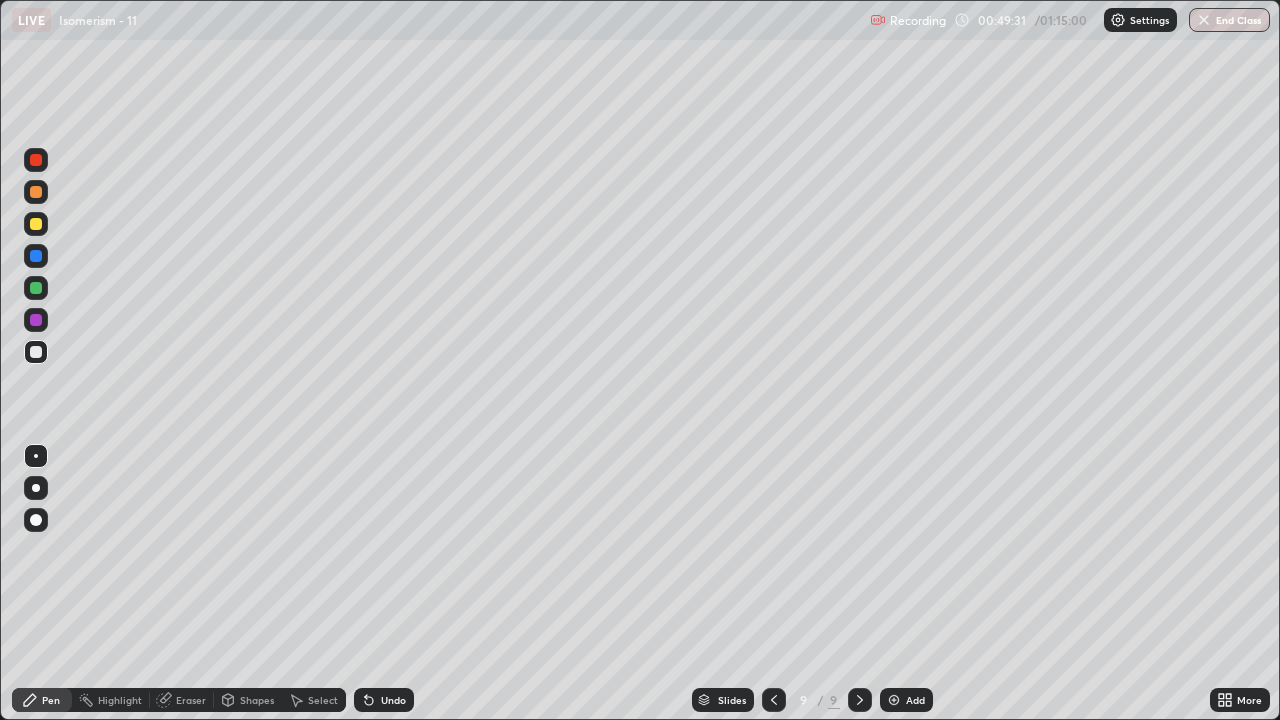 click on "Eraser" at bounding box center (191, 700) 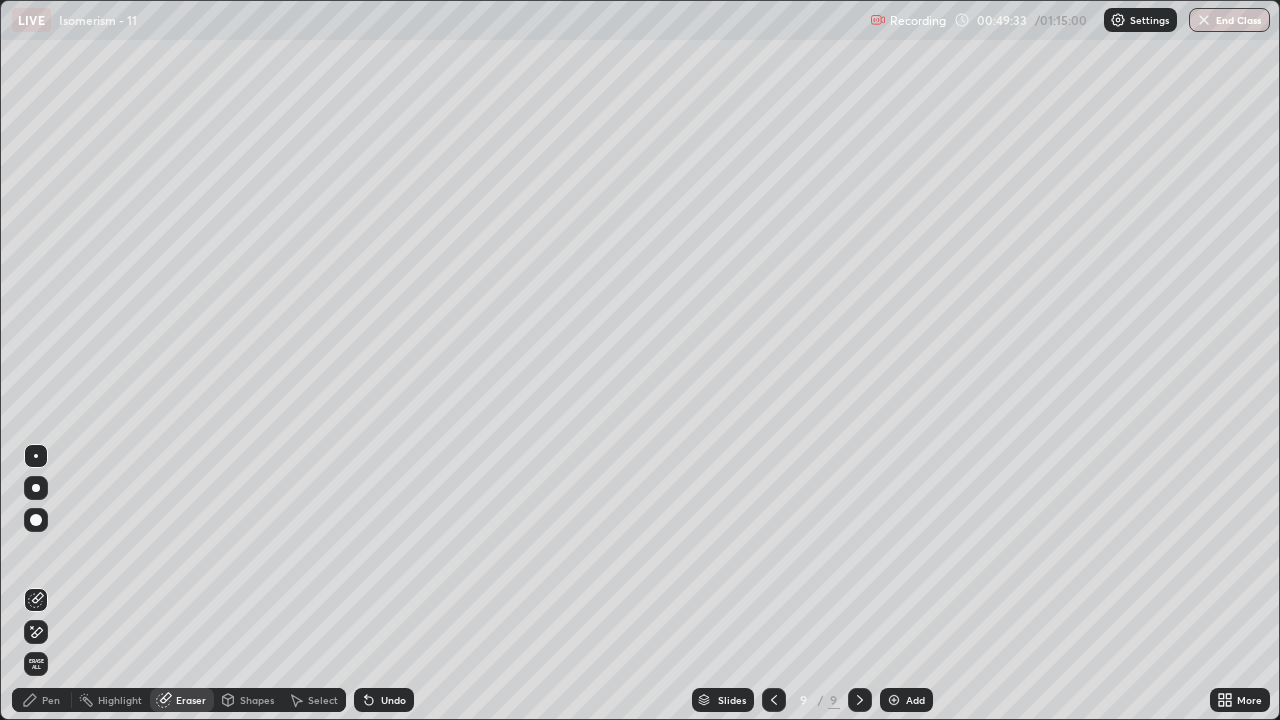 click on "Pen" at bounding box center (42, 700) 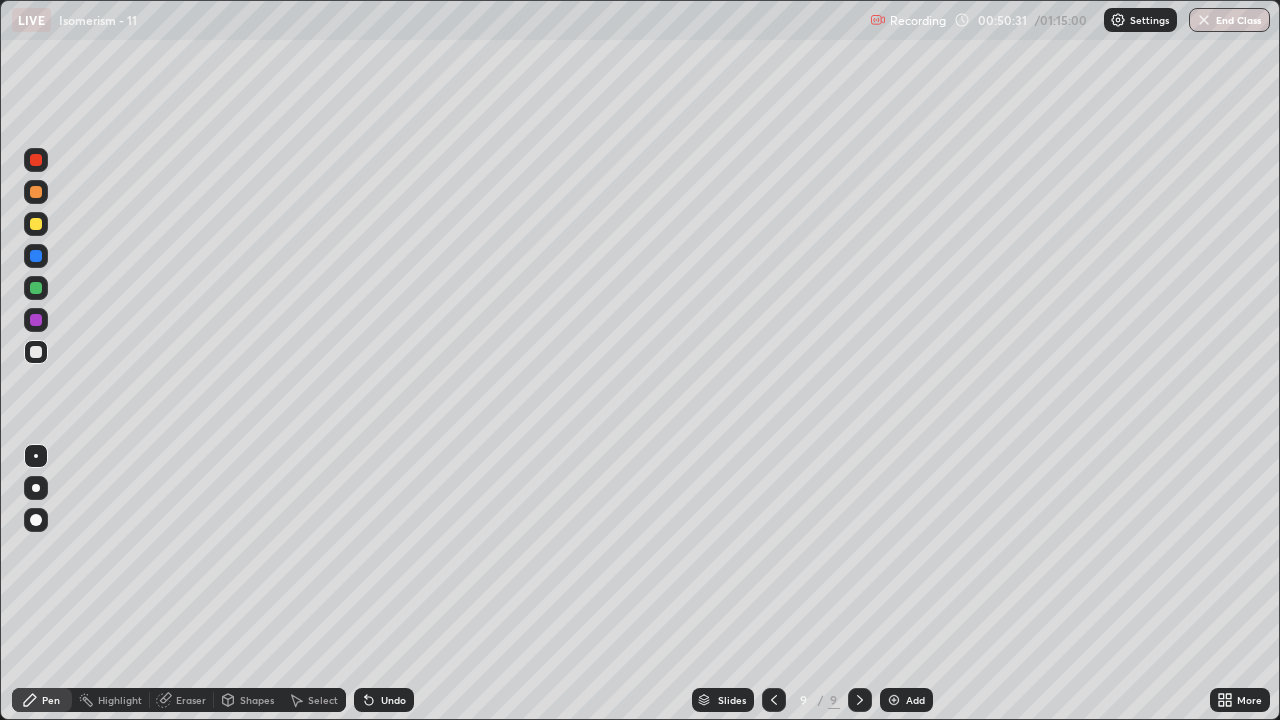 click at bounding box center (36, 160) 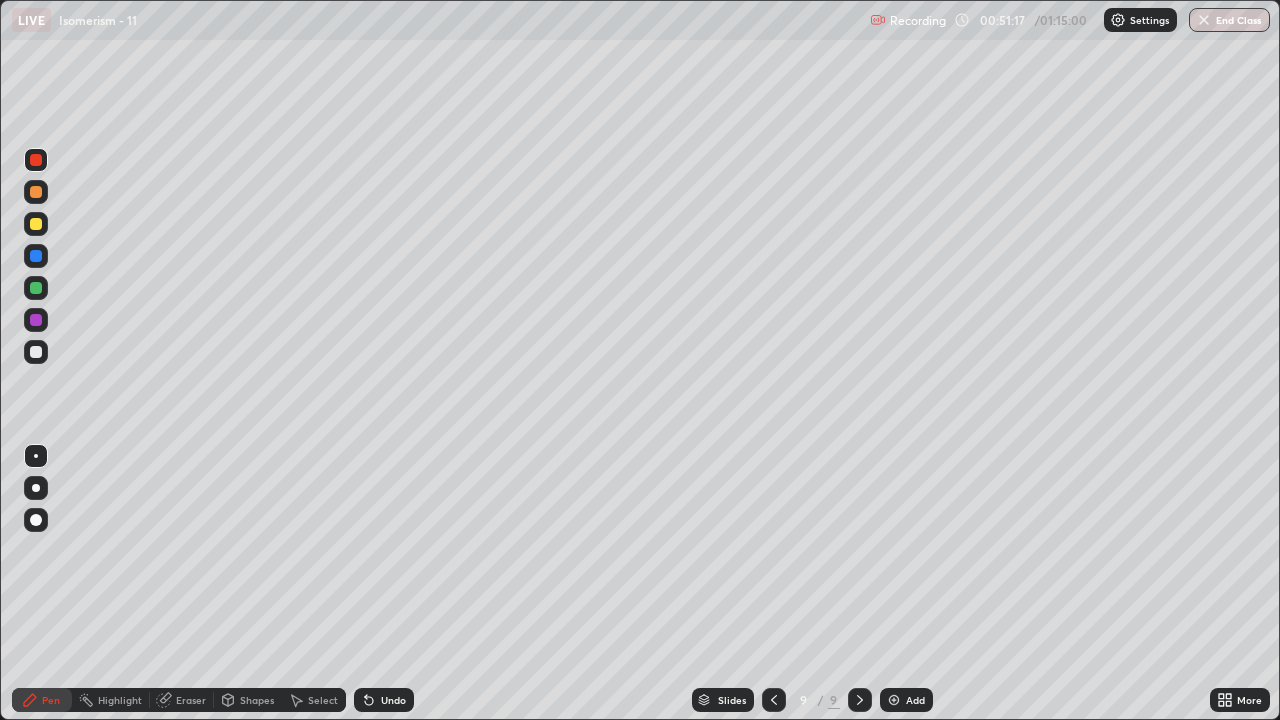 click at bounding box center (36, 352) 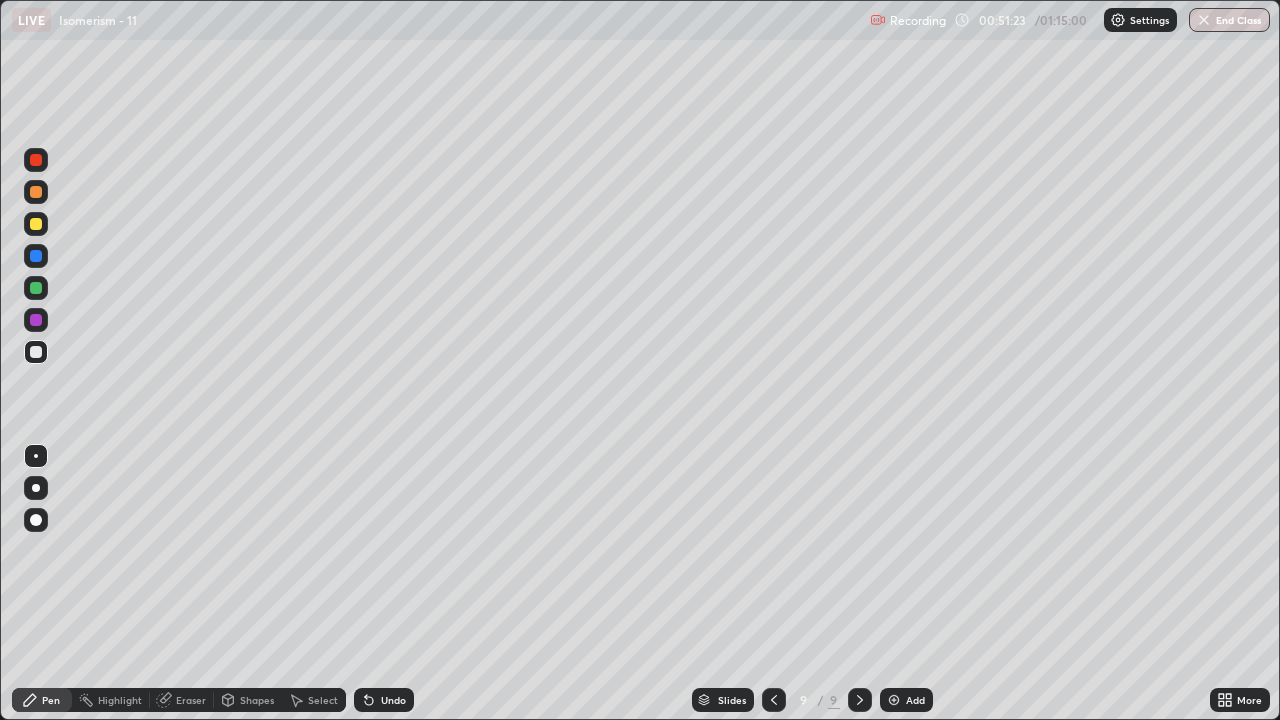 click on "Eraser" at bounding box center [191, 700] 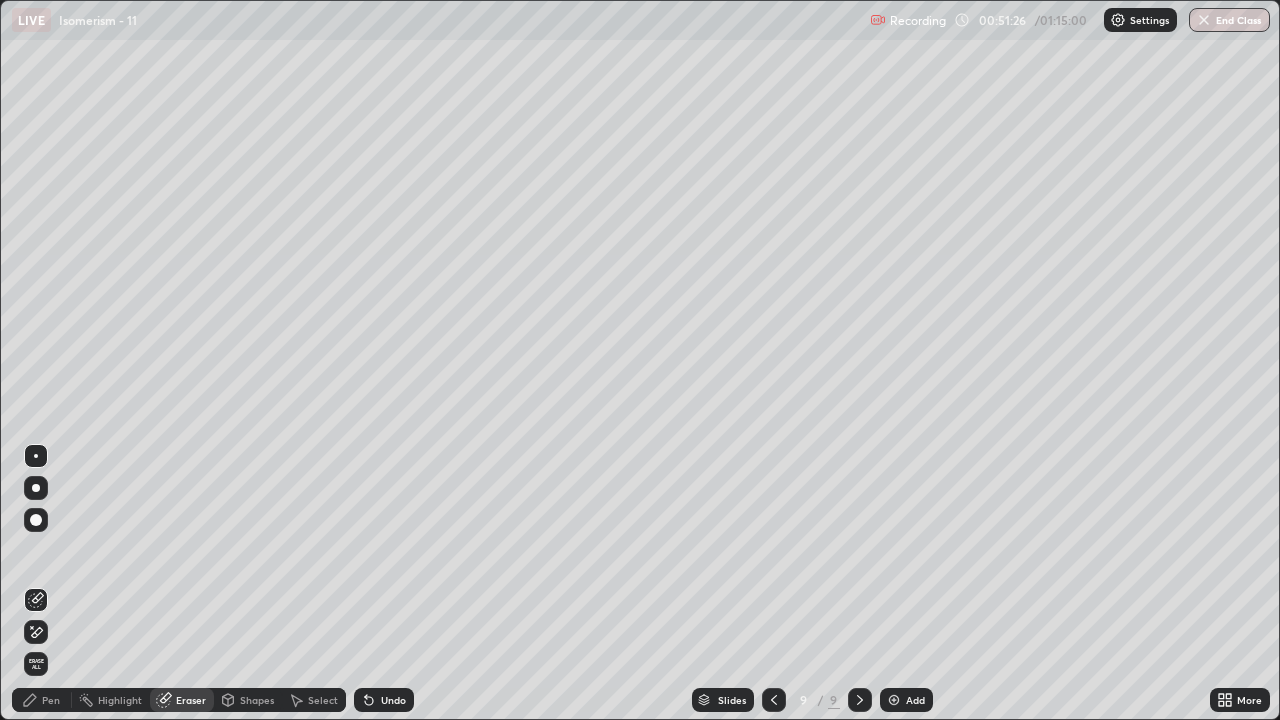 click on "Pen" at bounding box center (51, 700) 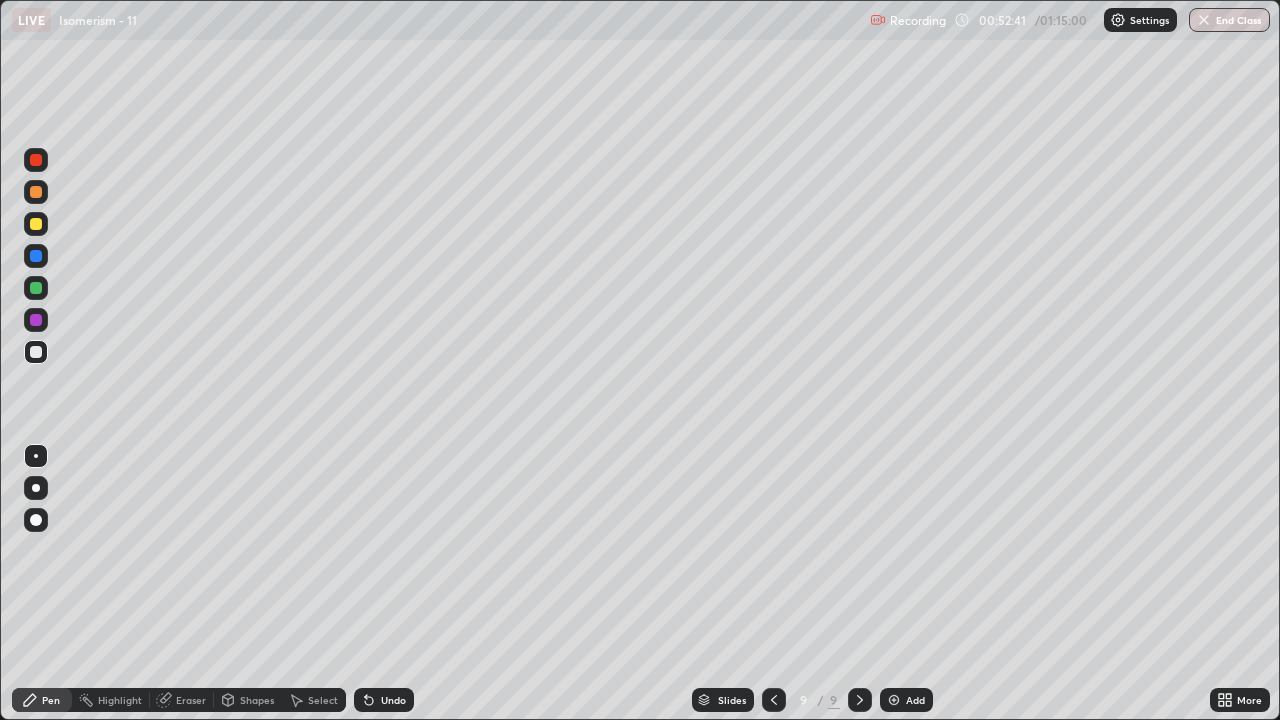click on "Eraser" at bounding box center (191, 700) 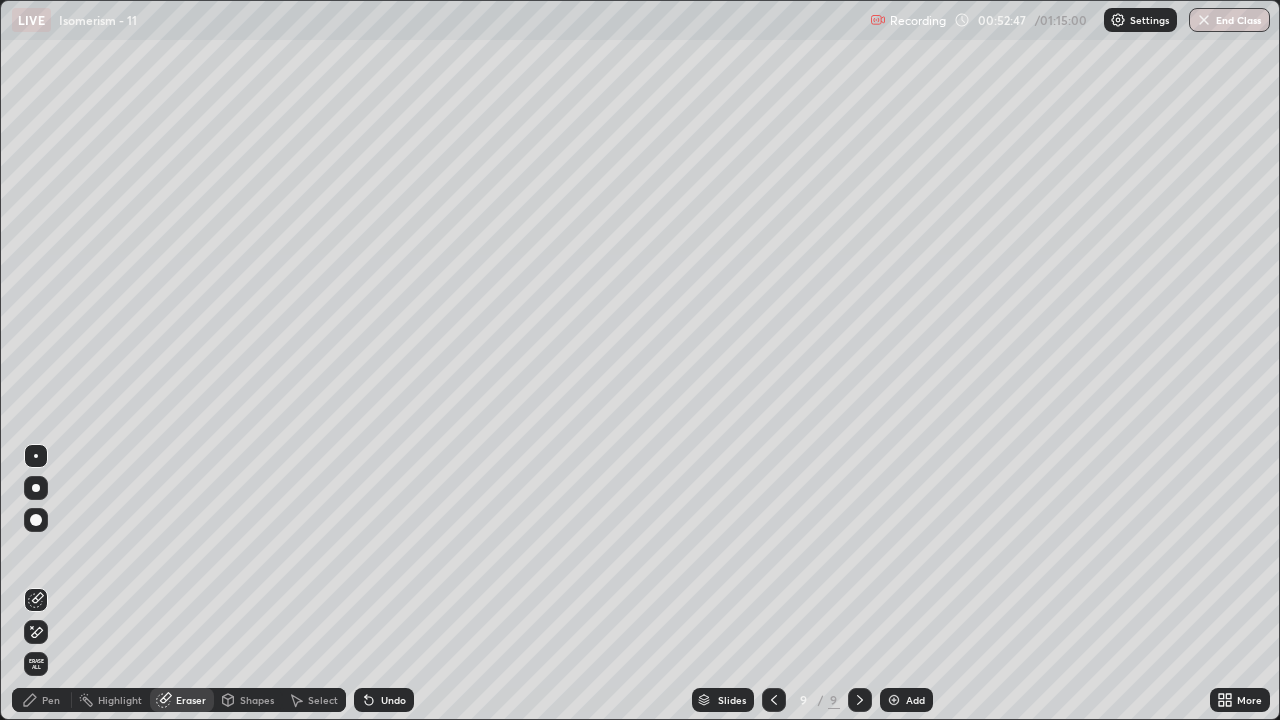 click on "Pen" at bounding box center [42, 700] 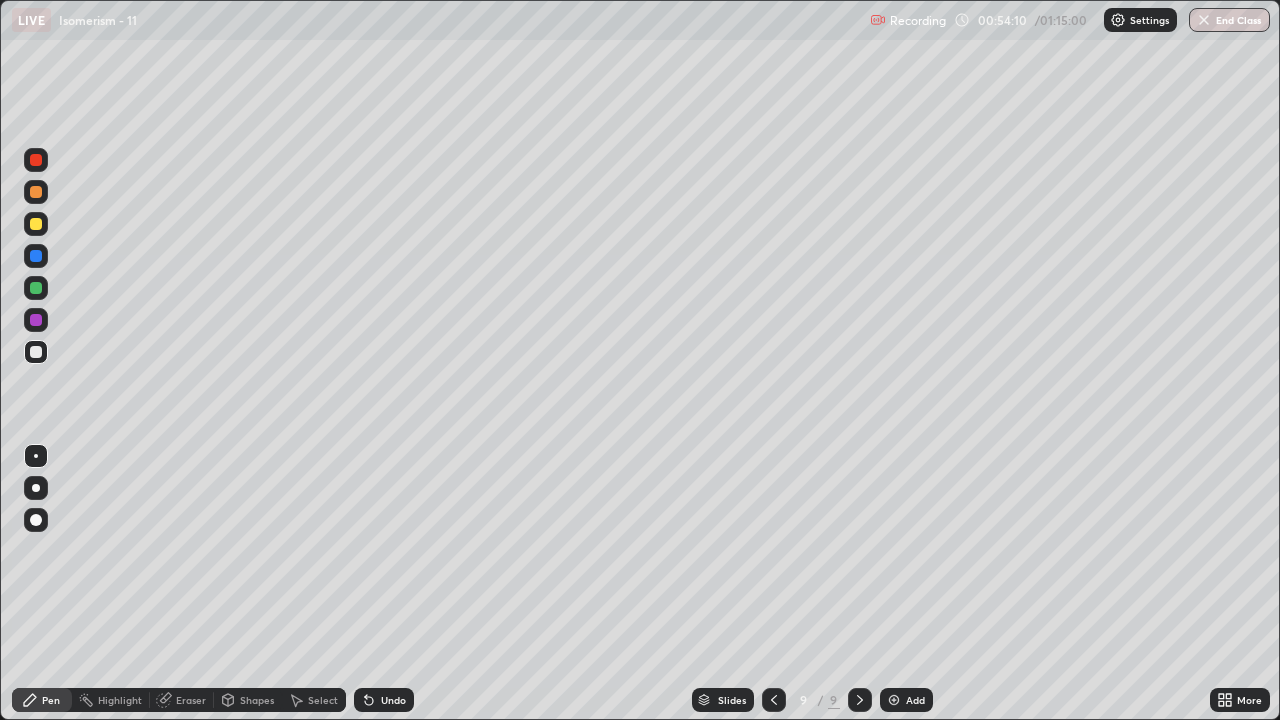 click at bounding box center (36, 160) 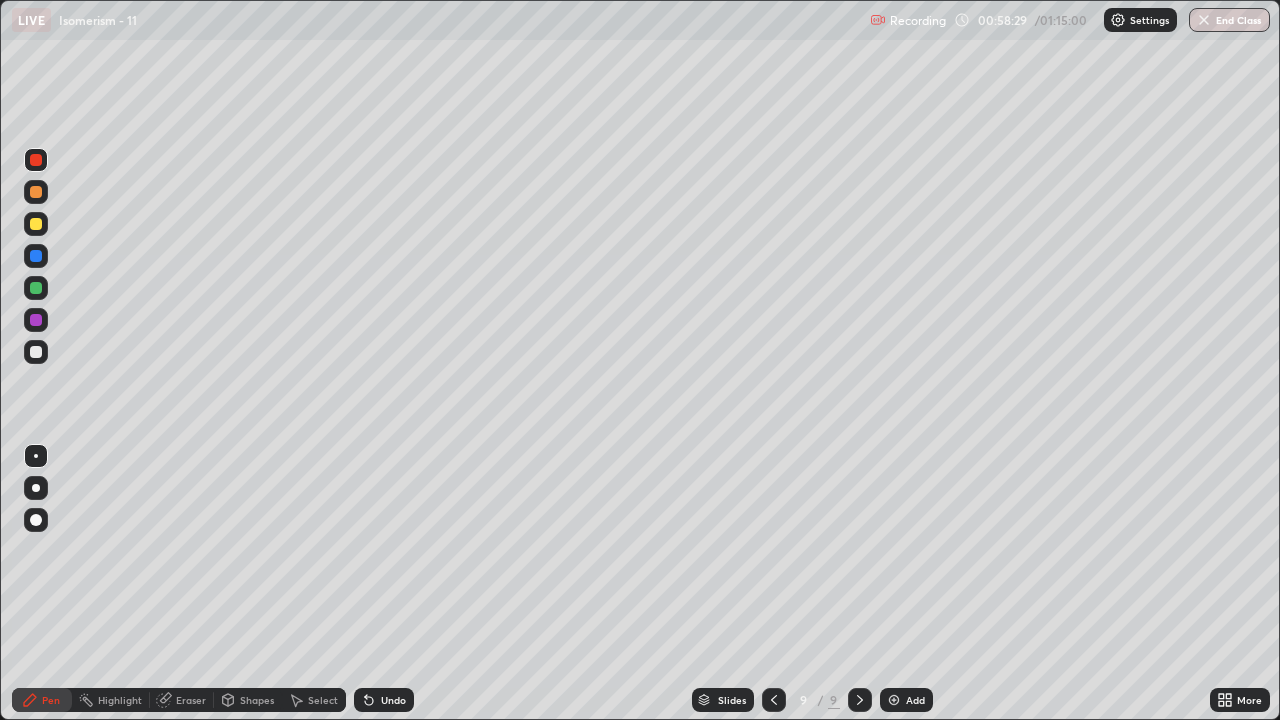 click at bounding box center (894, 700) 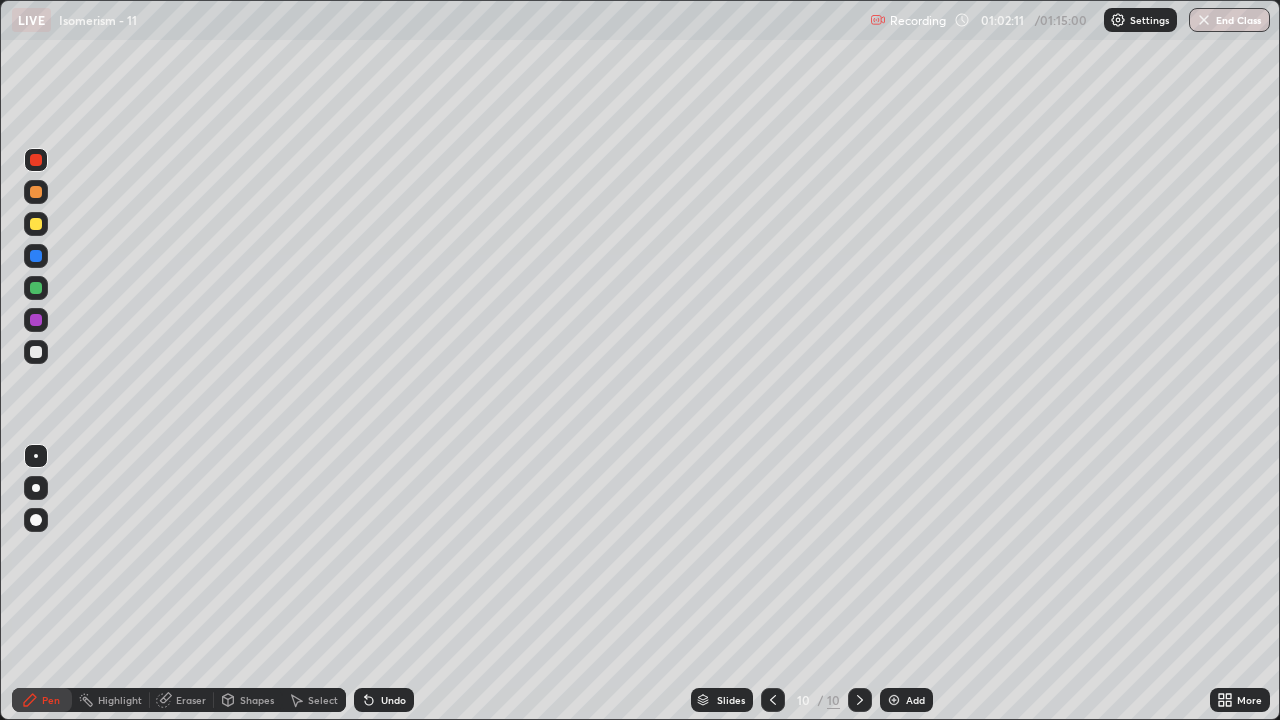 click at bounding box center [36, 352] 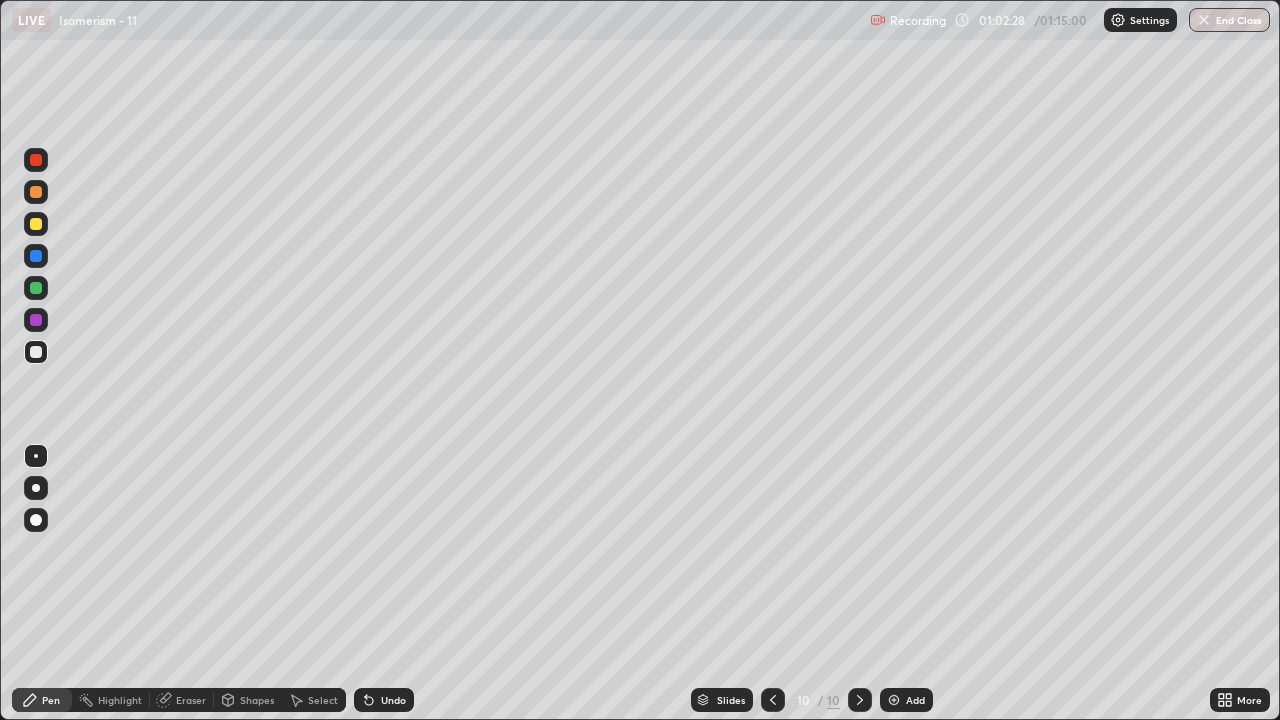 click at bounding box center [36, 160] 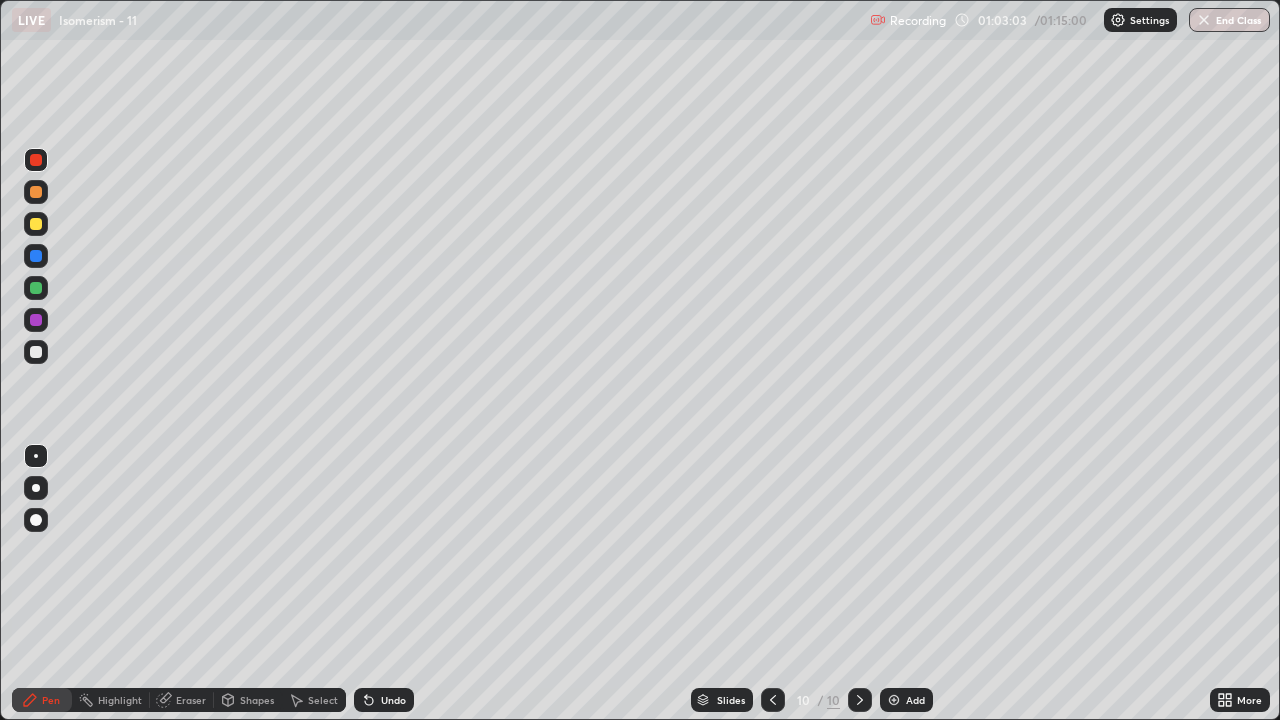 click at bounding box center (36, 352) 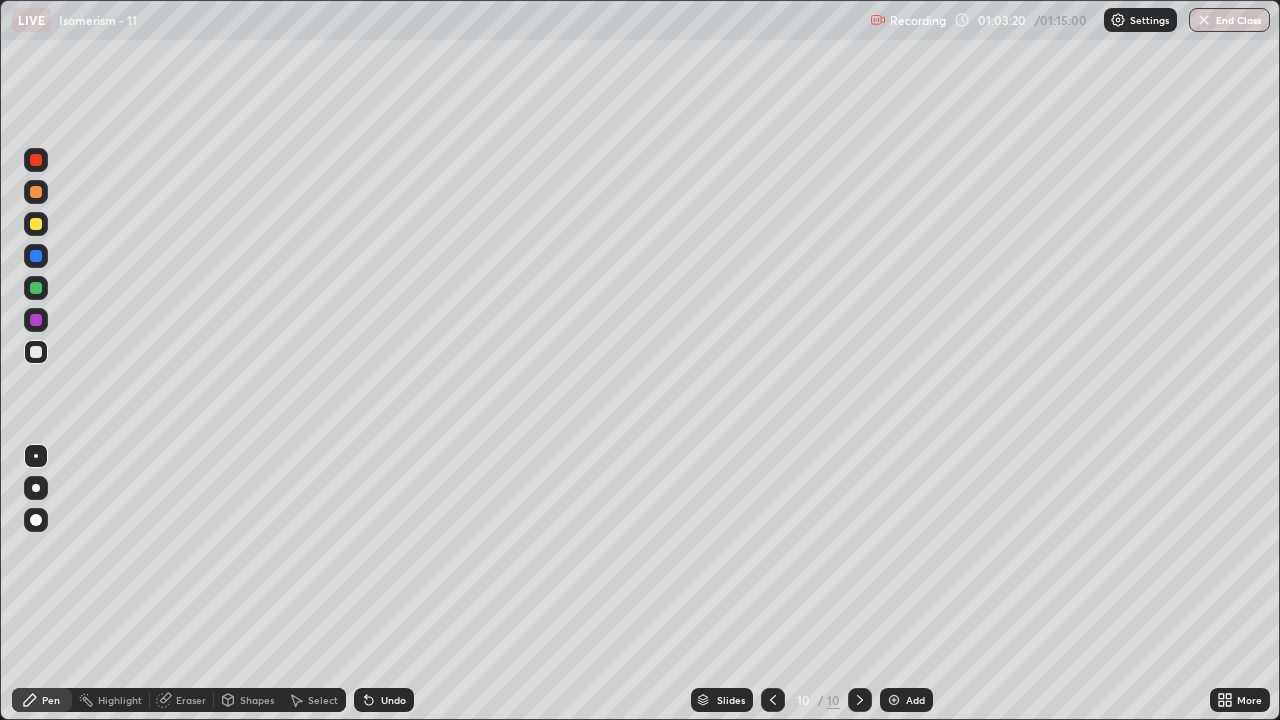 click at bounding box center [36, 160] 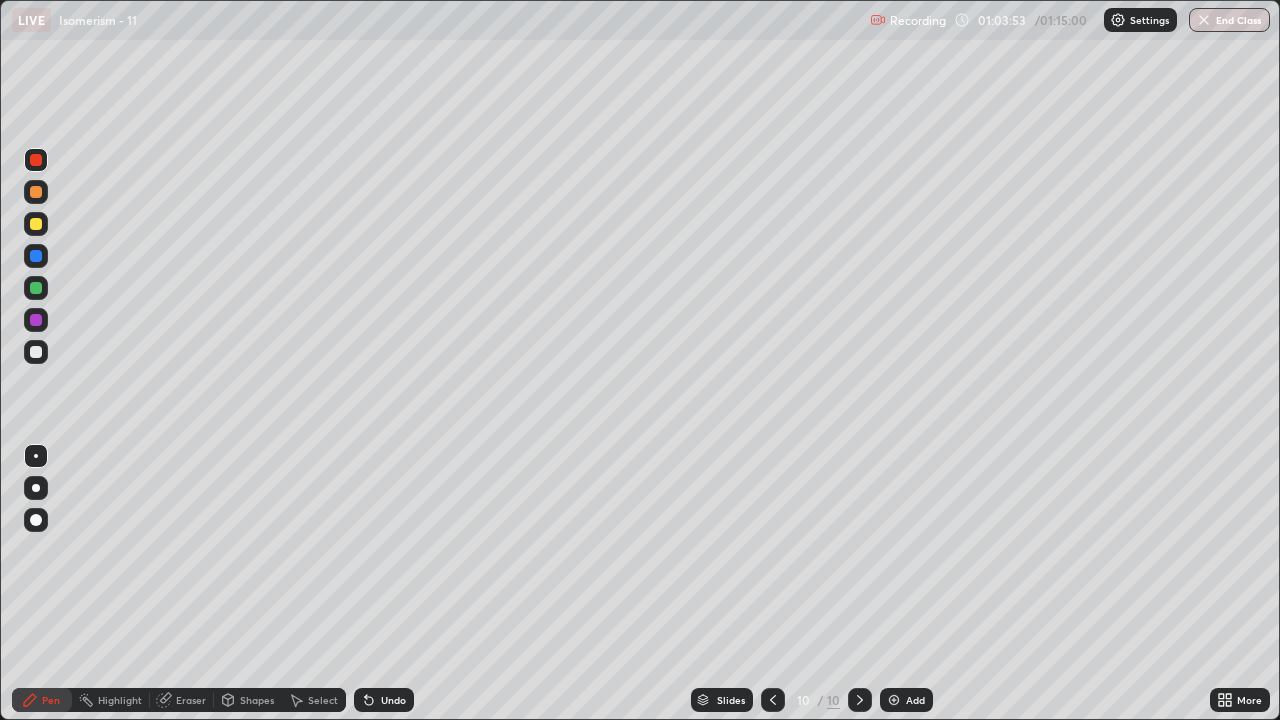 click at bounding box center [36, 352] 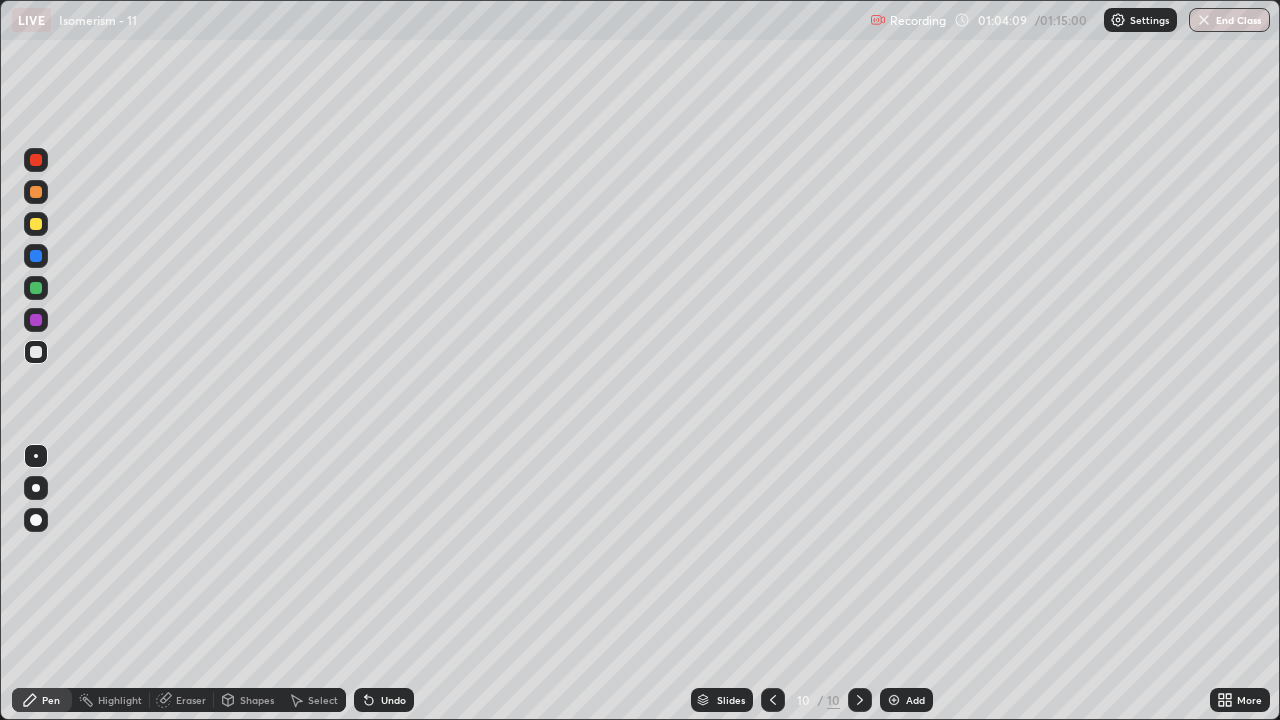 click at bounding box center (36, 160) 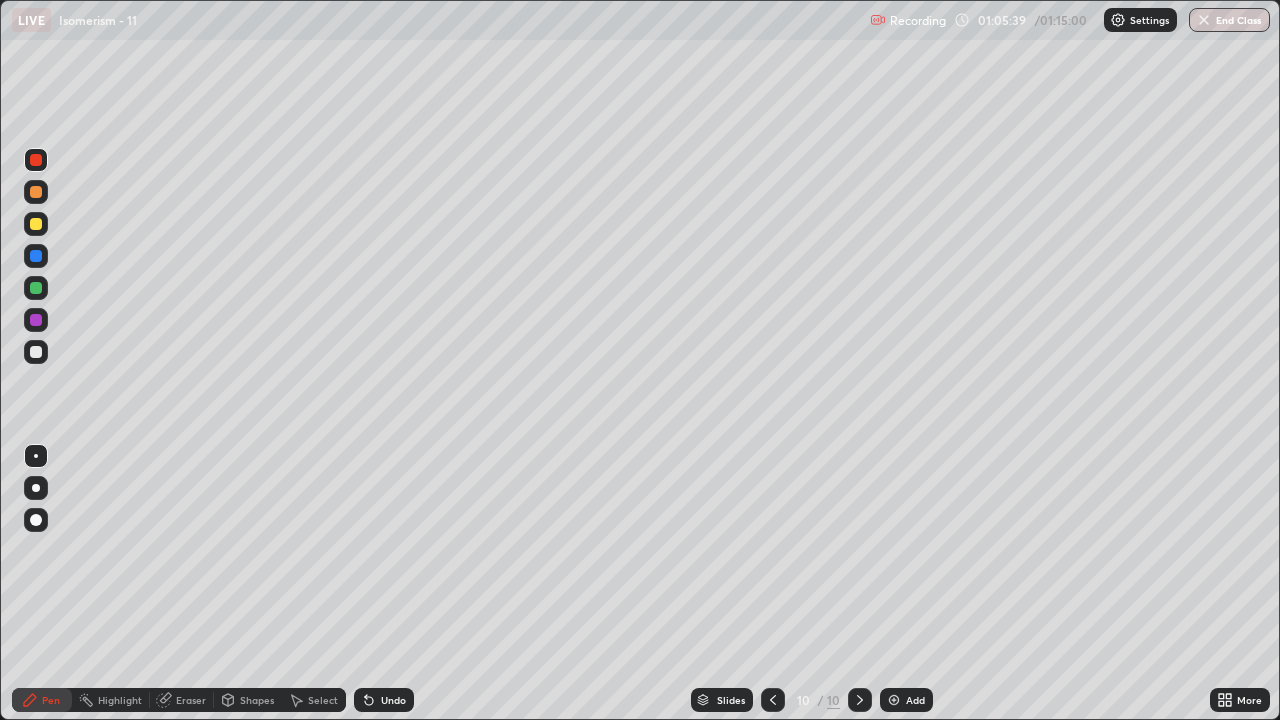 click on "Eraser" at bounding box center [191, 700] 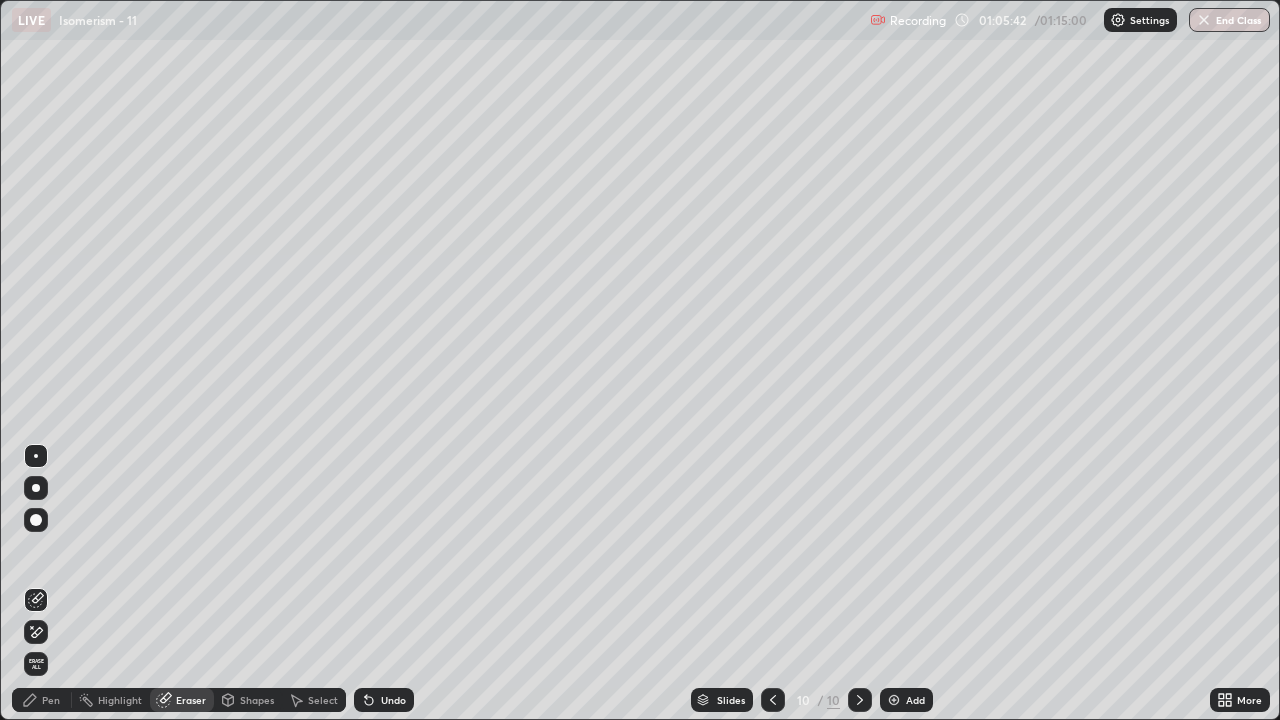 click on "Pen" at bounding box center (51, 700) 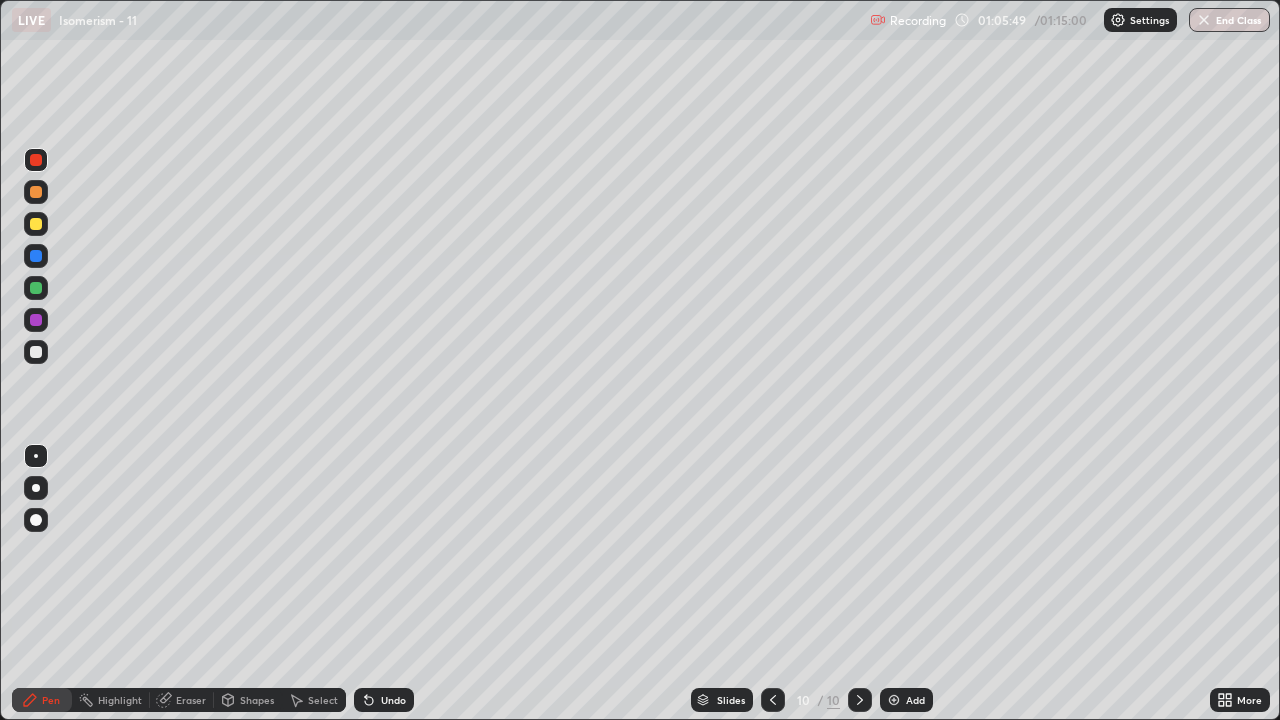 click on "Eraser" at bounding box center (182, 700) 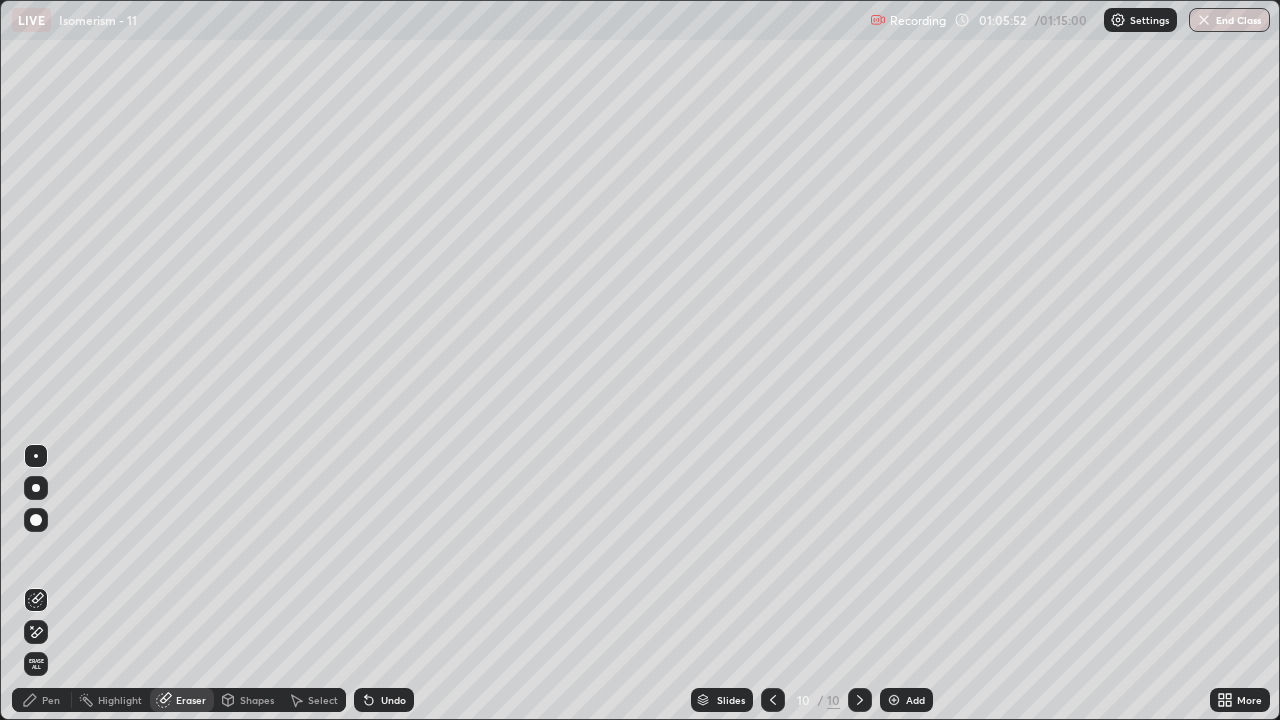 click on "Pen" at bounding box center [51, 700] 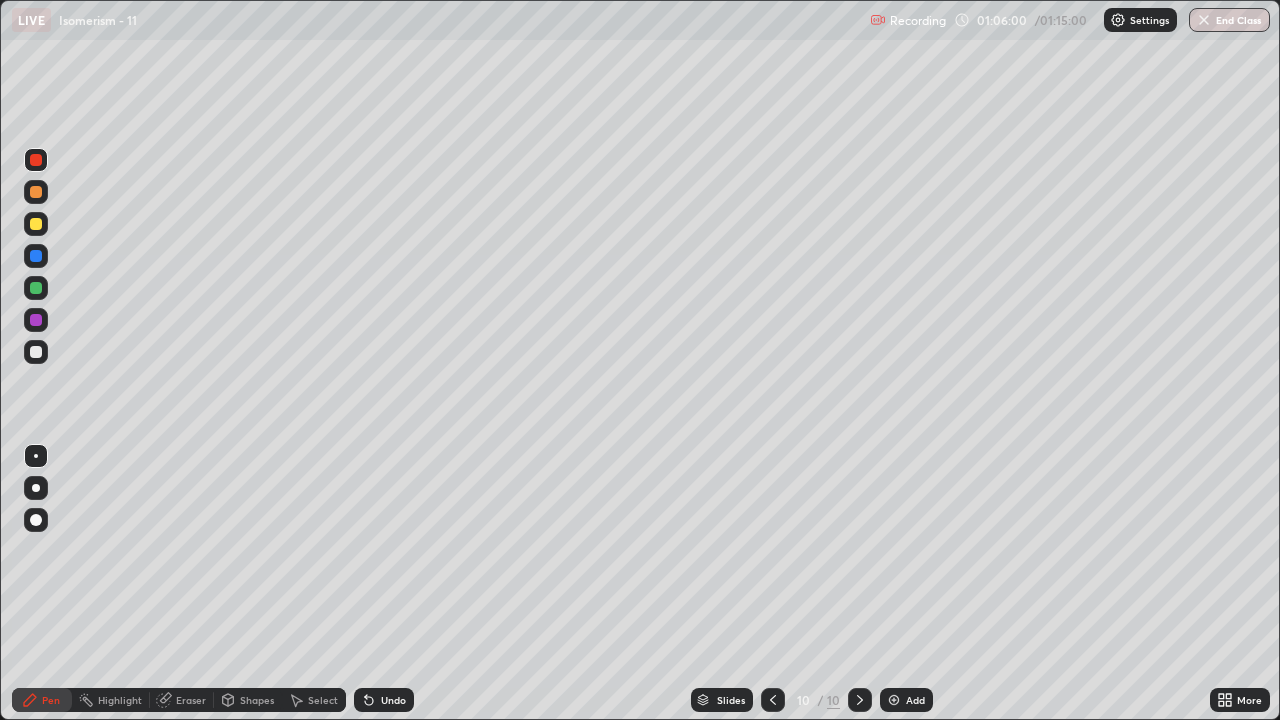 click at bounding box center [36, 520] 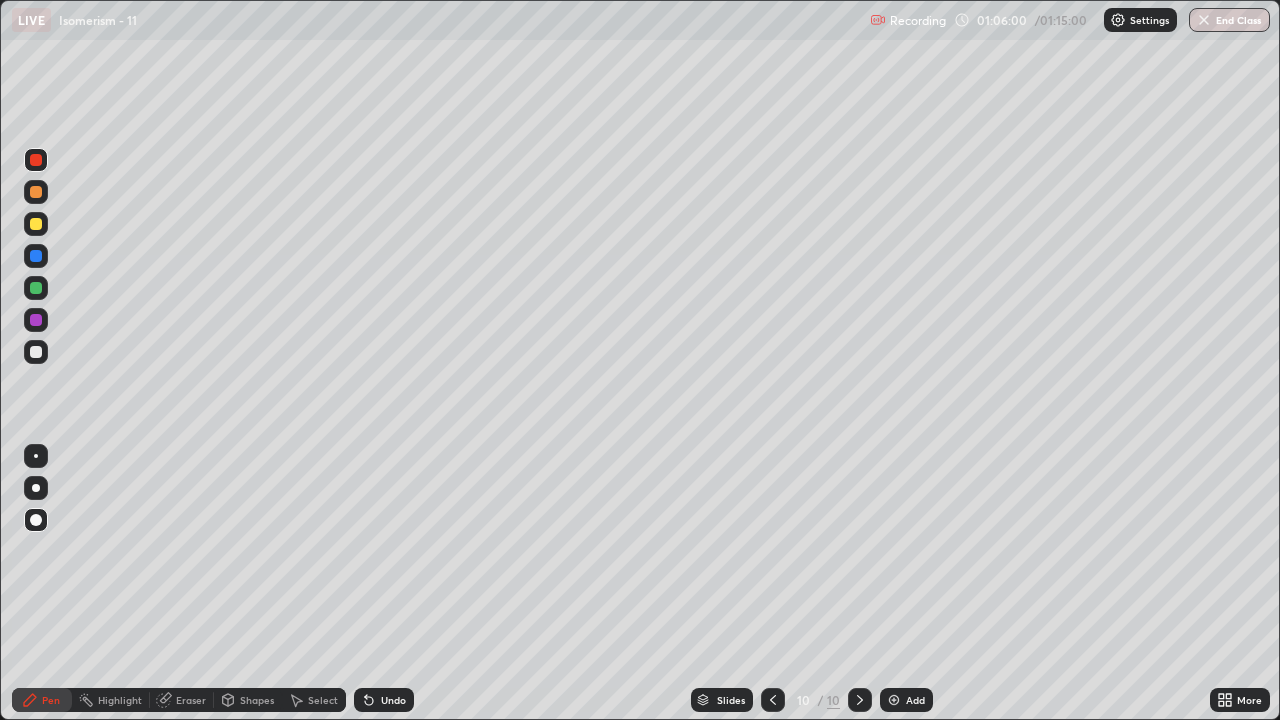 click at bounding box center (36, 352) 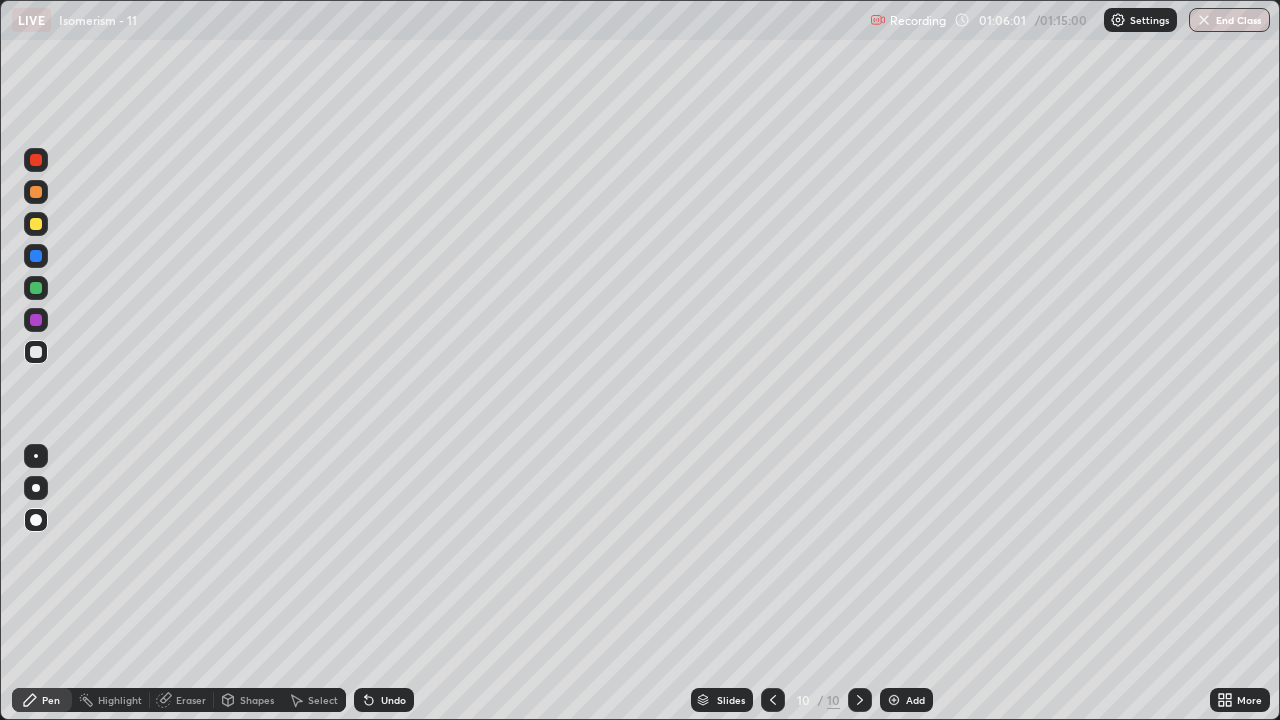 click at bounding box center (36, 456) 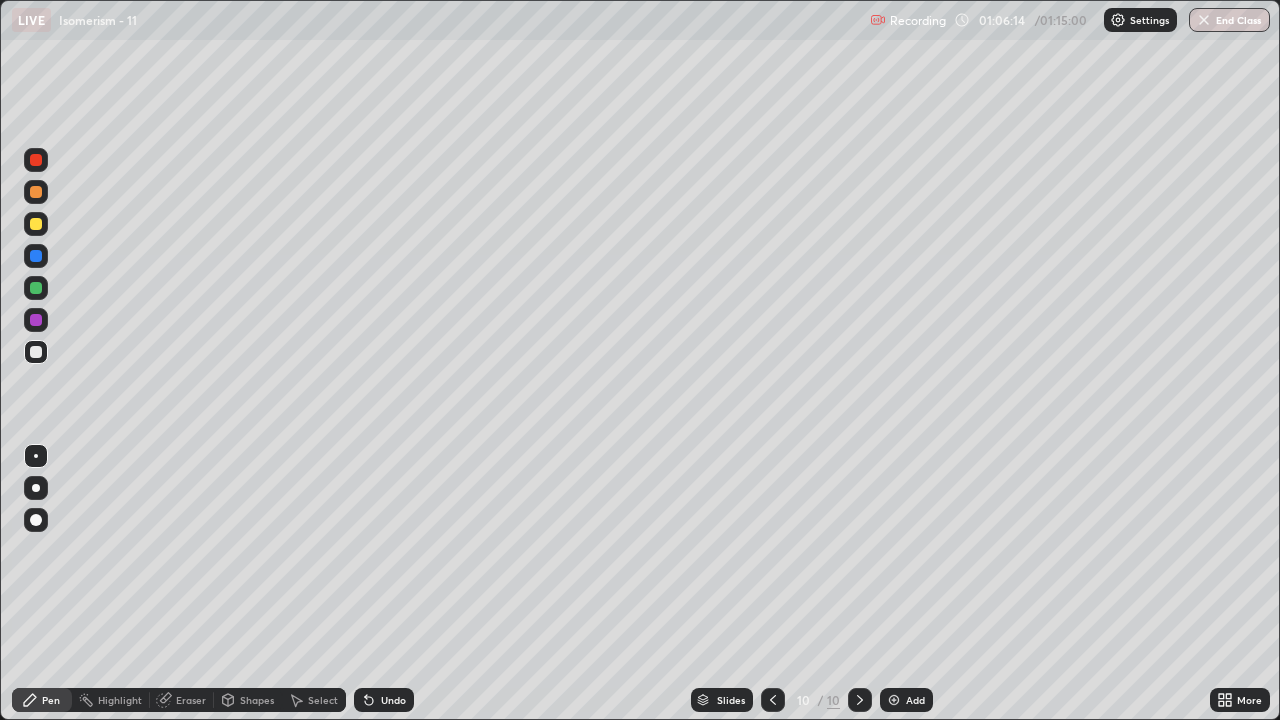 click at bounding box center [36, 160] 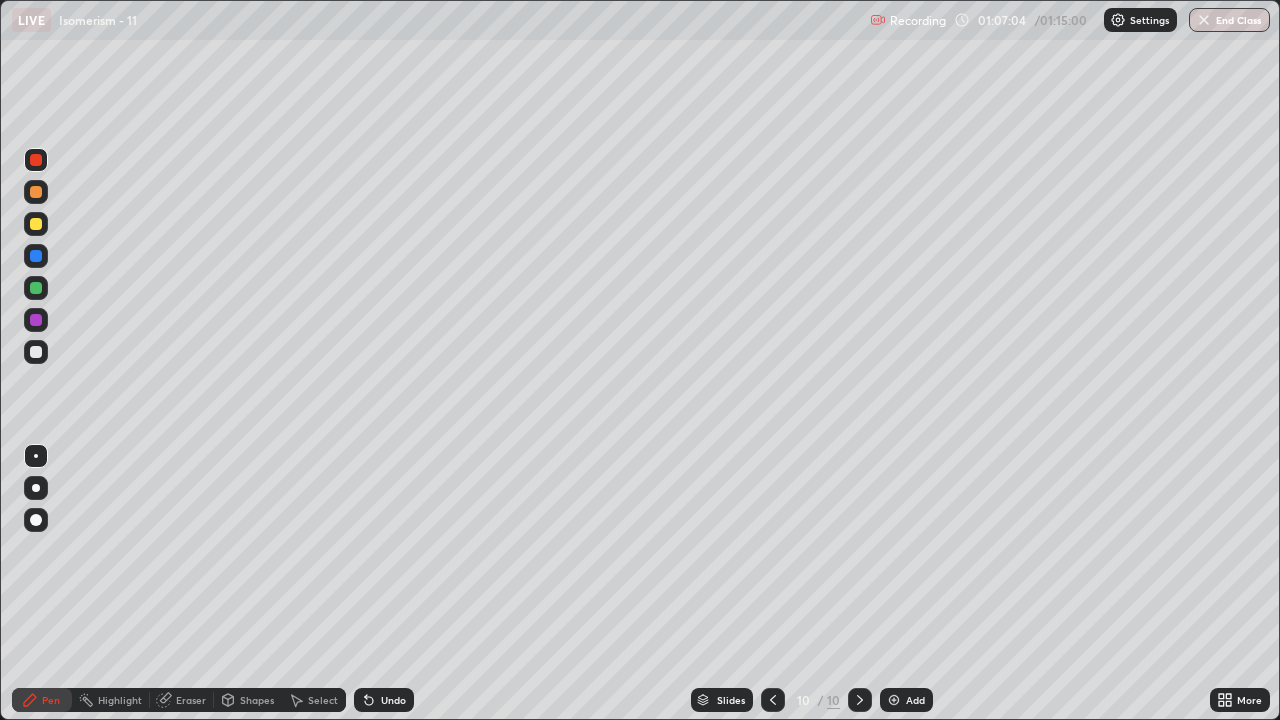 click at bounding box center (36, 352) 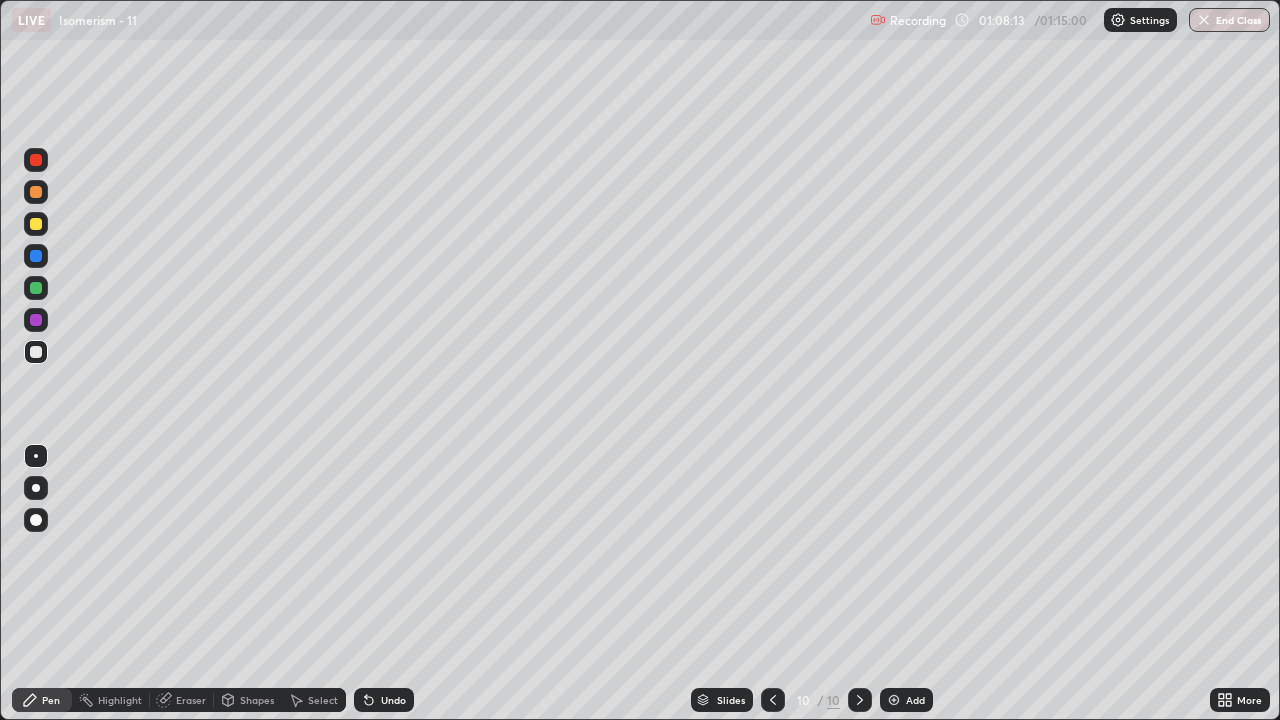 click on "Add" at bounding box center (906, 700) 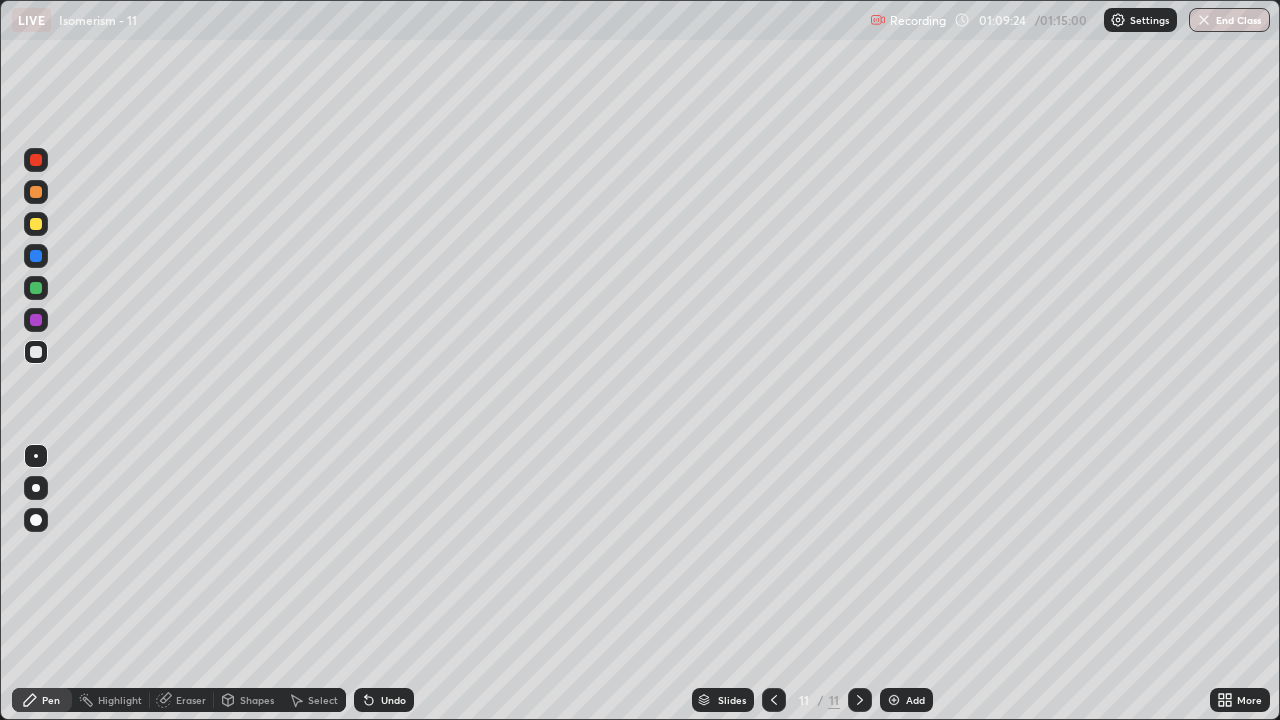 click at bounding box center (36, 160) 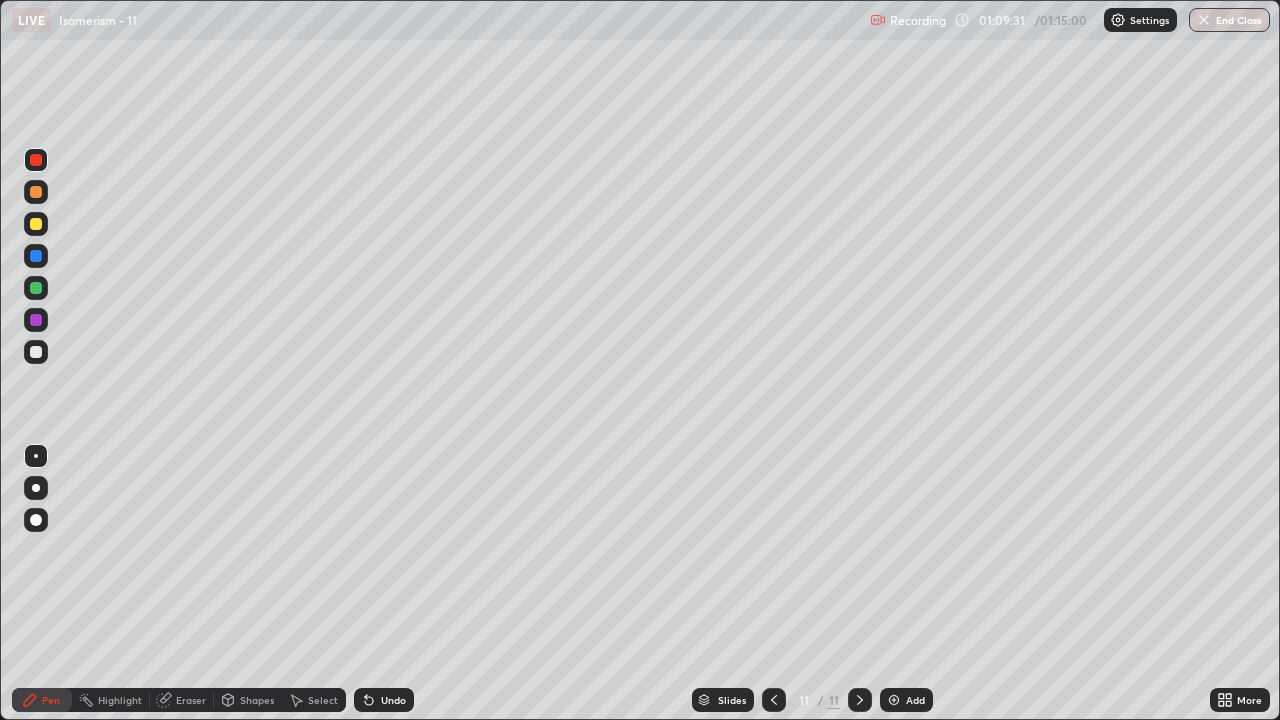 click on "Eraser" at bounding box center [191, 700] 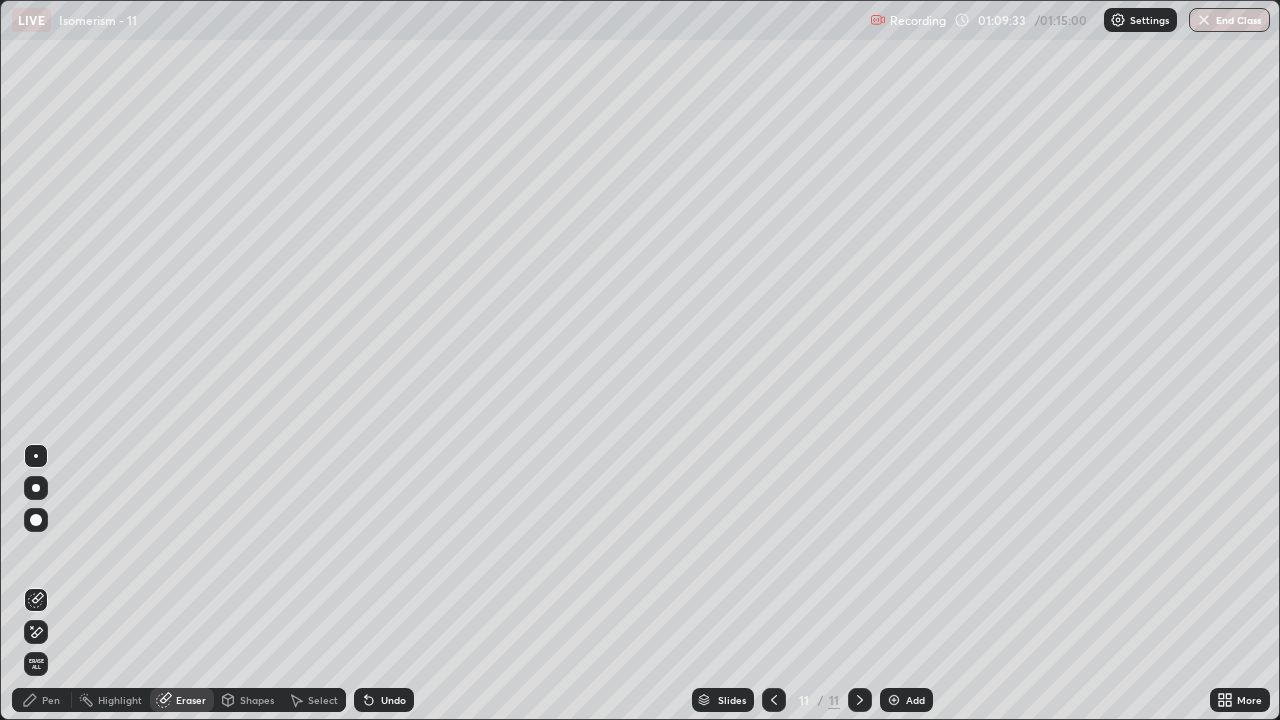 click on "Pen" at bounding box center (51, 700) 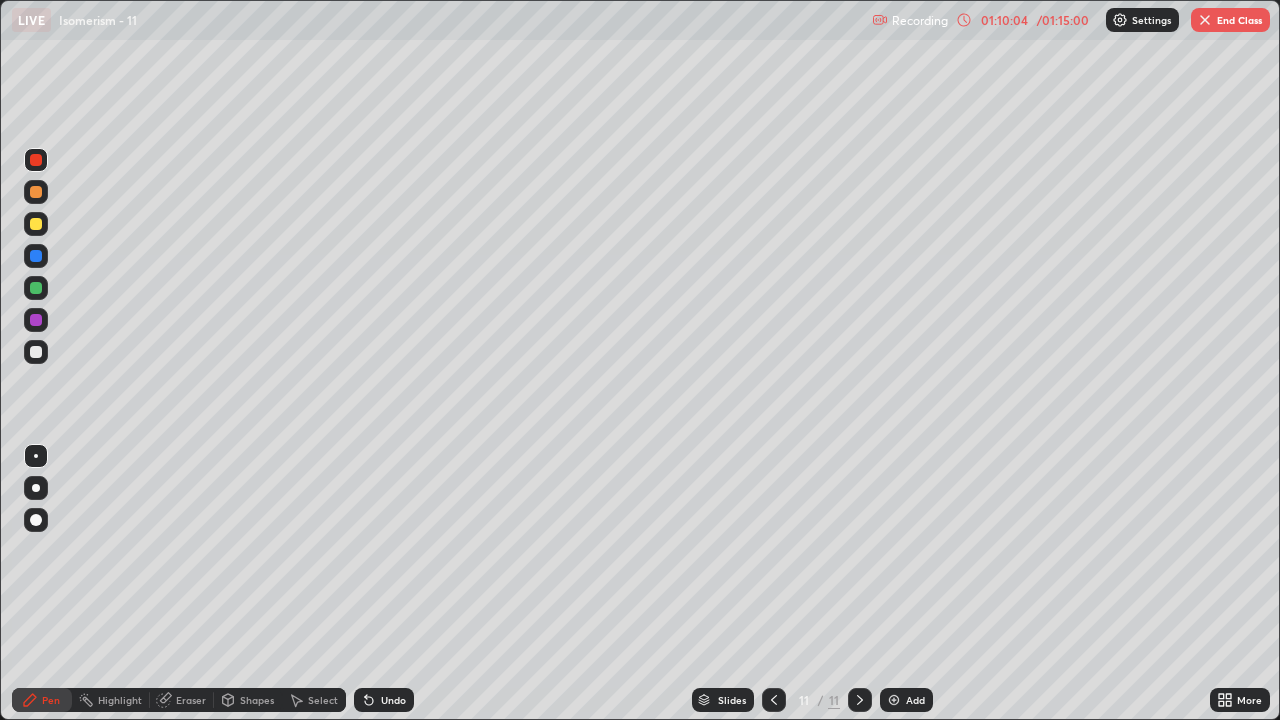 click 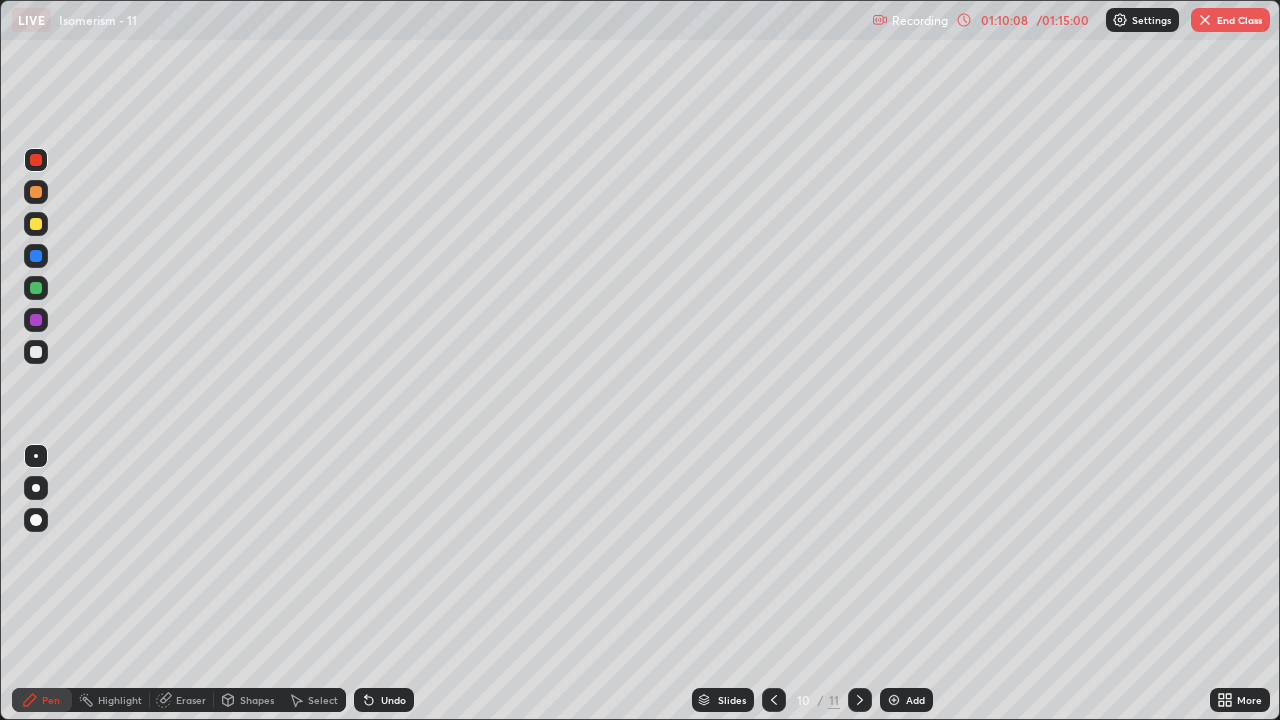 click 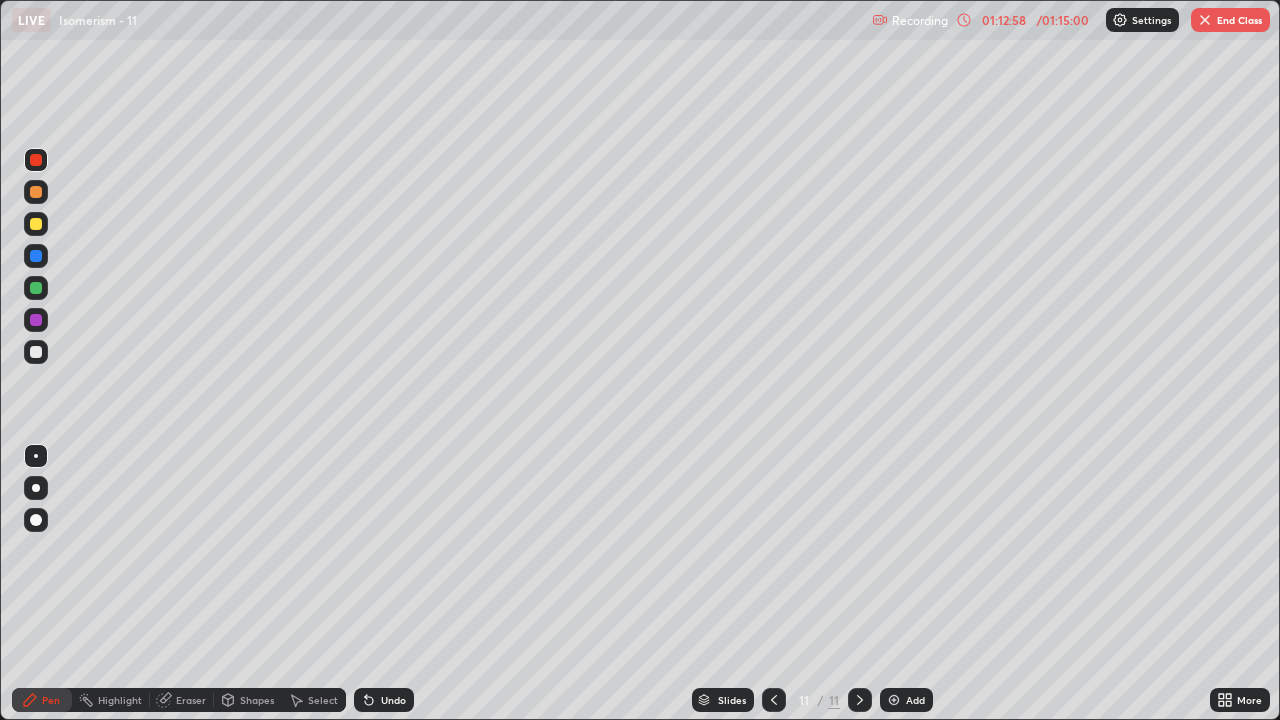 click on "End Class" at bounding box center (1230, 20) 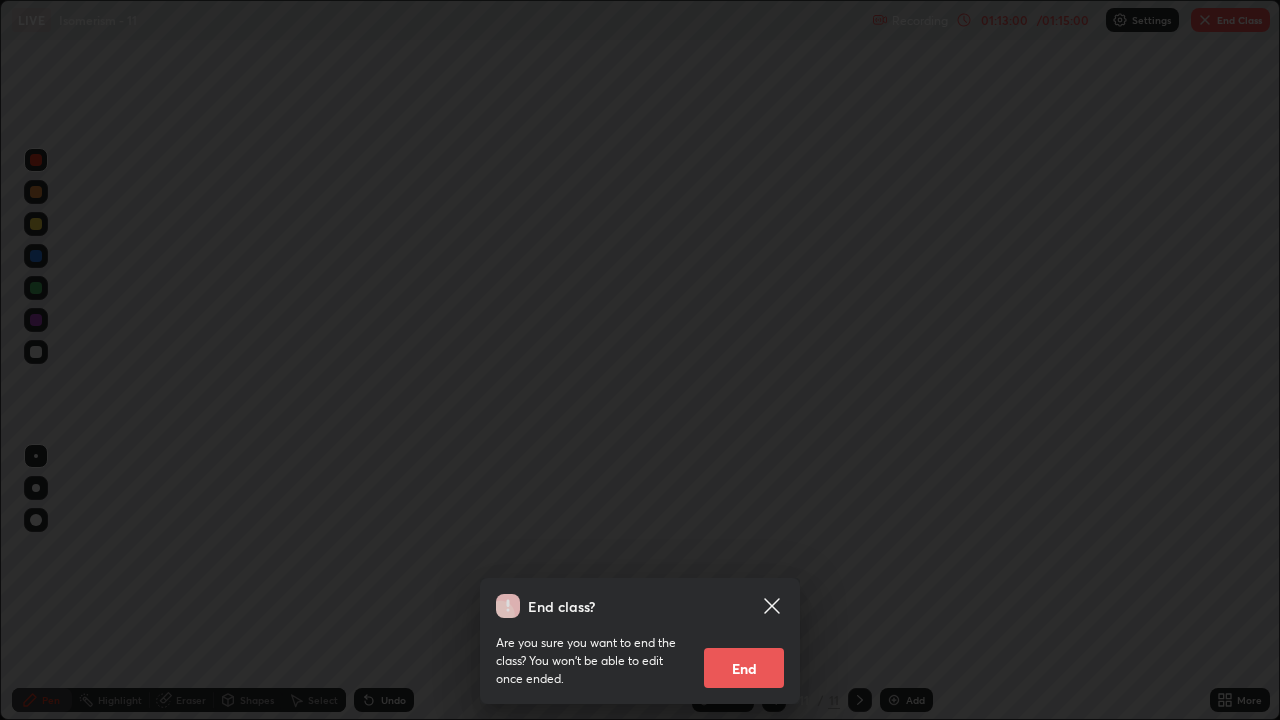 click on "End" at bounding box center [744, 668] 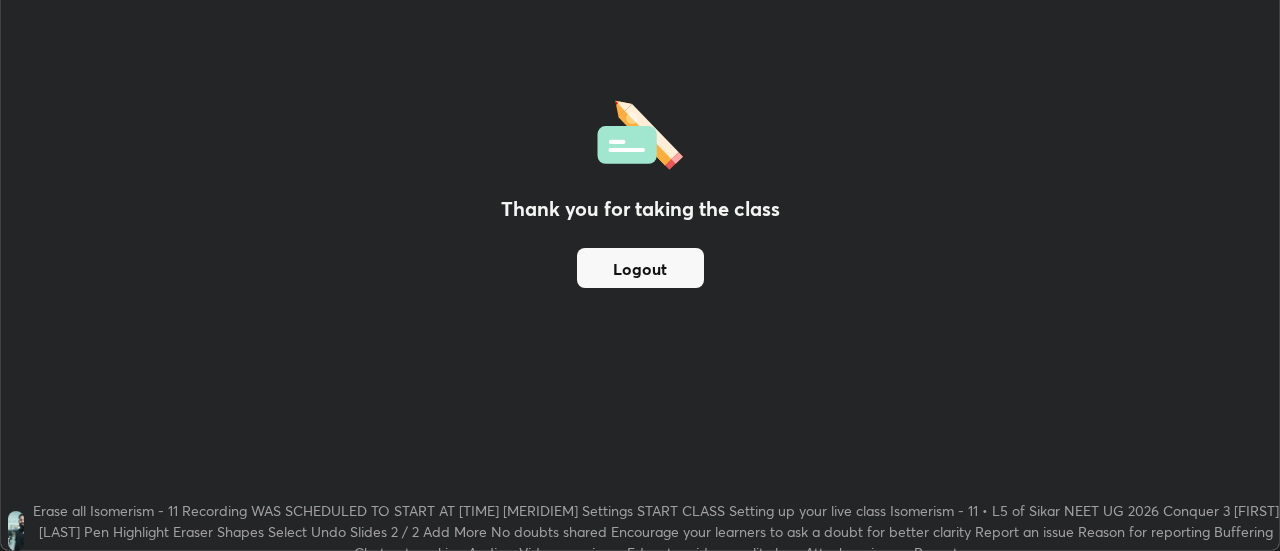 scroll, scrollTop: 551, scrollLeft: 1280, axis: both 